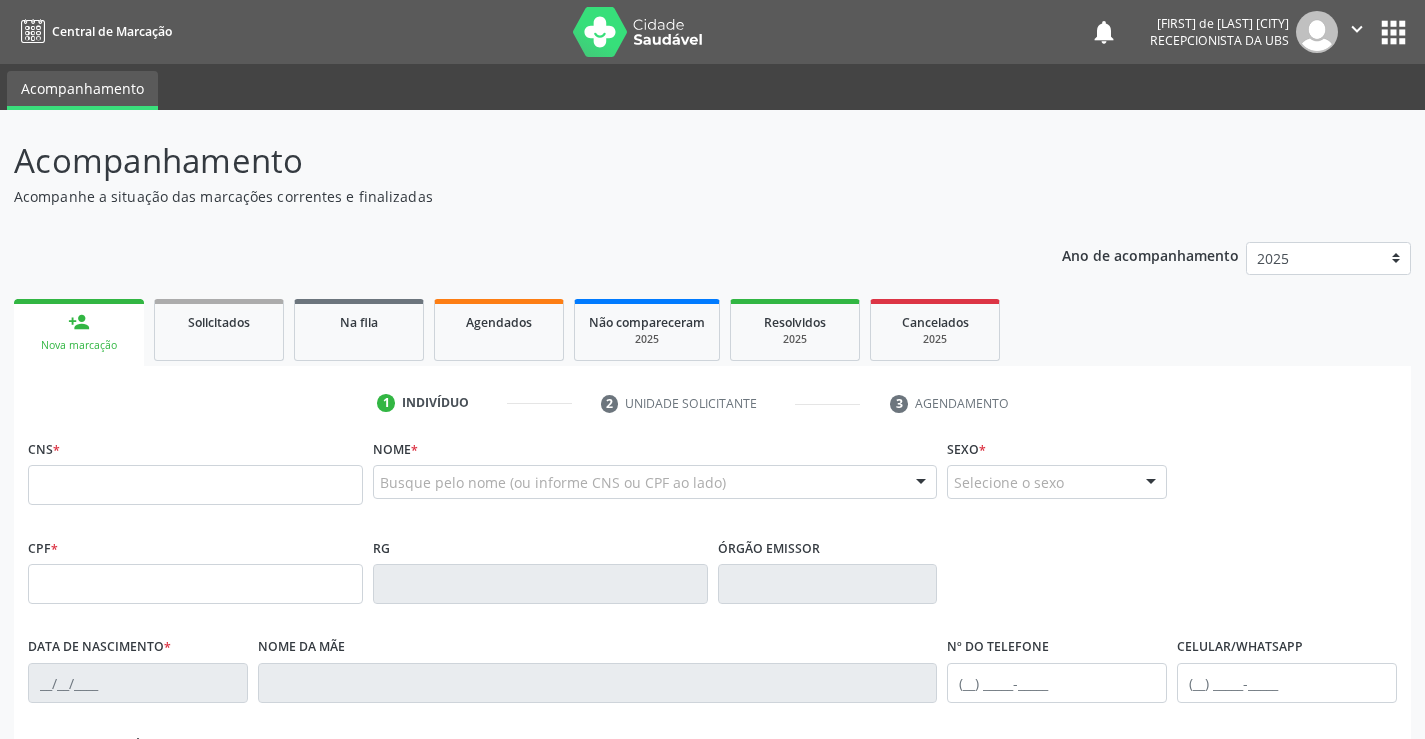 click at bounding box center [195, 485] 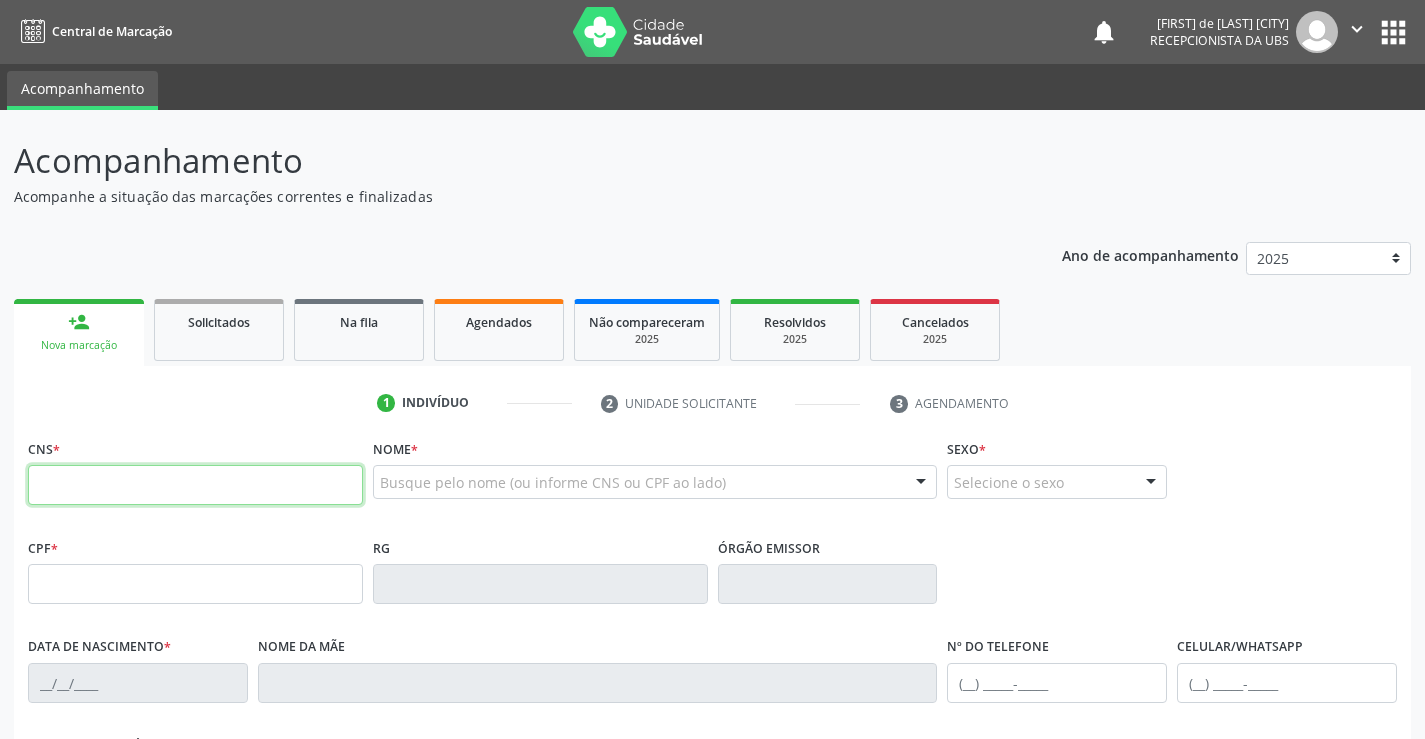 click at bounding box center (195, 485) 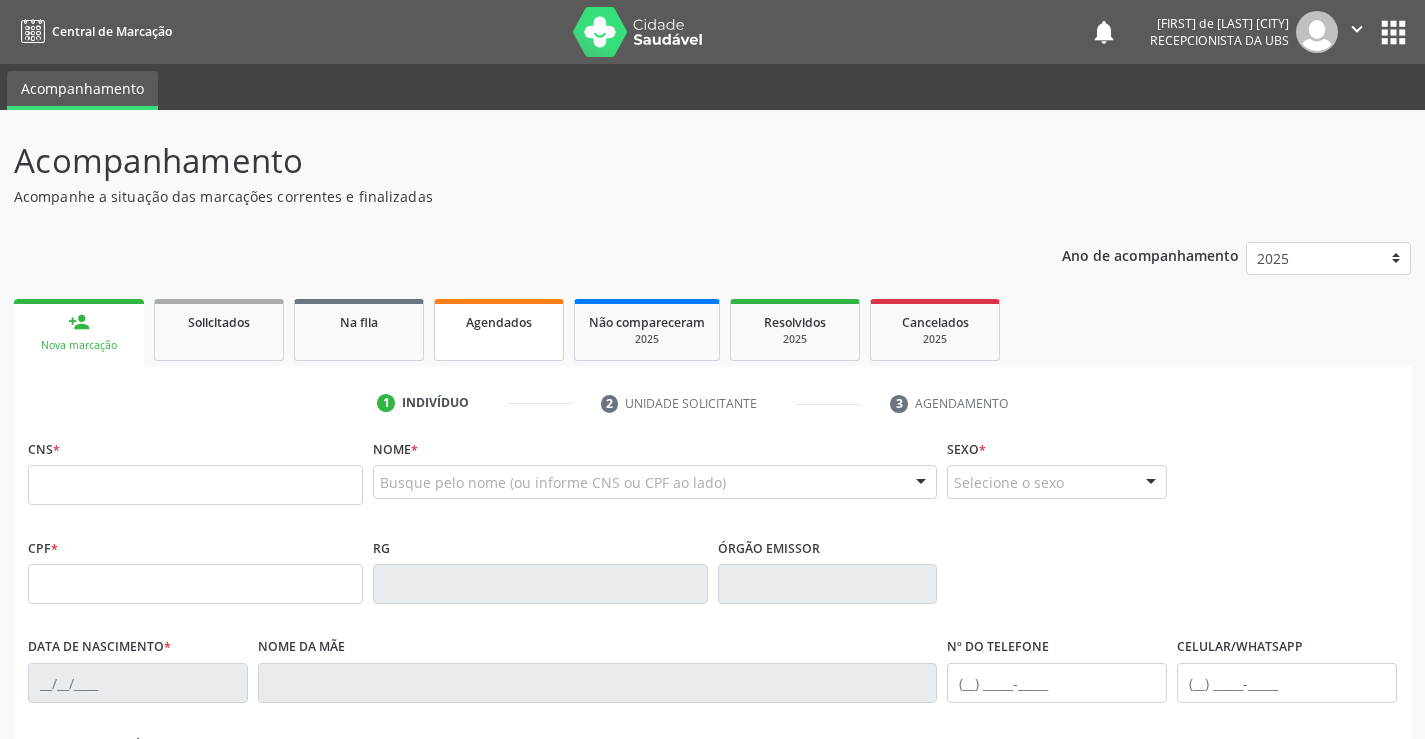 click on "Agendados" at bounding box center (499, 321) 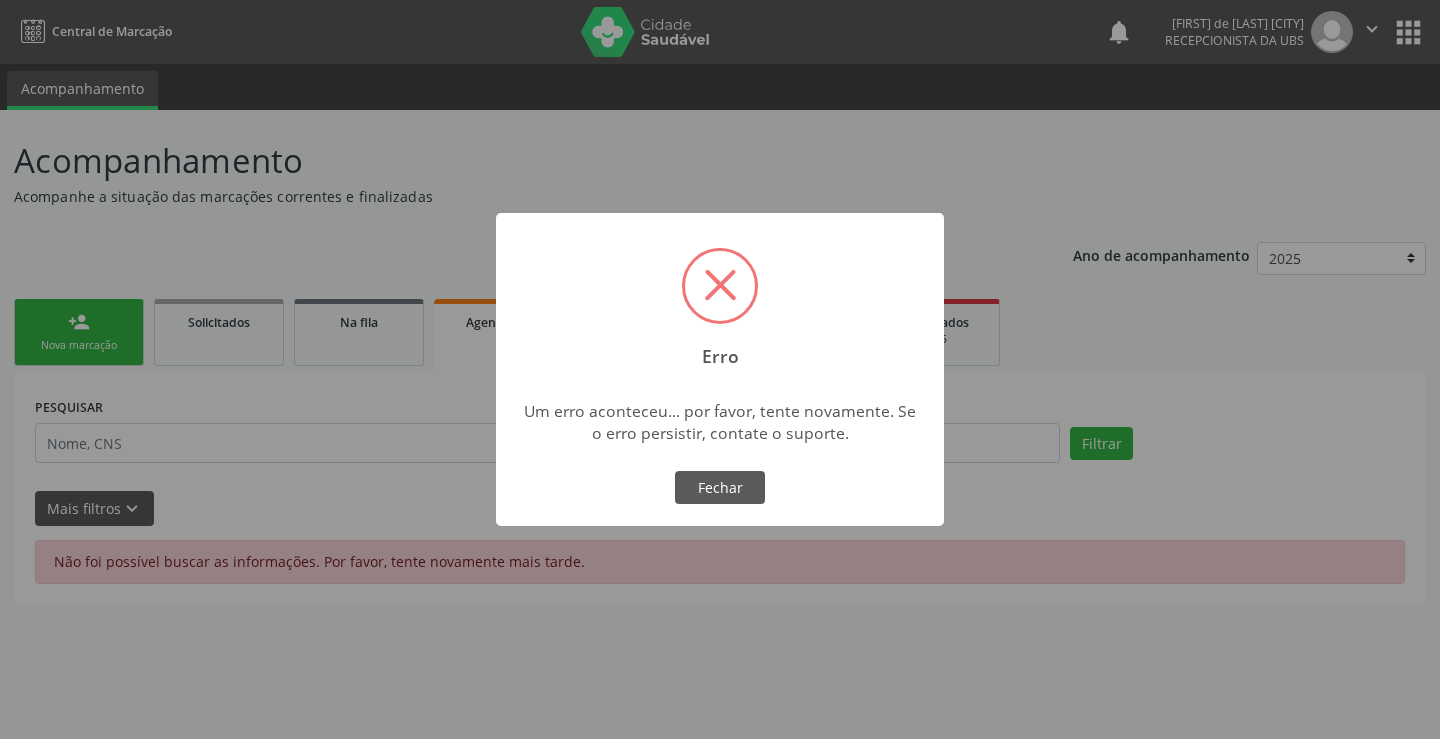 click on "Erro × Um erro aconteceu... por favor, tente novamente. Se o erro persistir, contate o suporte. OK No Fechar" at bounding box center [720, 369] 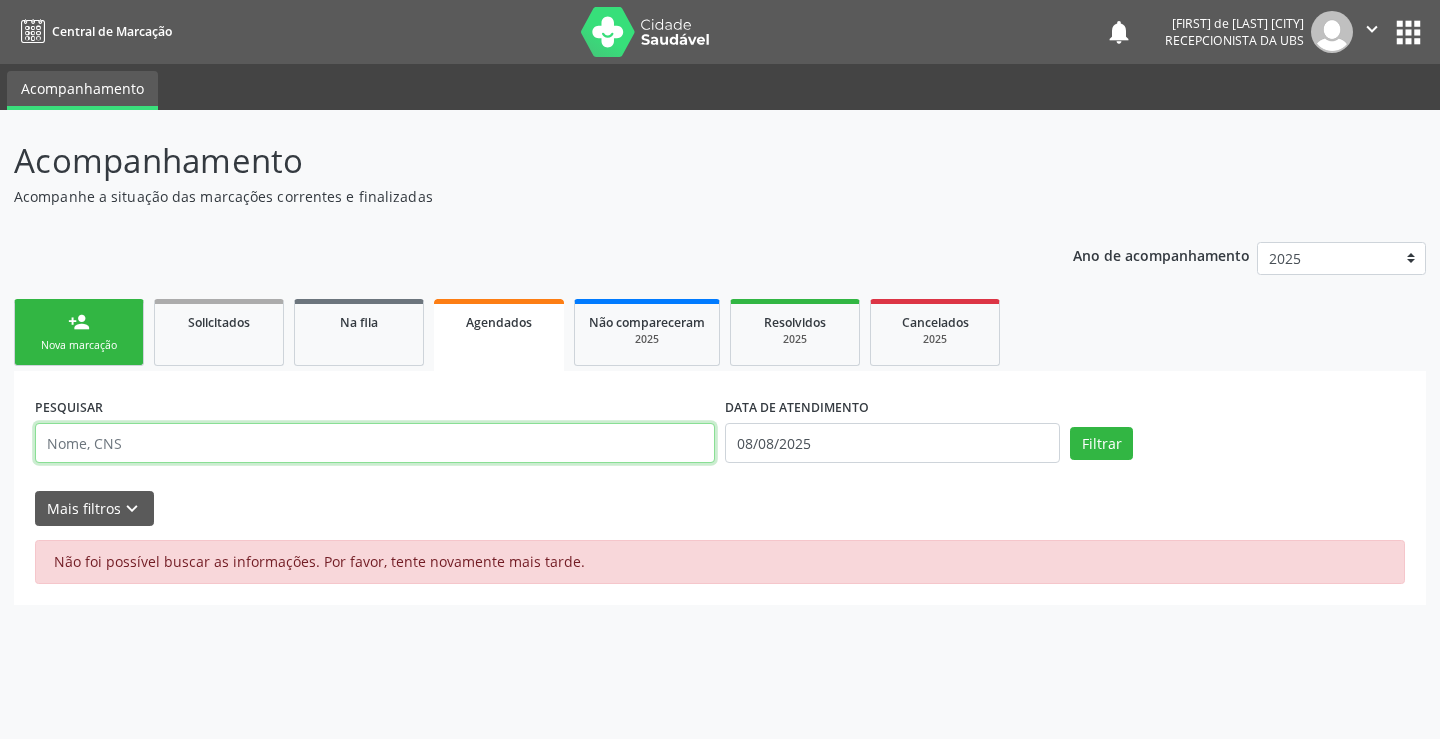 click at bounding box center [375, 443] 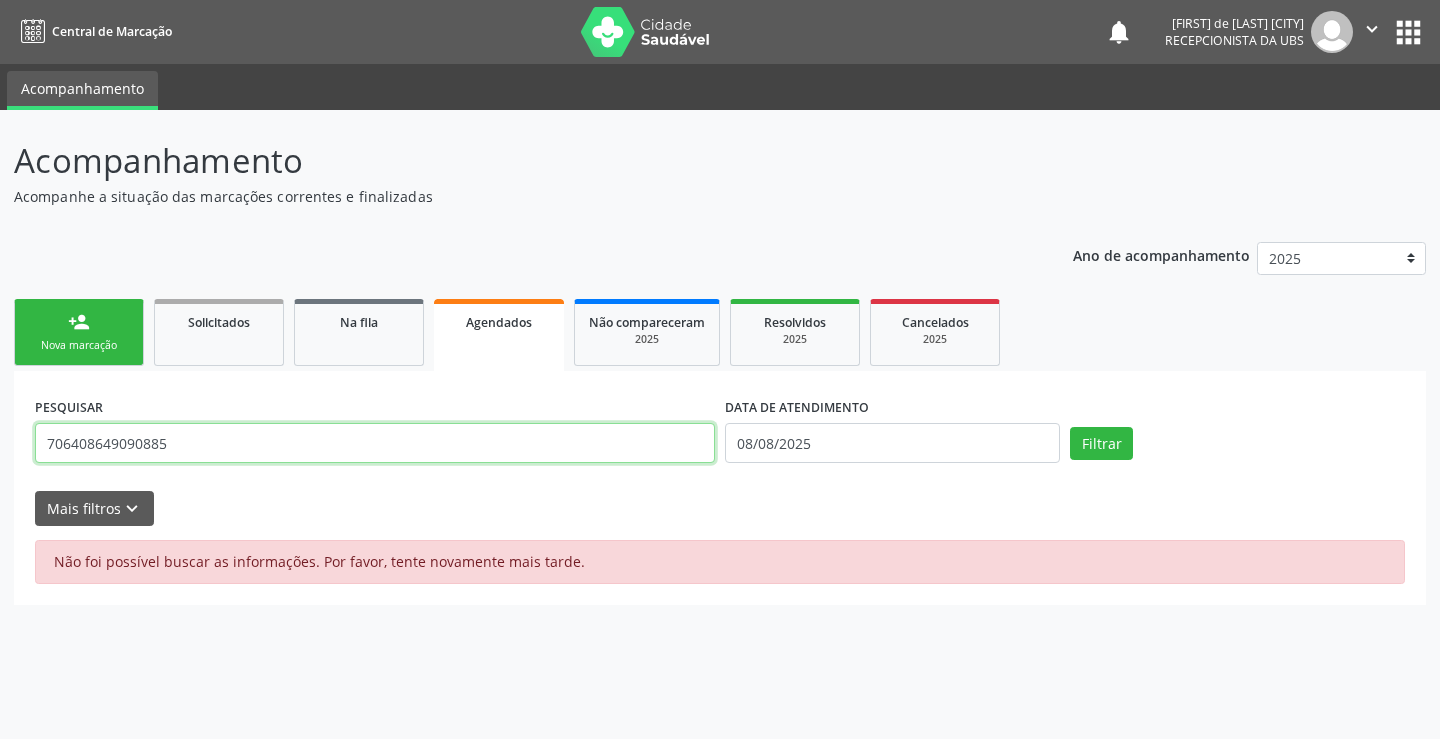 type on "706408649090885" 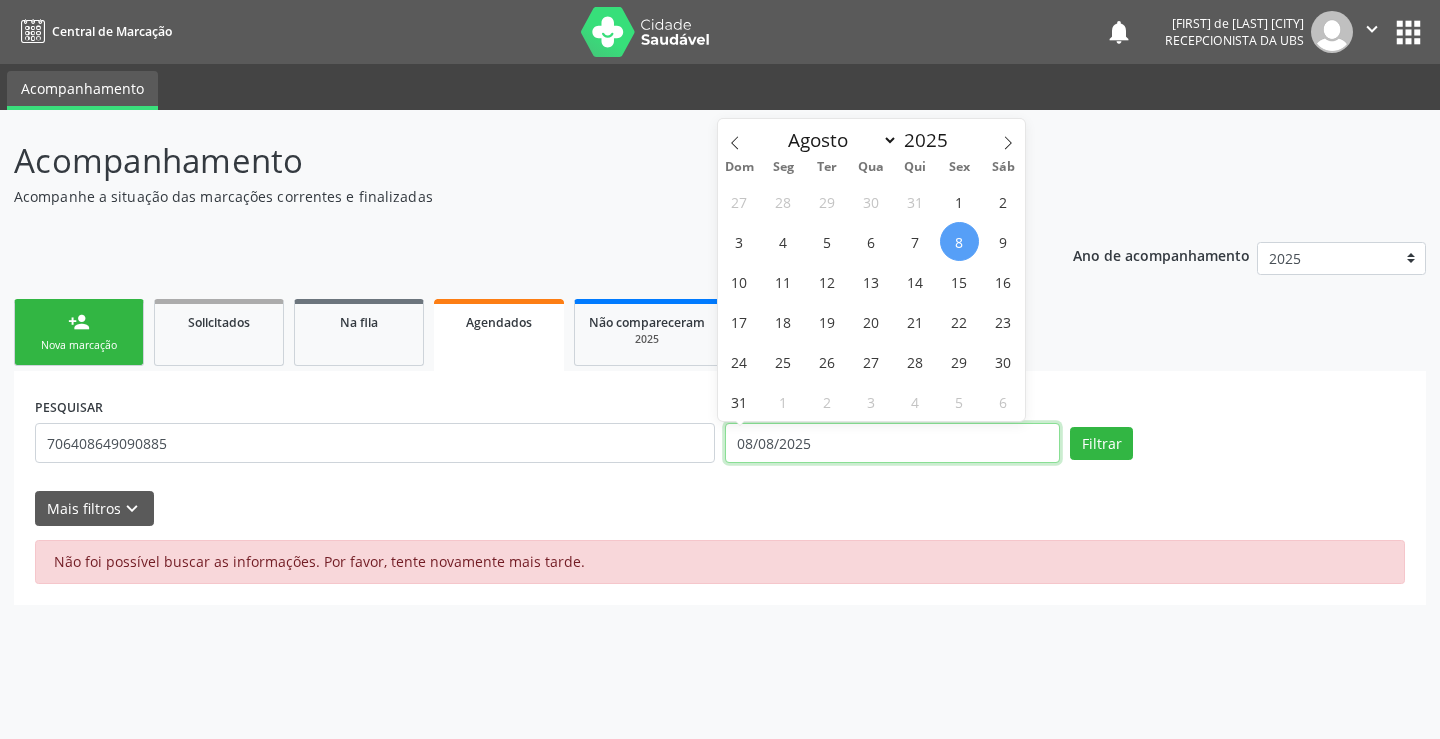 click on "08/08/2025" at bounding box center (892, 443) 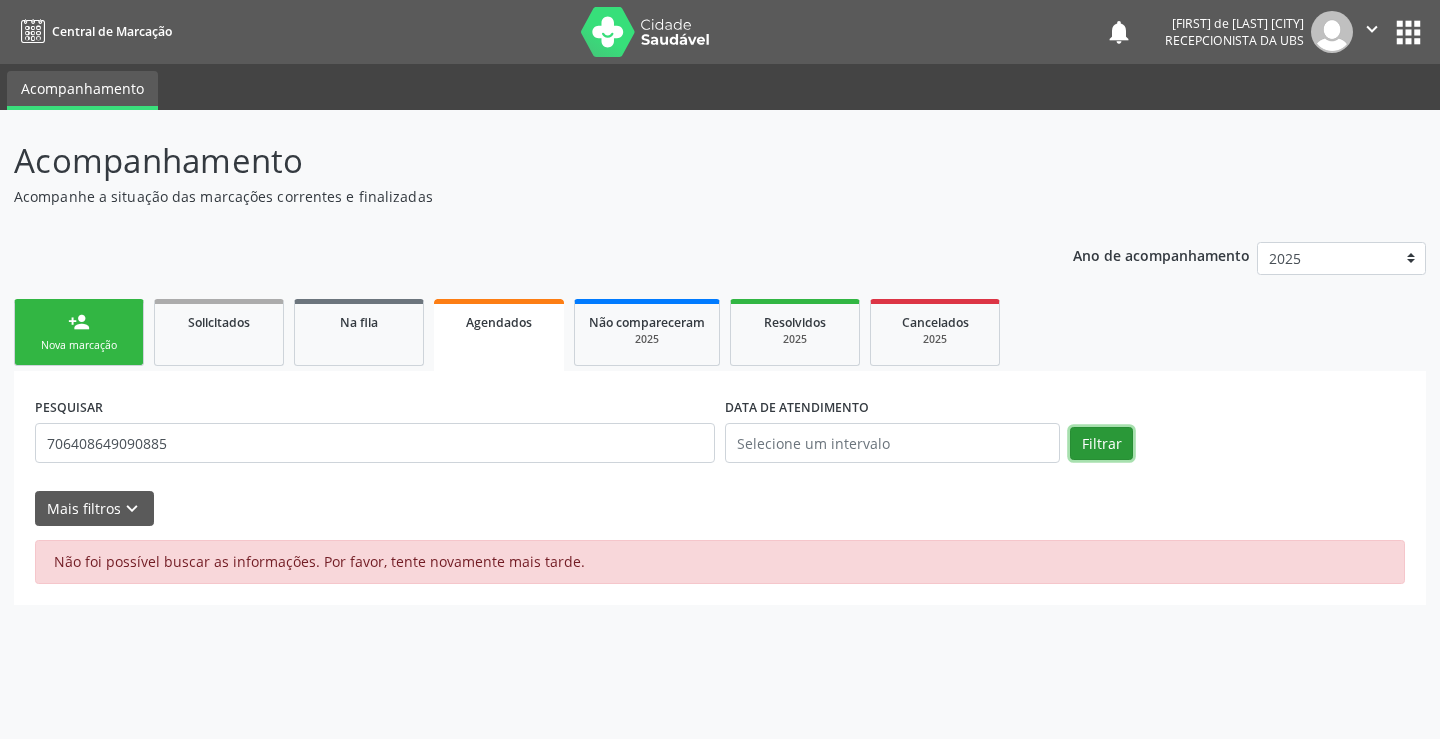 click on "Filtrar" at bounding box center (1101, 444) 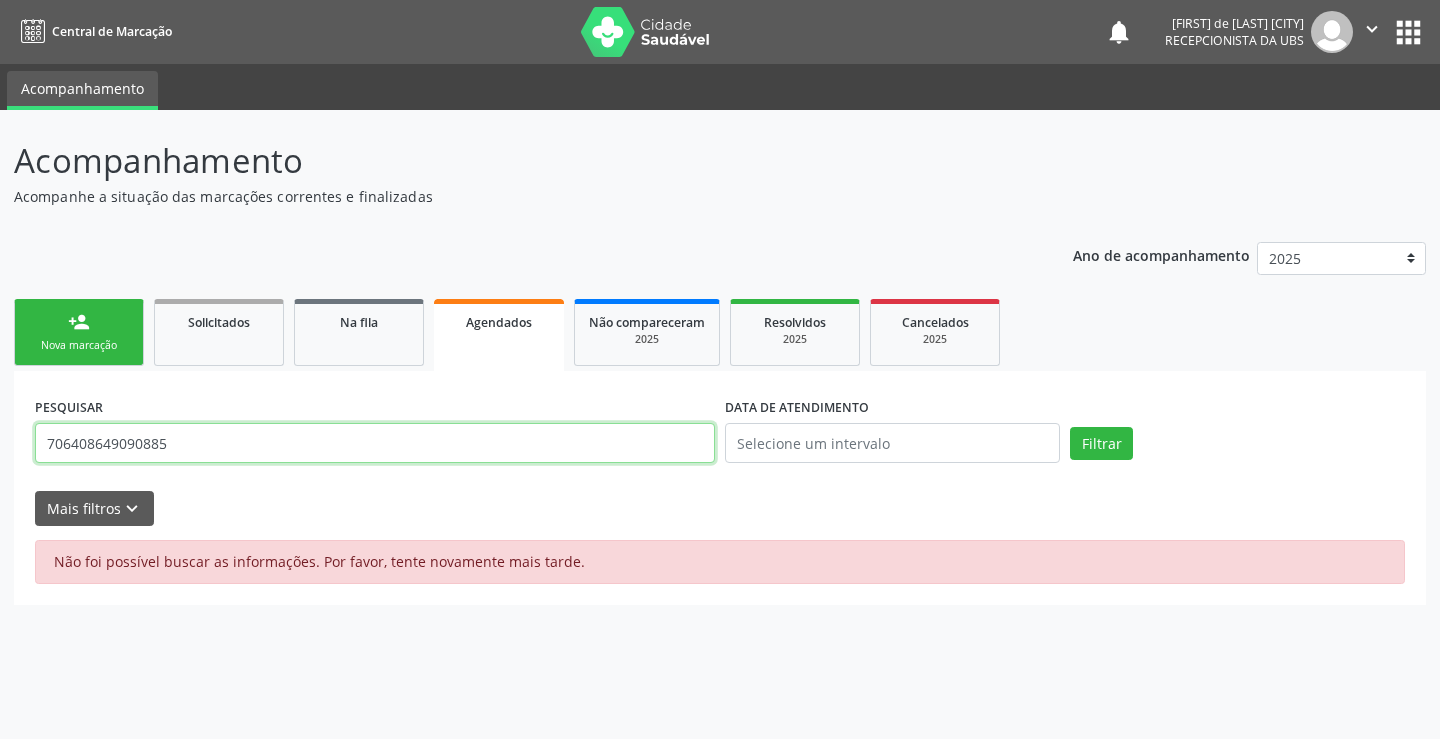 click on "706408649090885" at bounding box center (375, 443) 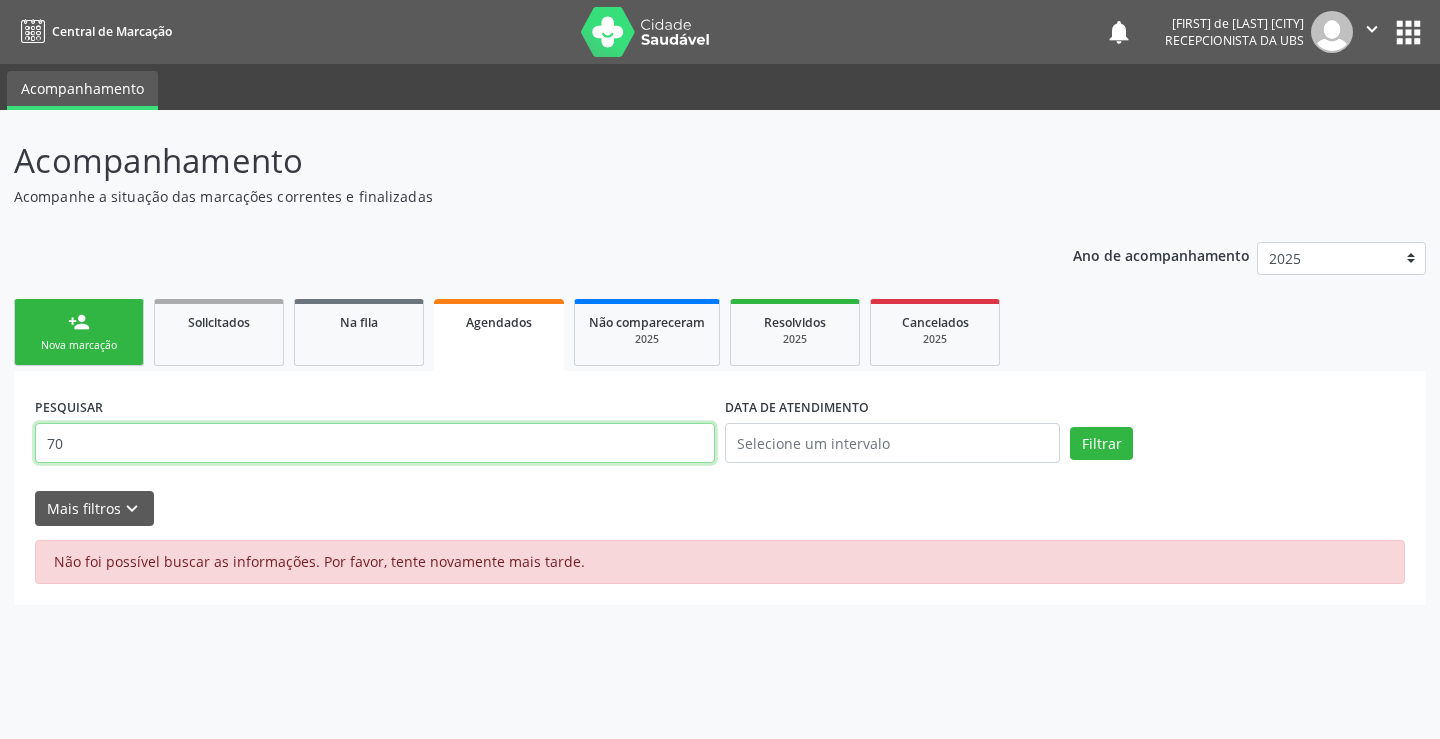 type on "7" 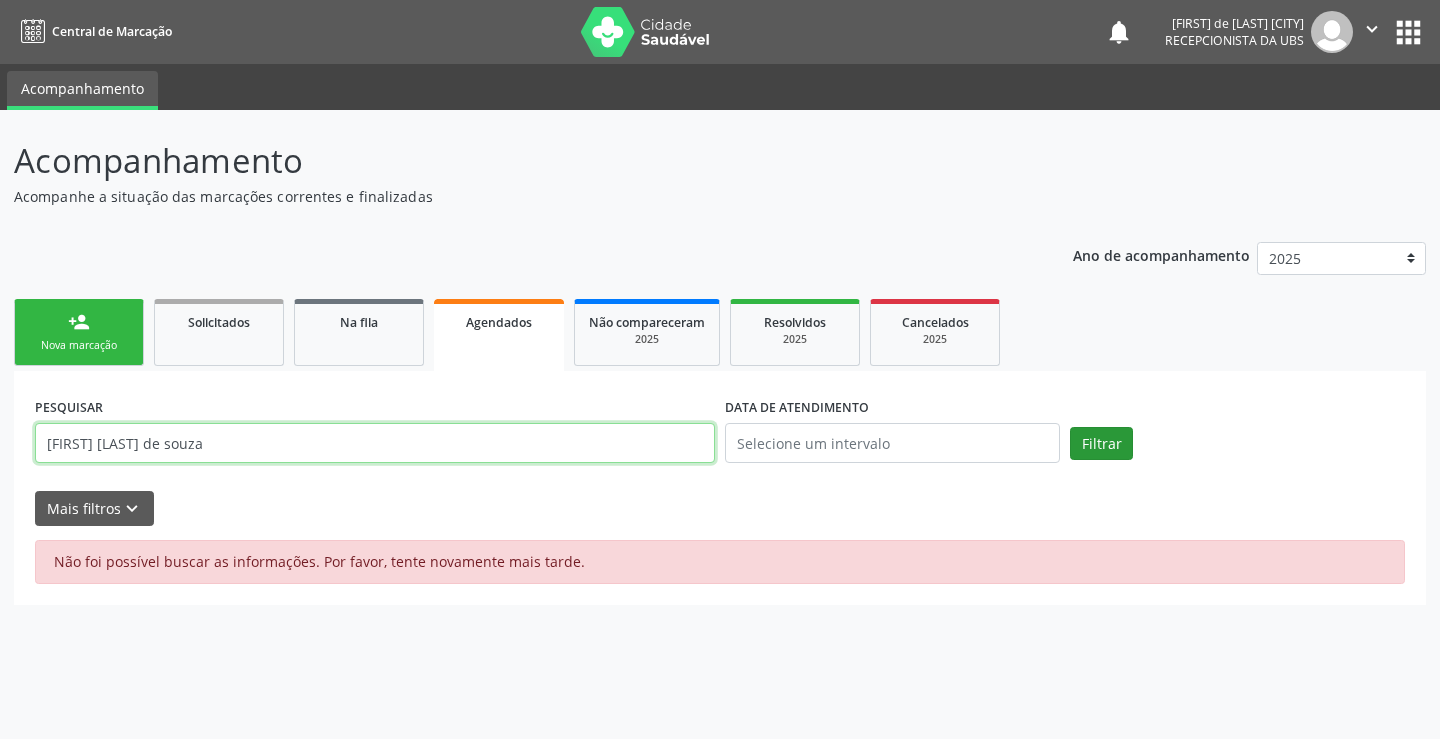 type on "[FIRST] [LAST] de souza" 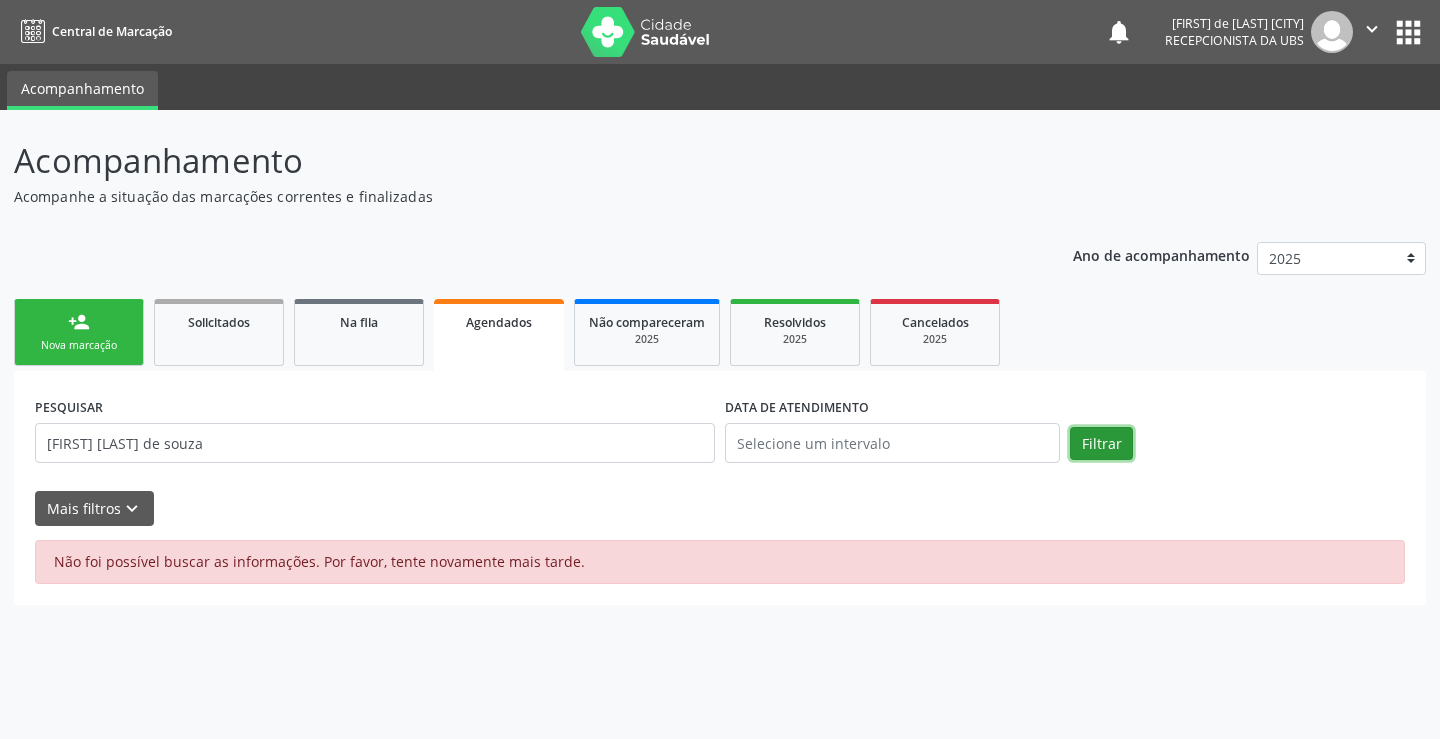 click on "Filtrar" at bounding box center [1101, 444] 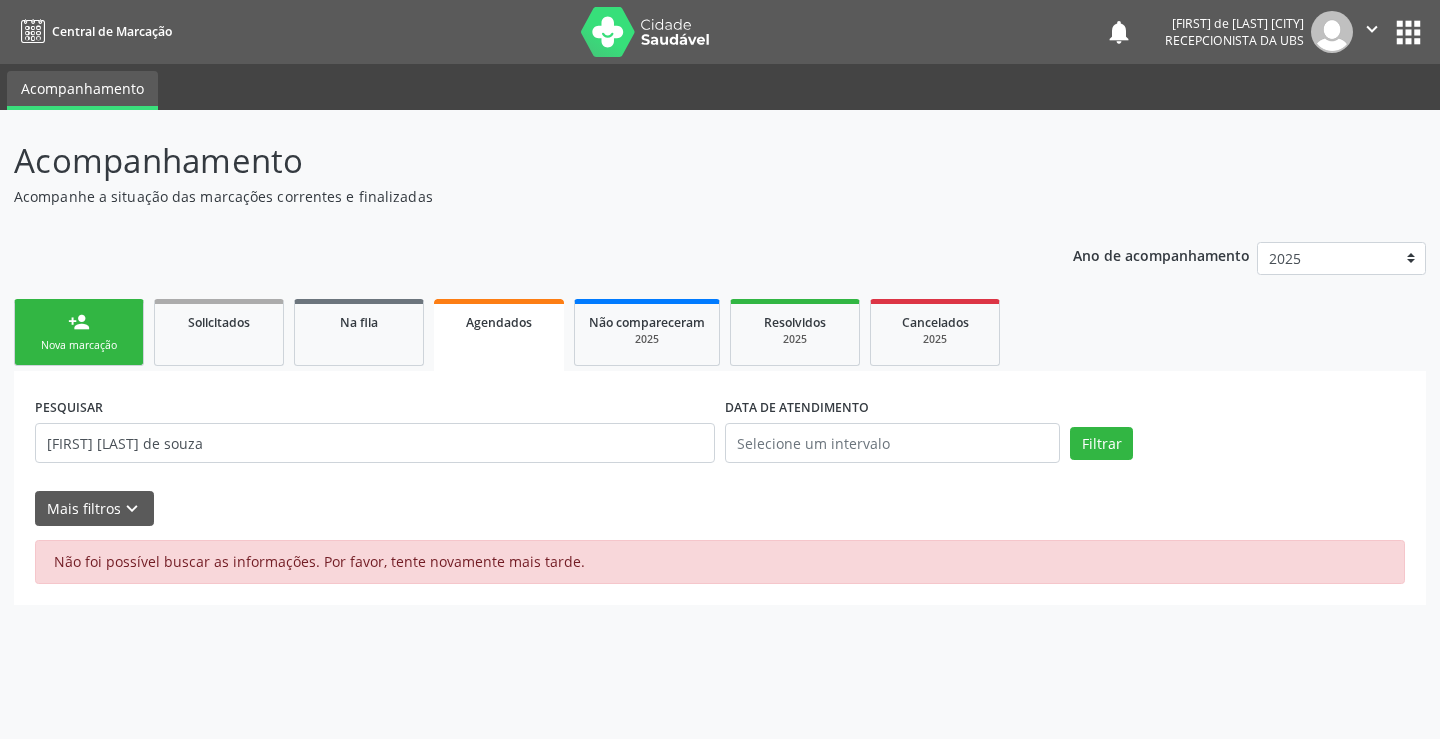 click on "Agendados" at bounding box center [499, 335] 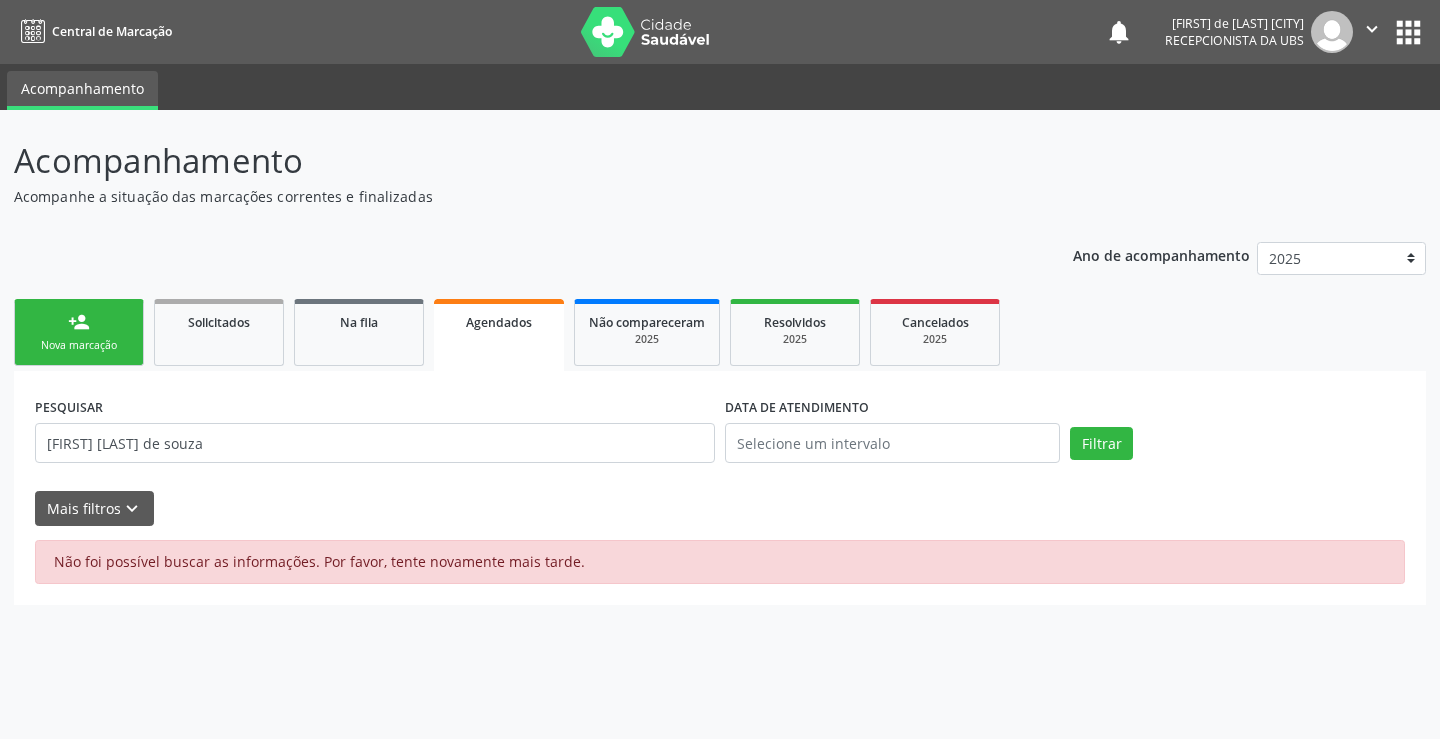 click on "Nova marcação" at bounding box center (79, 345) 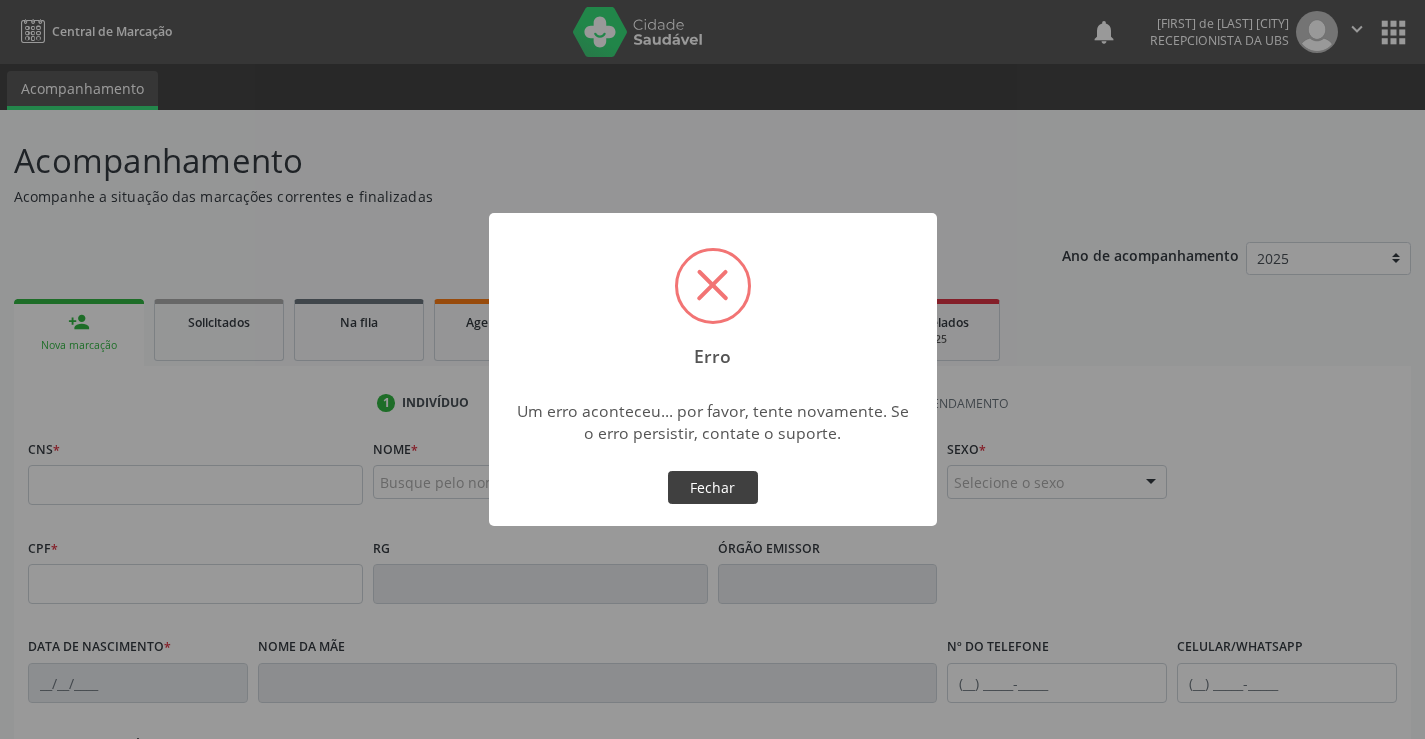 click on "Fechar" at bounding box center (713, 488) 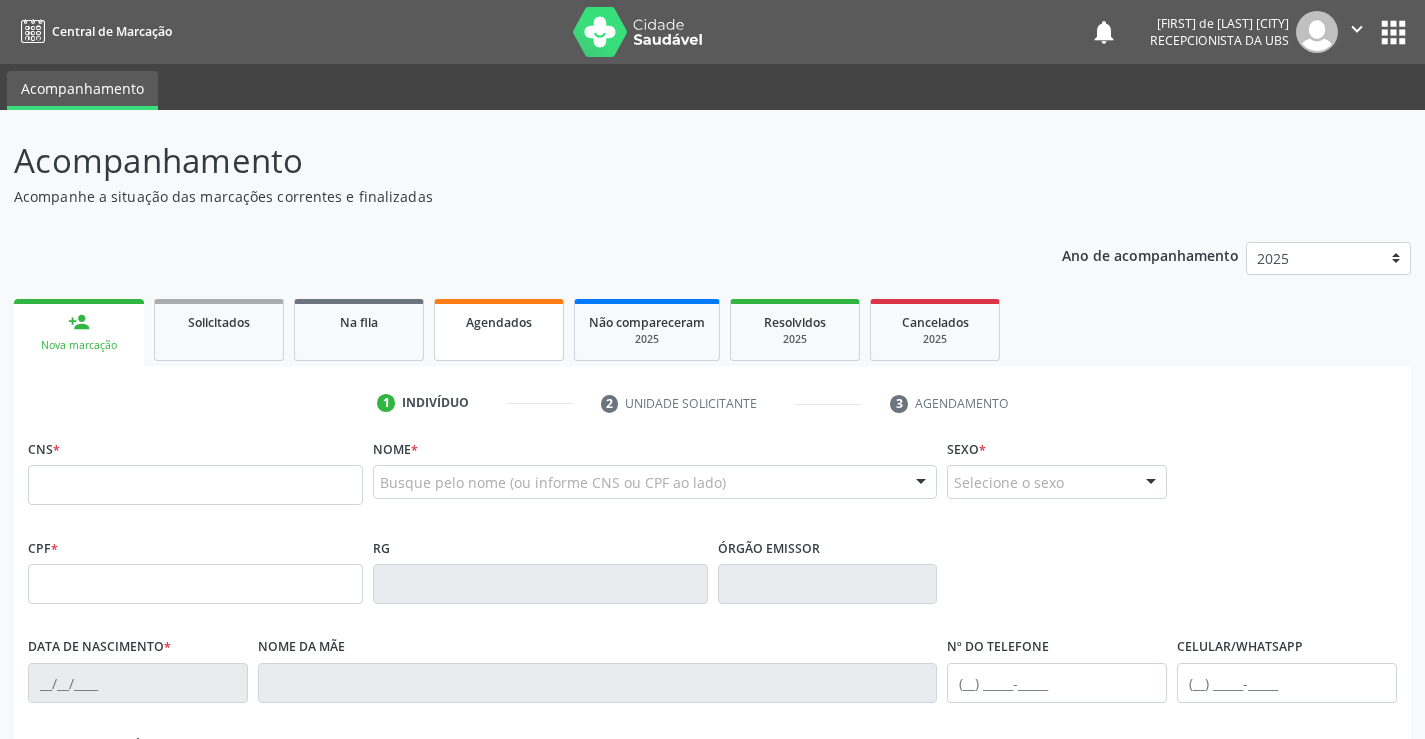 click on "Agendados" at bounding box center (499, 321) 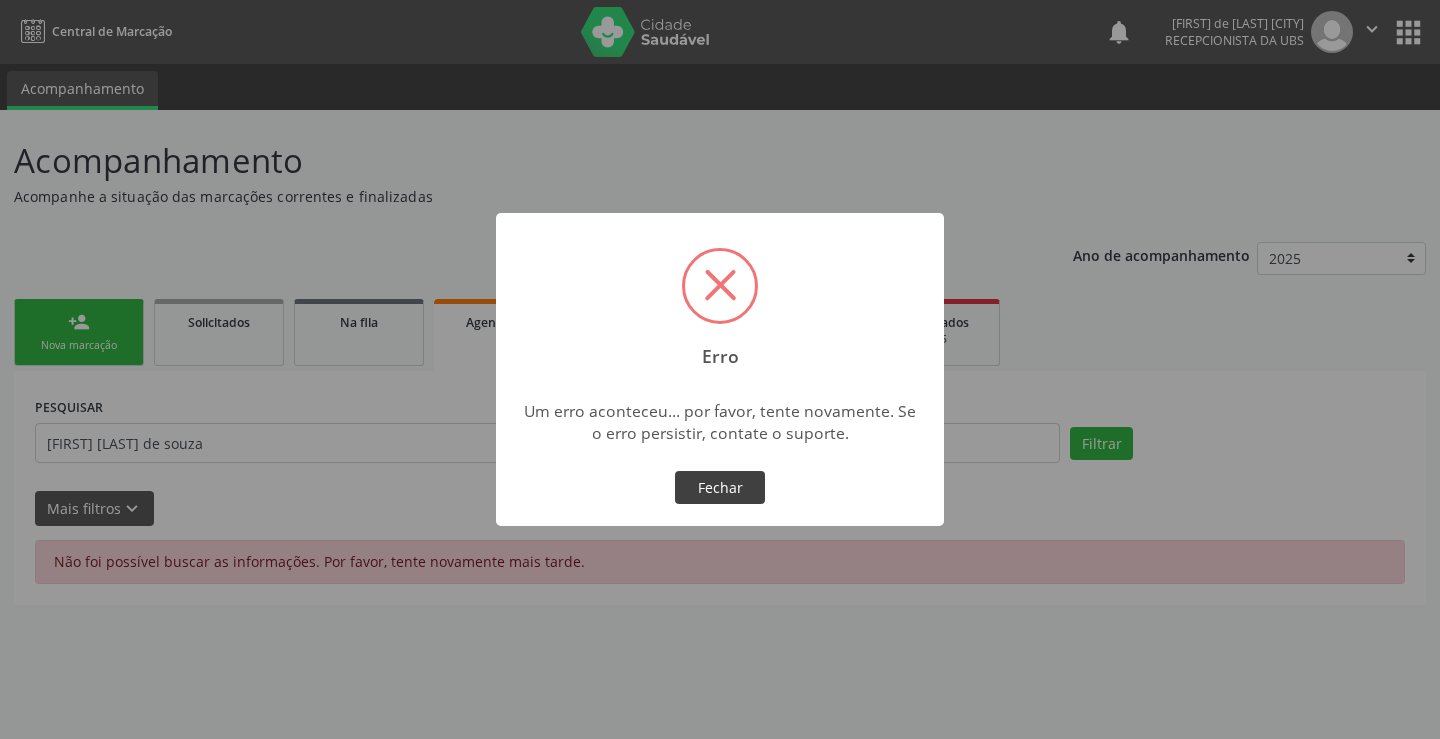 click on "Fechar" at bounding box center (720, 488) 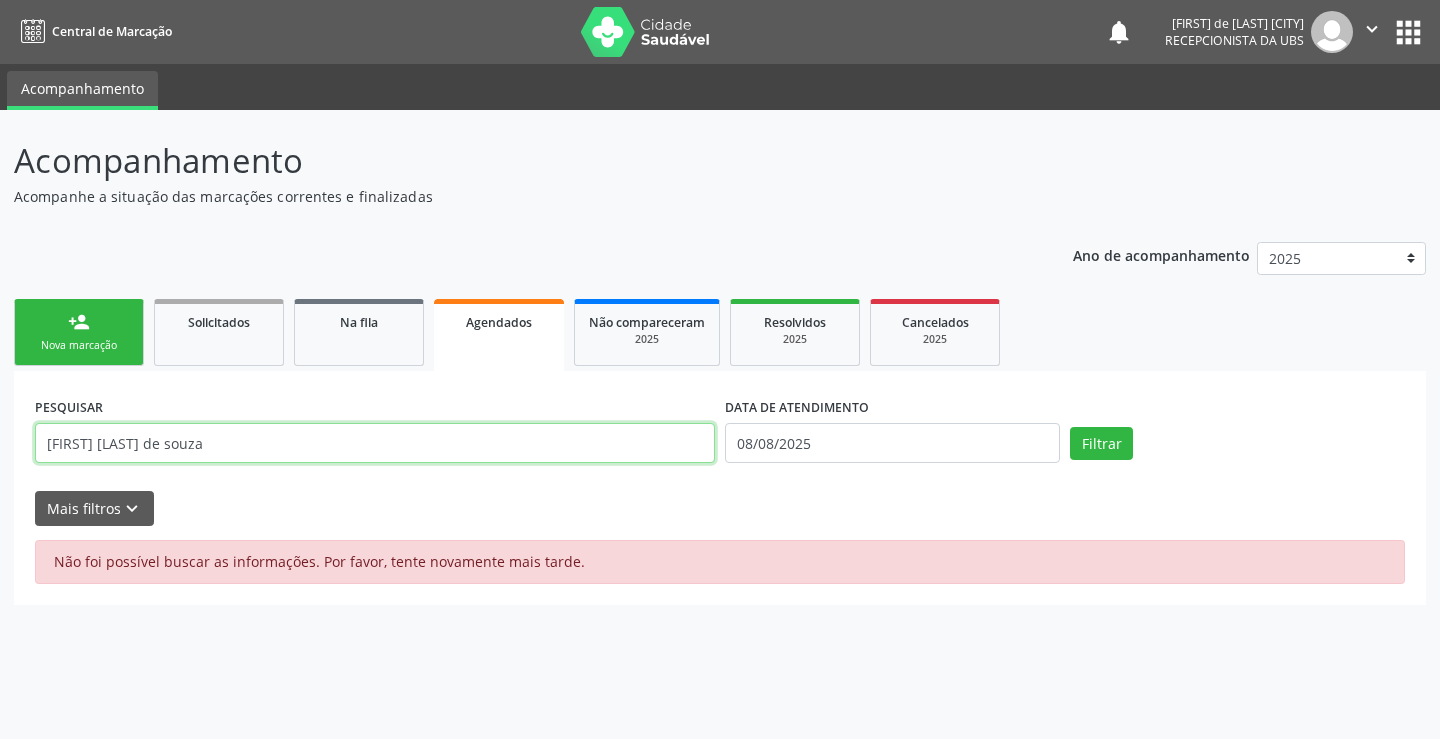 click on "[FIRST] [LAST] de souza" at bounding box center (375, 443) 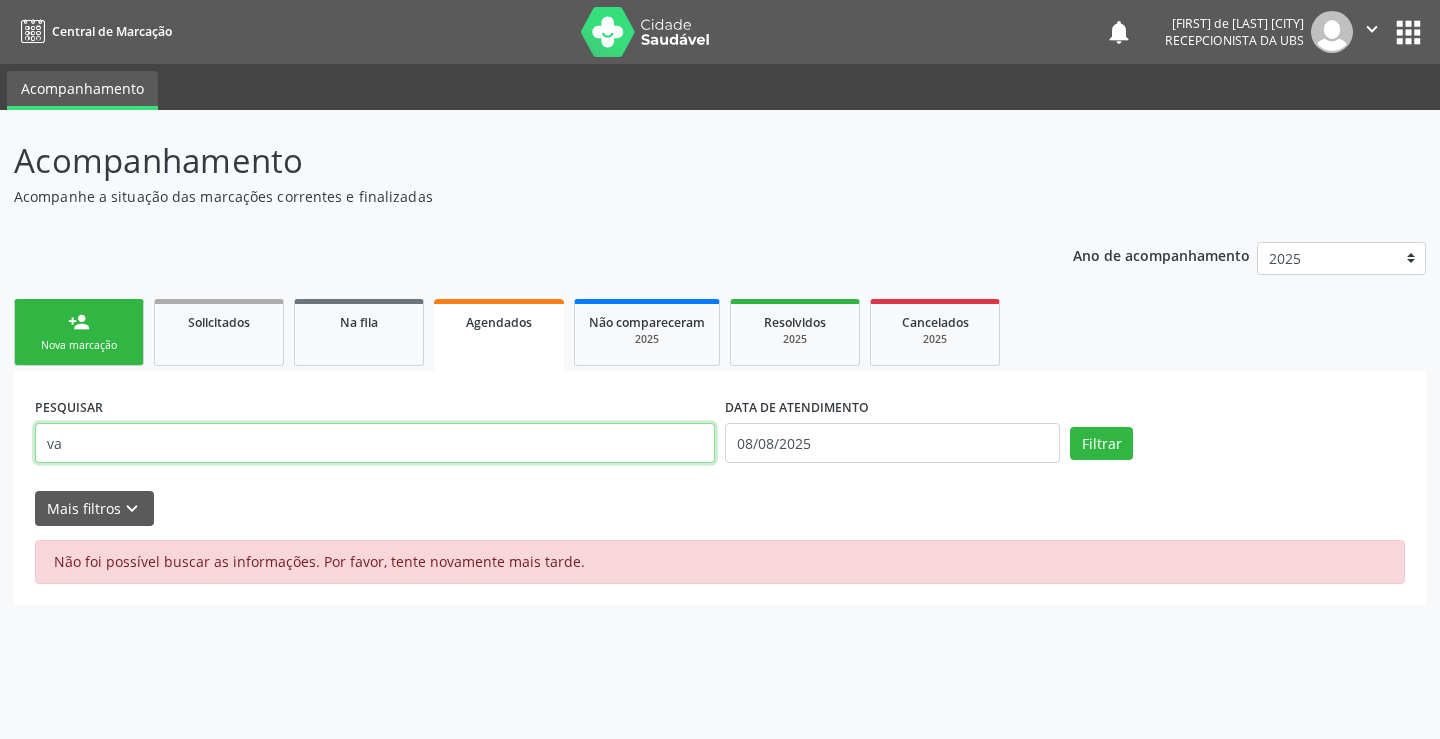 type on "v" 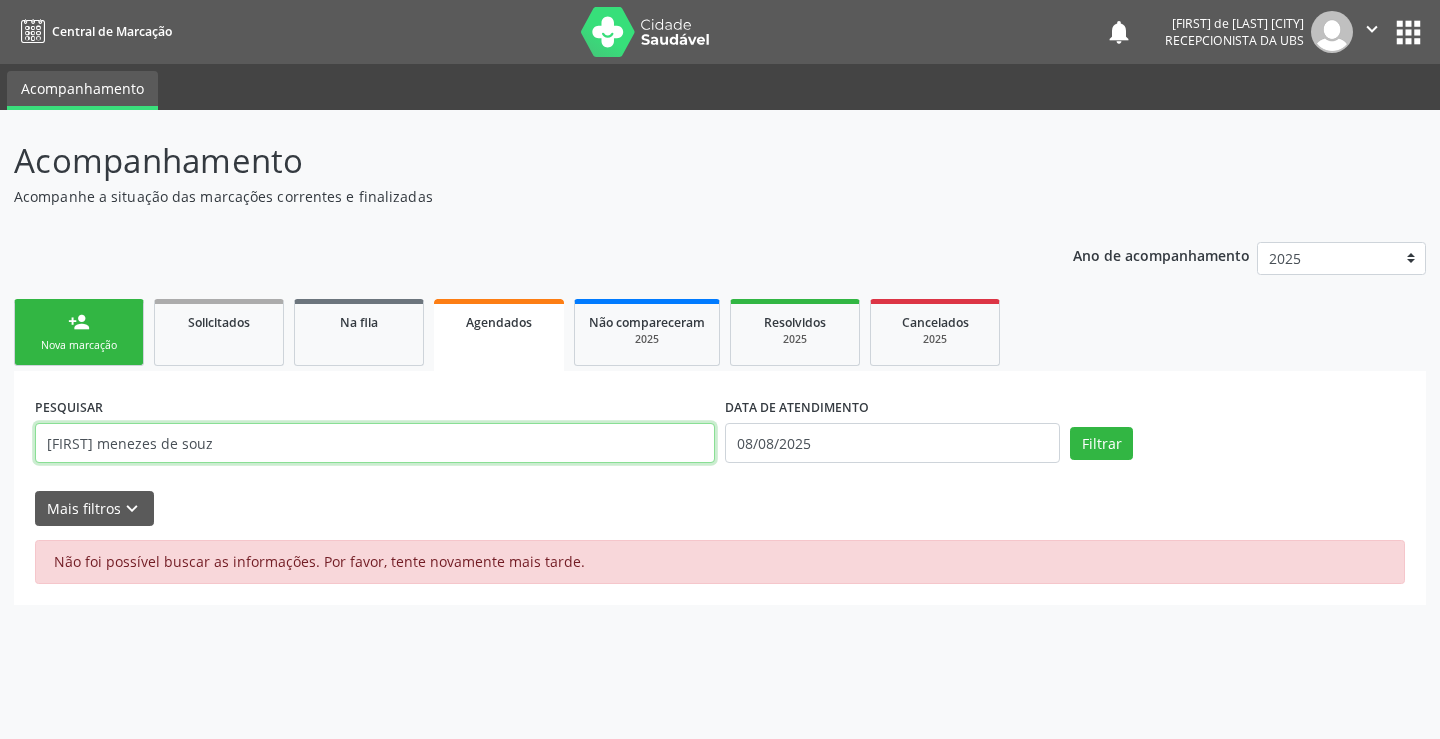 type on "[FIRST] [LAST] de souza" 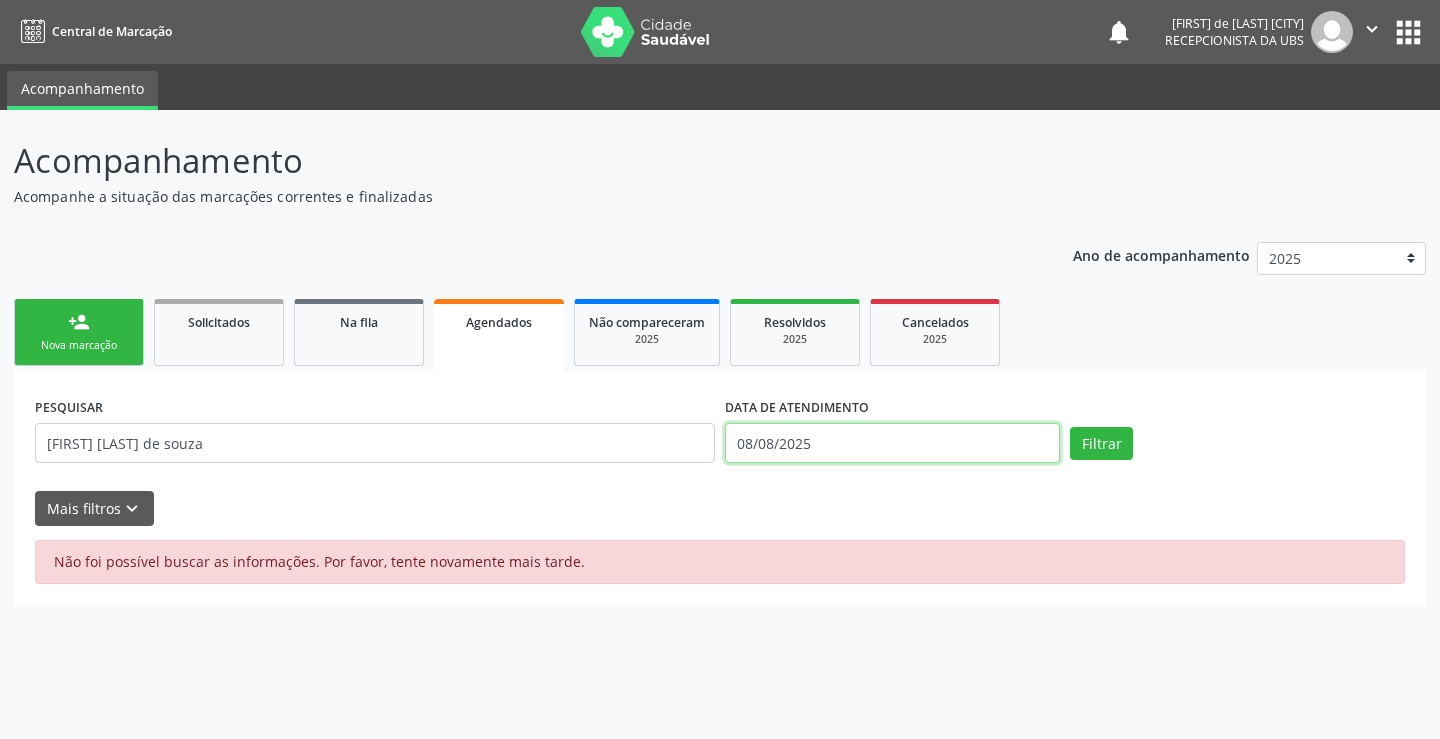 click on "08/08/2025" at bounding box center (892, 443) 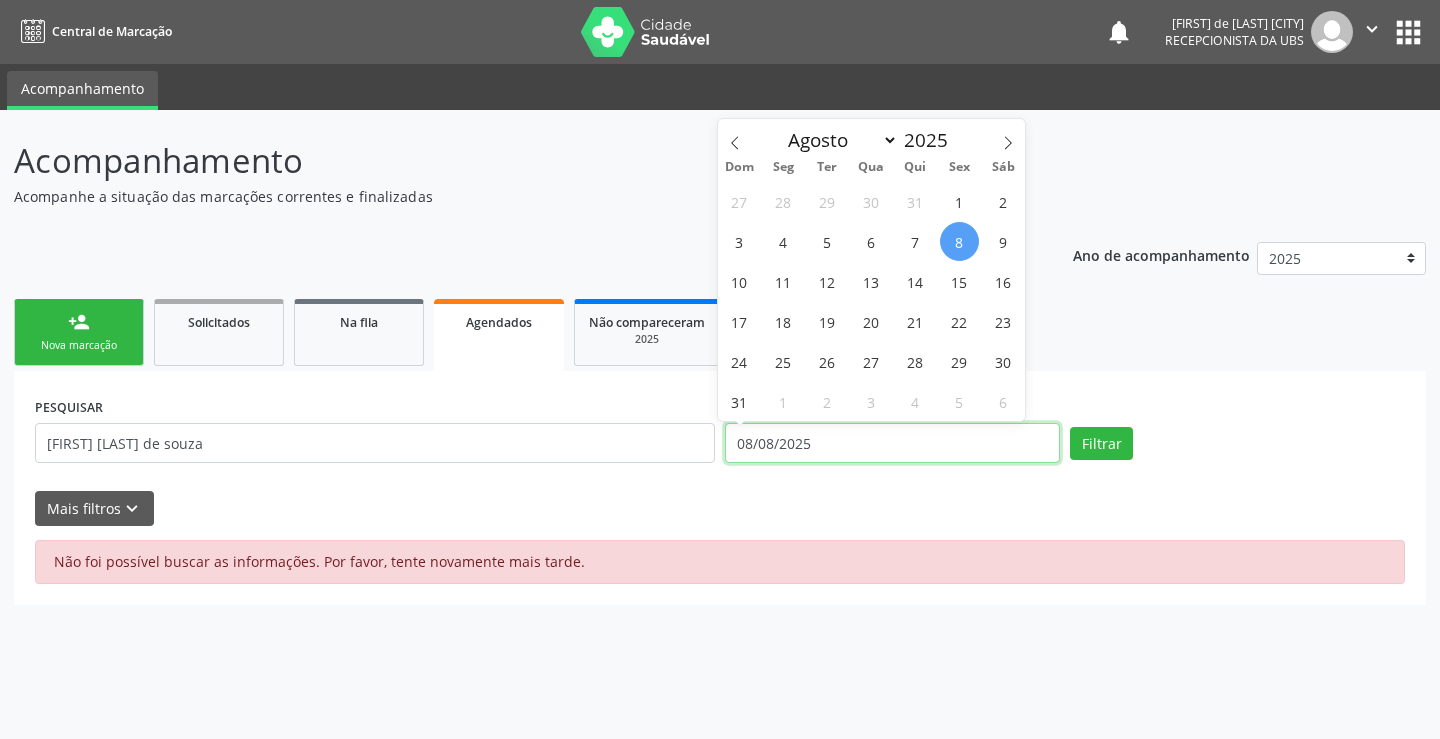 click on "08/08/2025" at bounding box center [892, 443] 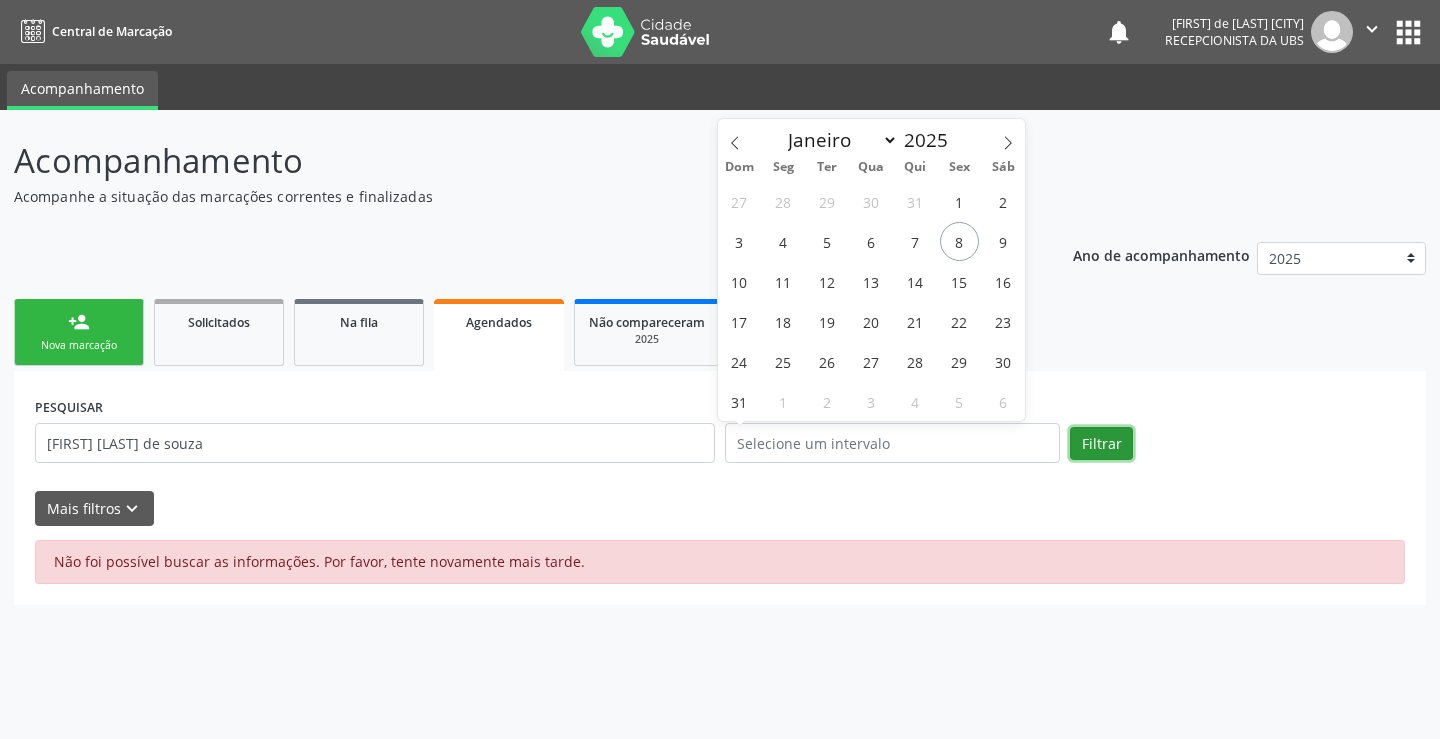 click on "Filtrar" at bounding box center (1101, 444) 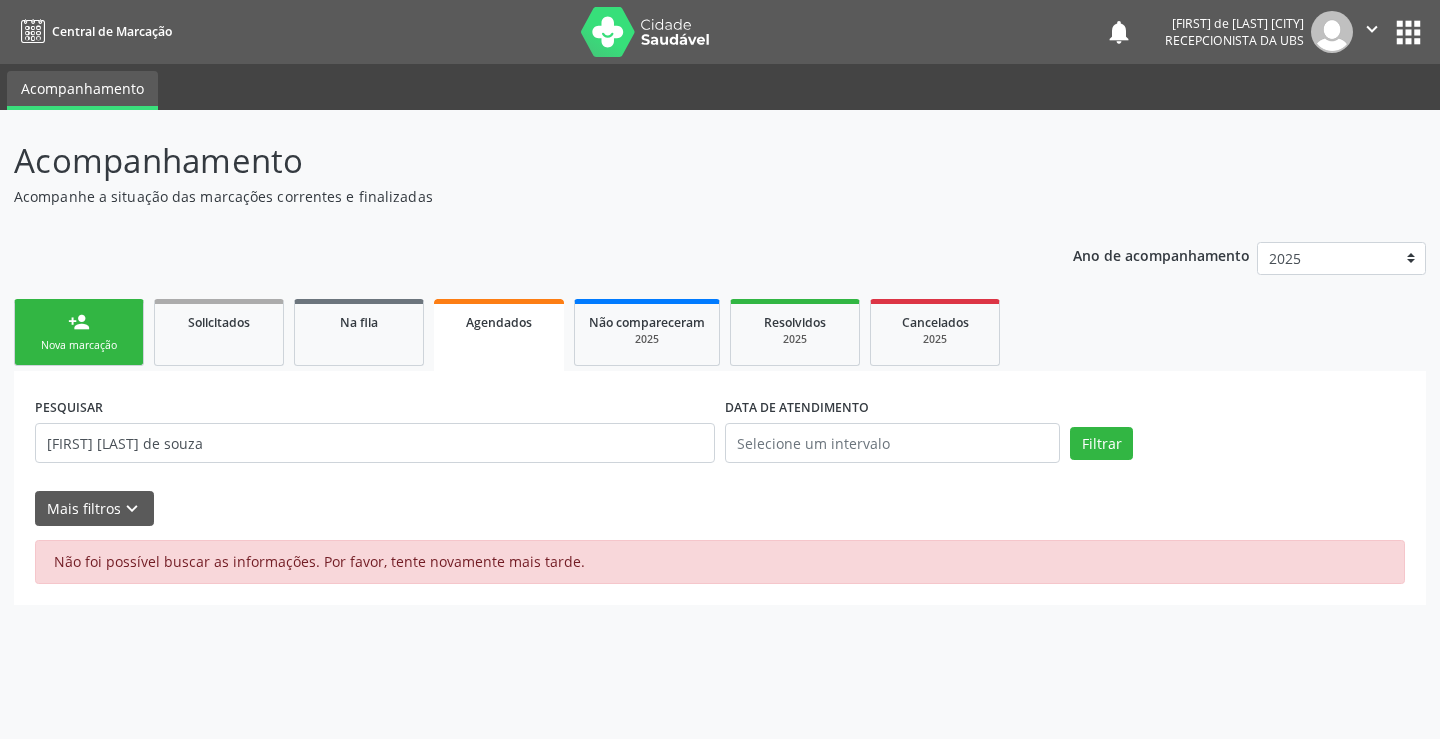 click on "Agendados" at bounding box center (499, 335) 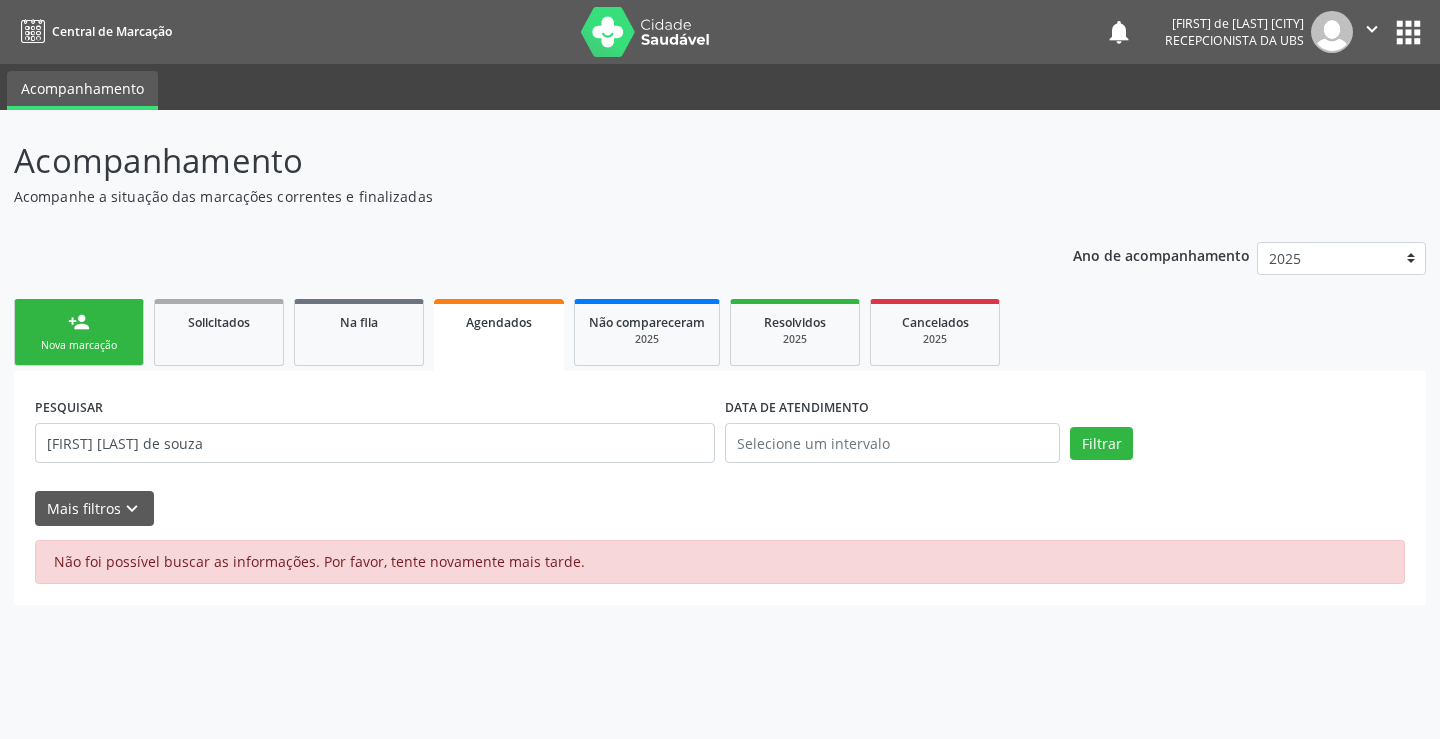 click on "person_add" at bounding box center (79, 322) 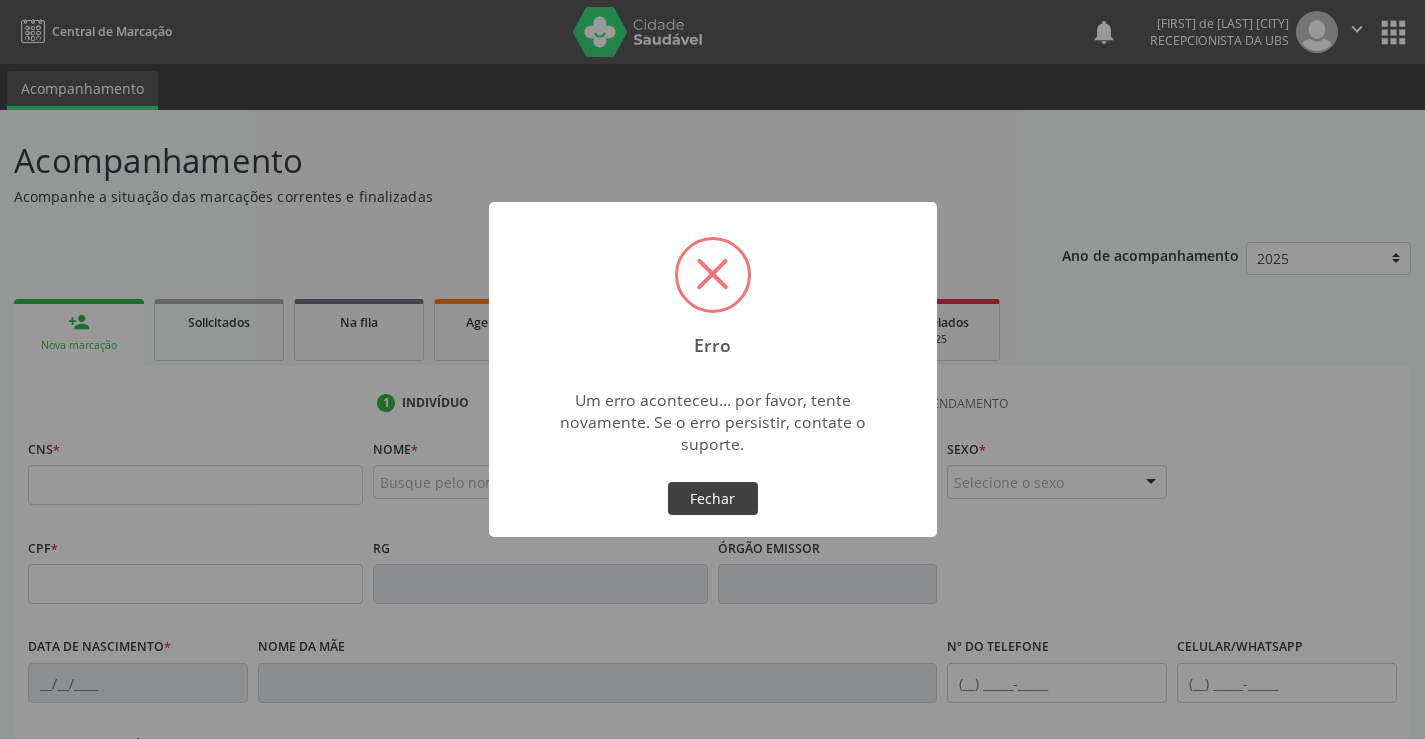 click on "Fechar" at bounding box center [713, 499] 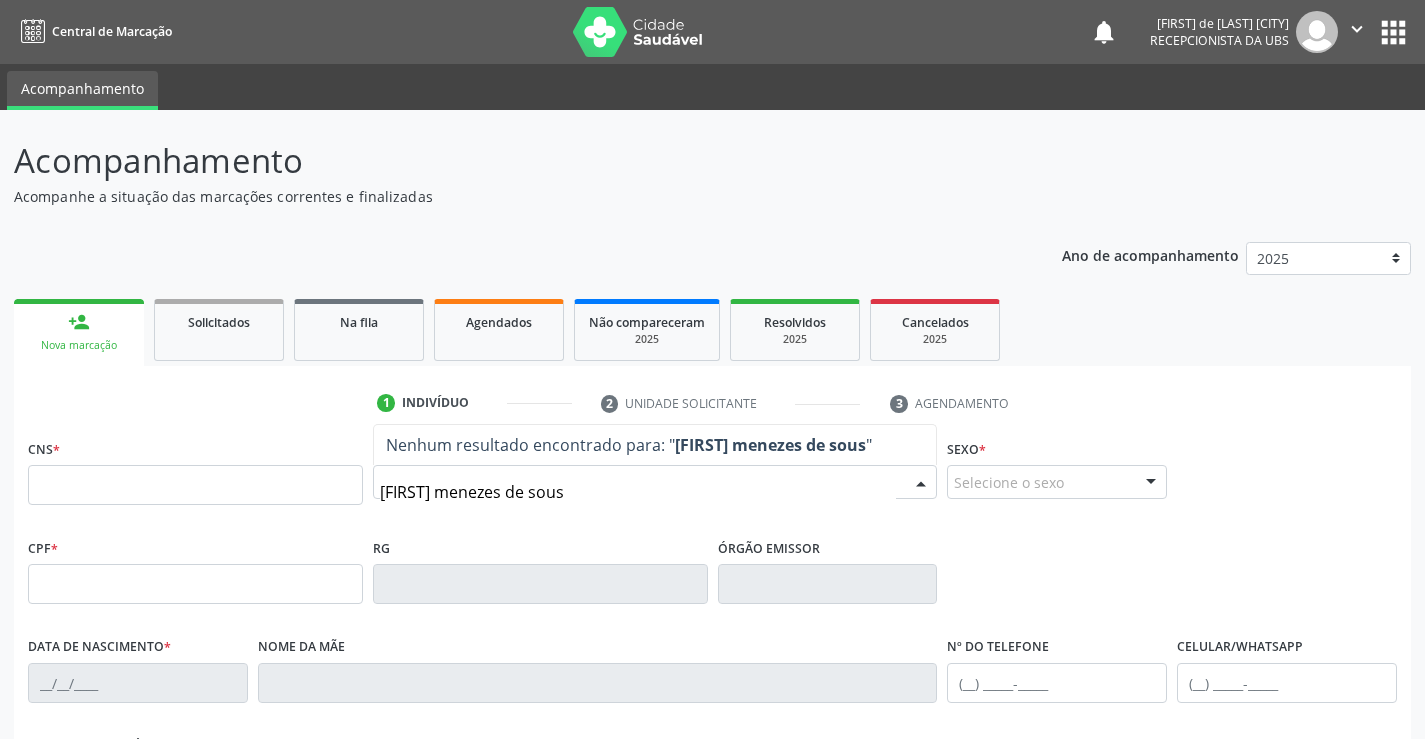 type on "[FIRST] [LAST] de sousa" 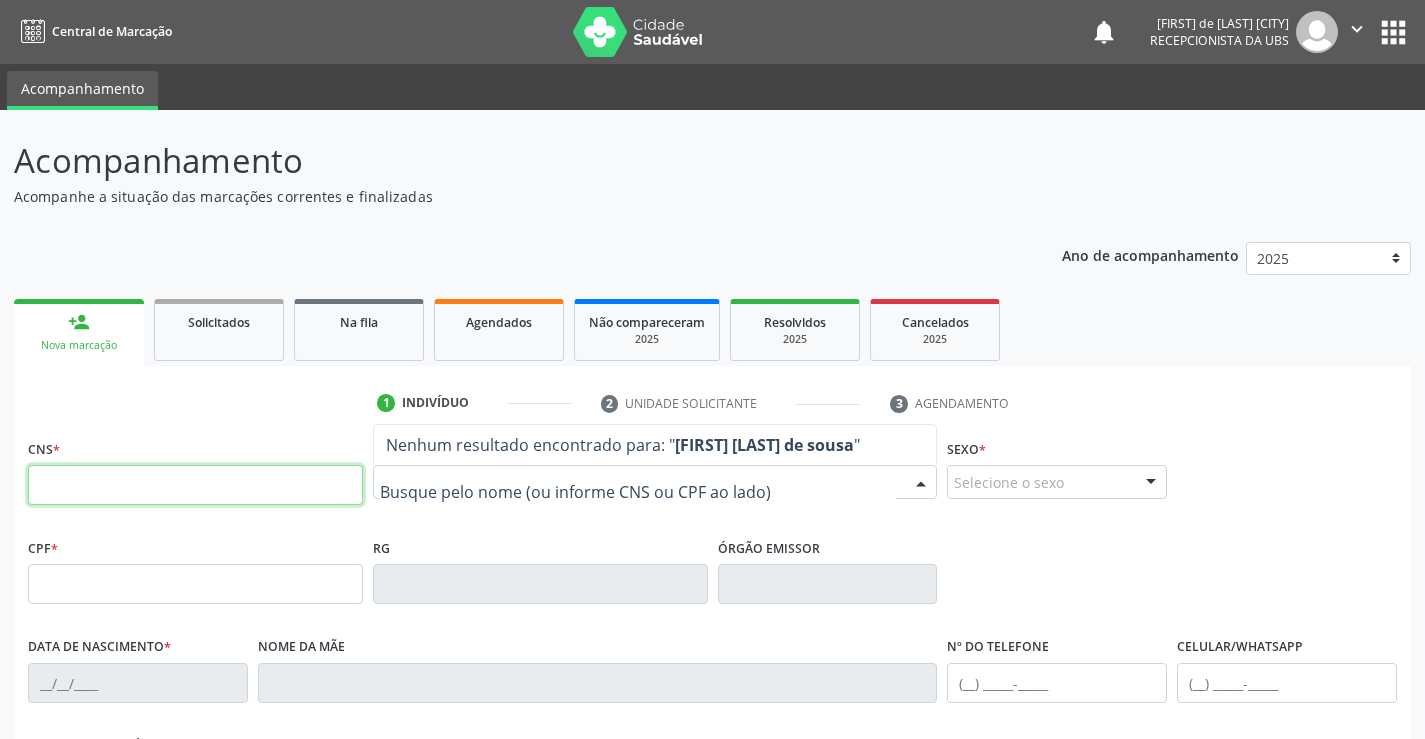 click at bounding box center (195, 485) 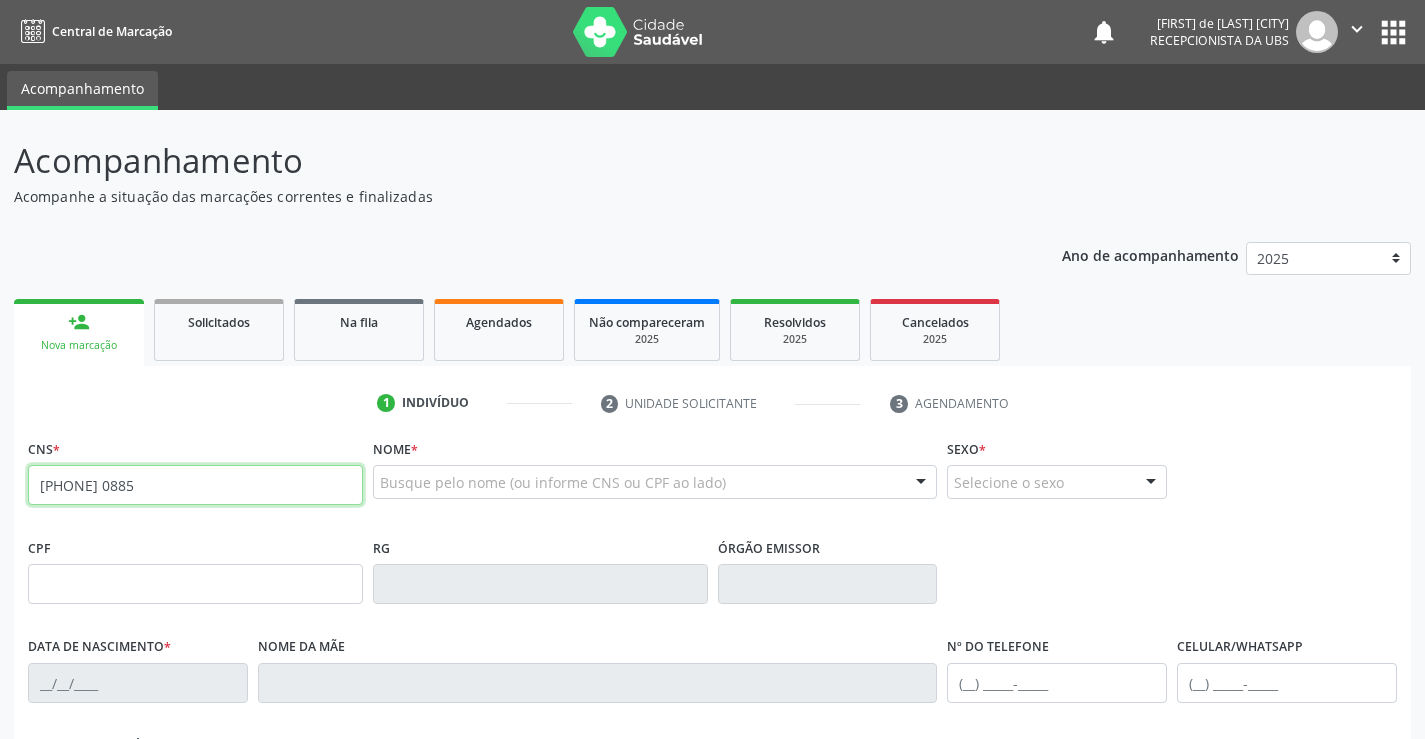 type on "[PHONE] 0885" 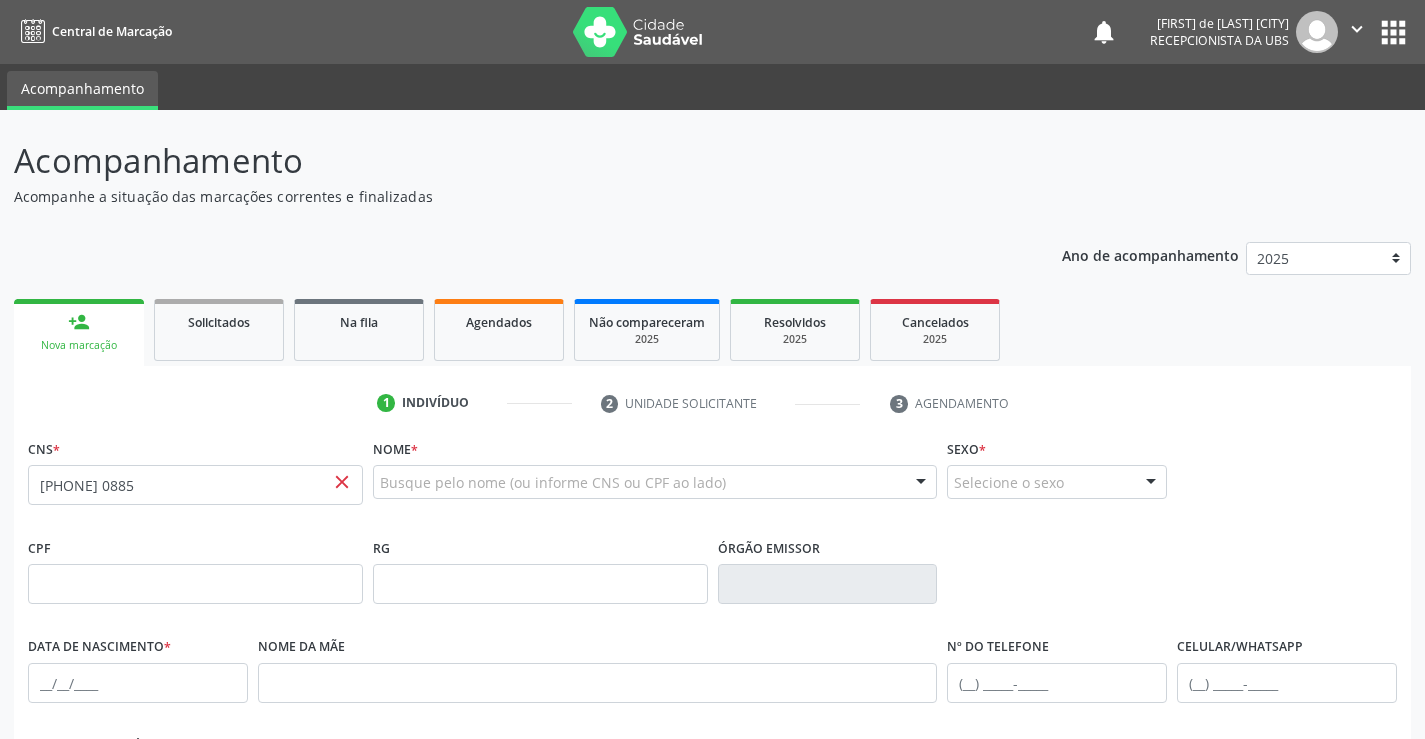 click on "close" at bounding box center [342, 482] 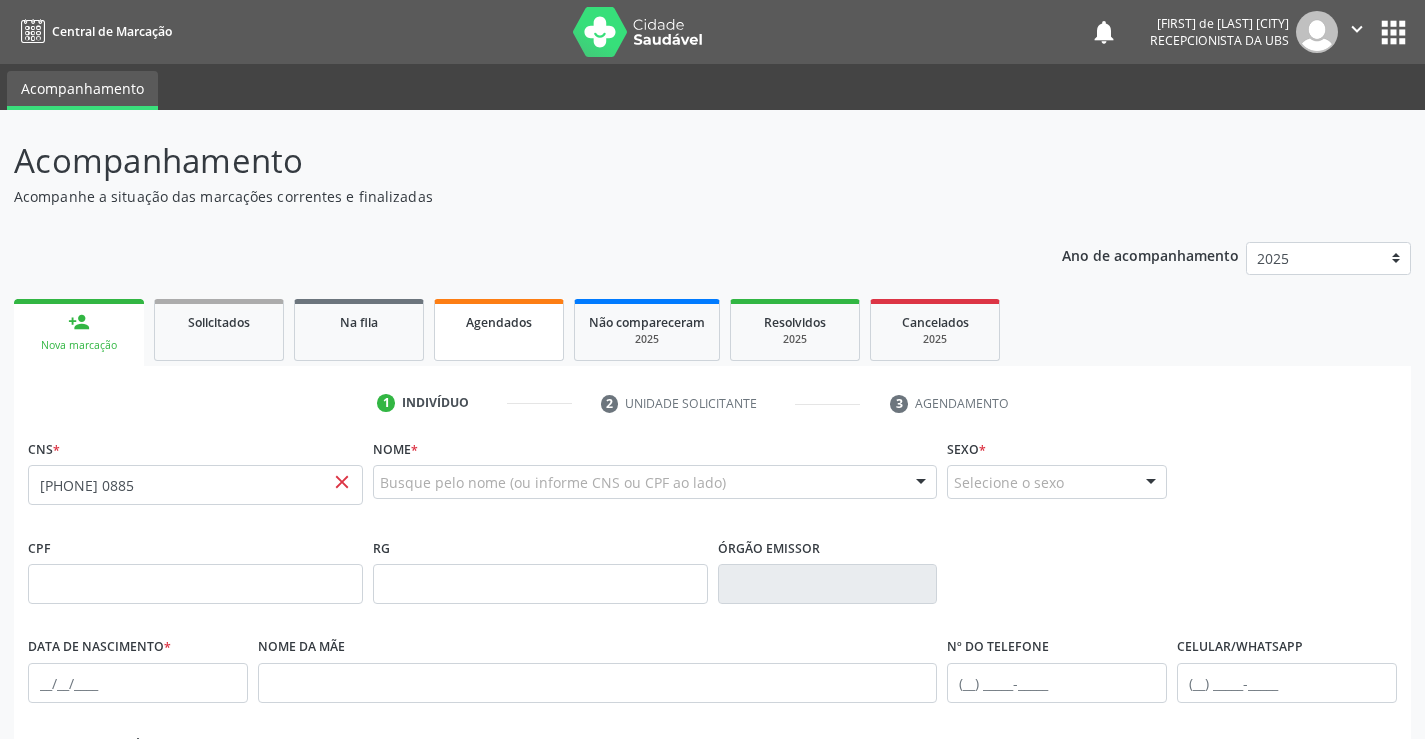click on "Agendados" at bounding box center [499, 322] 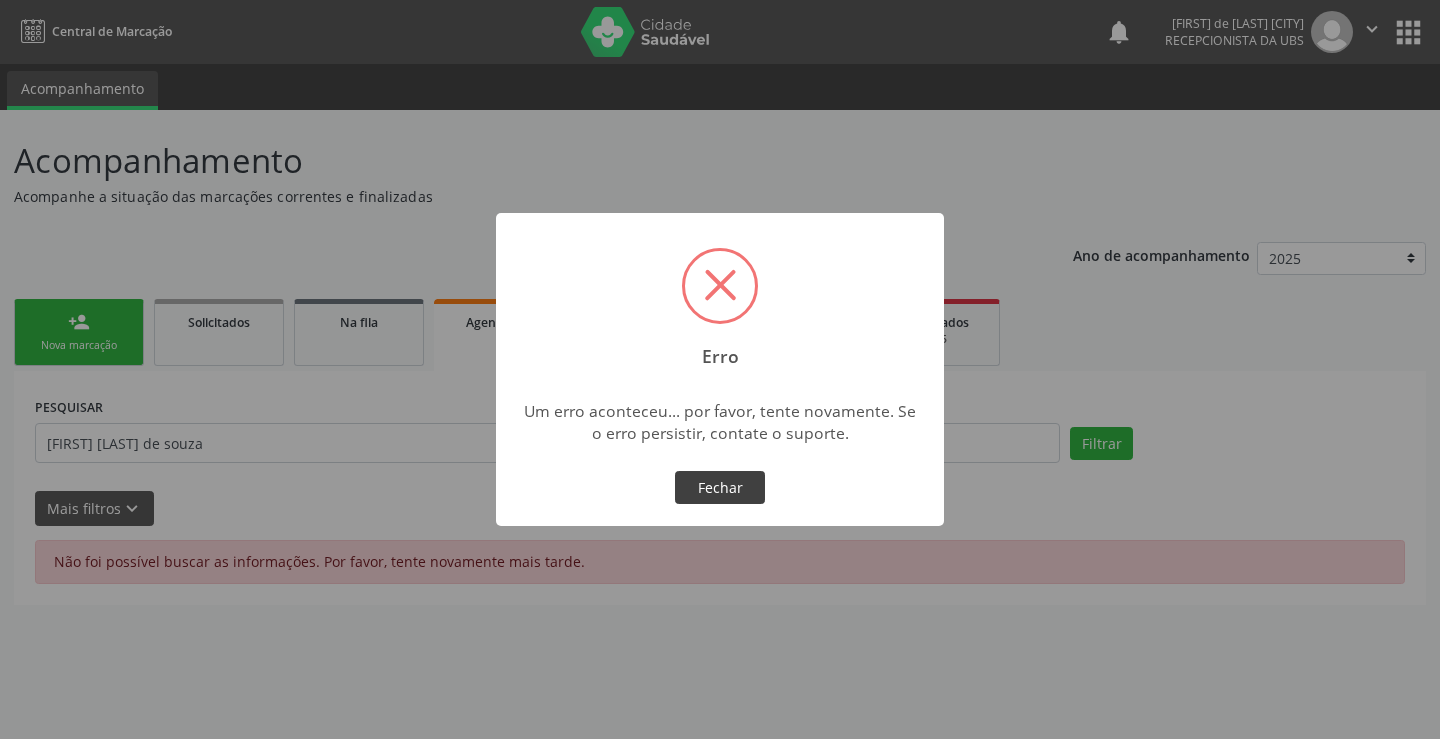 click on "Fechar" at bounding box center [720, 488] 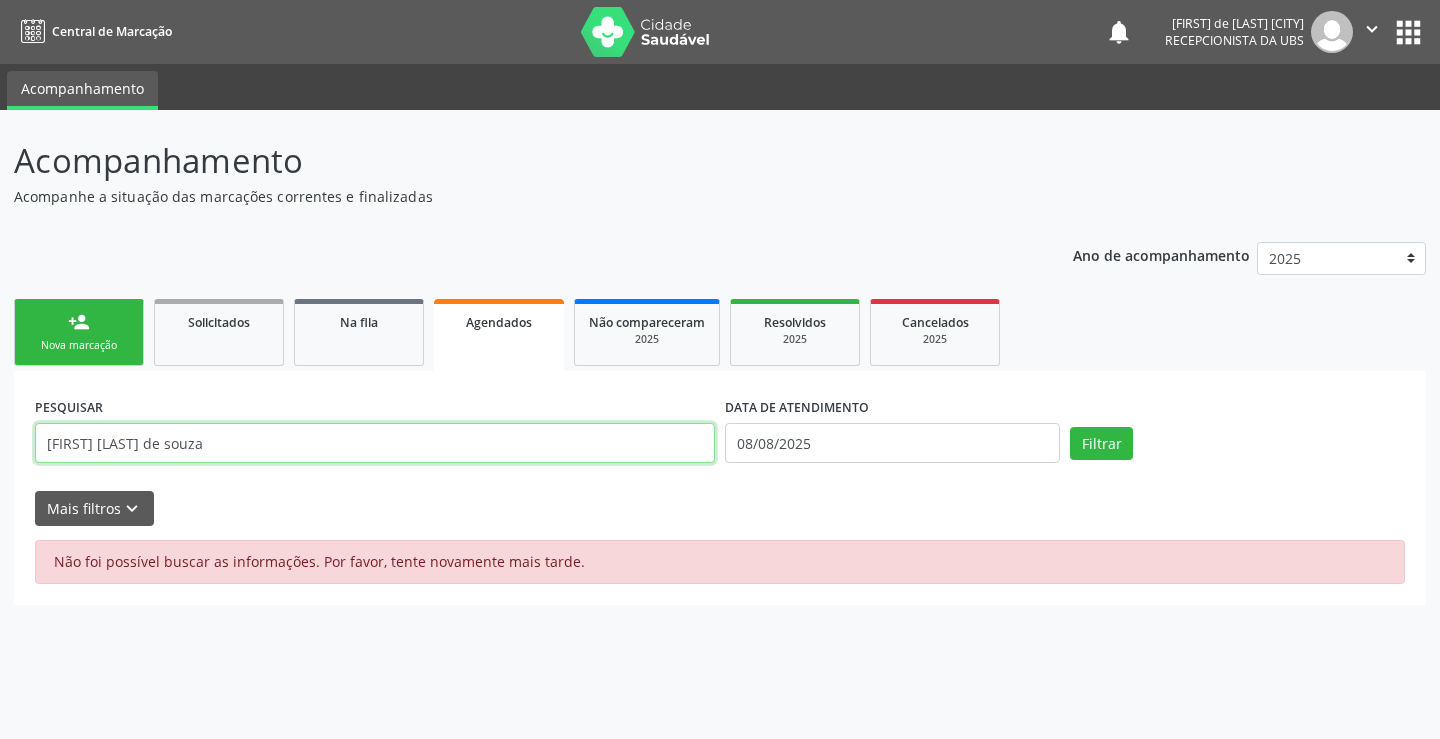 click on "[FIRST] [LAST] de souza" at bounding box center [375, 443] 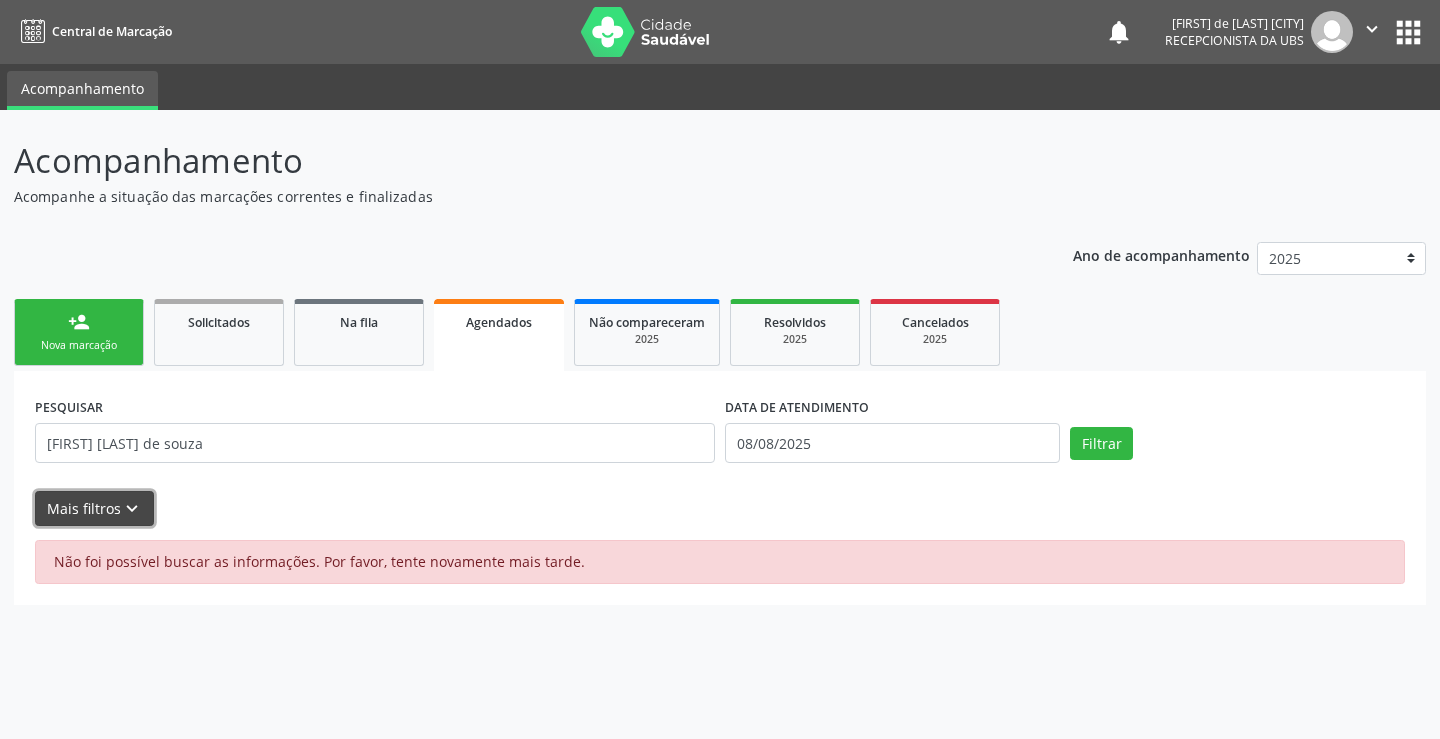 click on "keyboard_arrow_down" at bounding box center [132, 509] 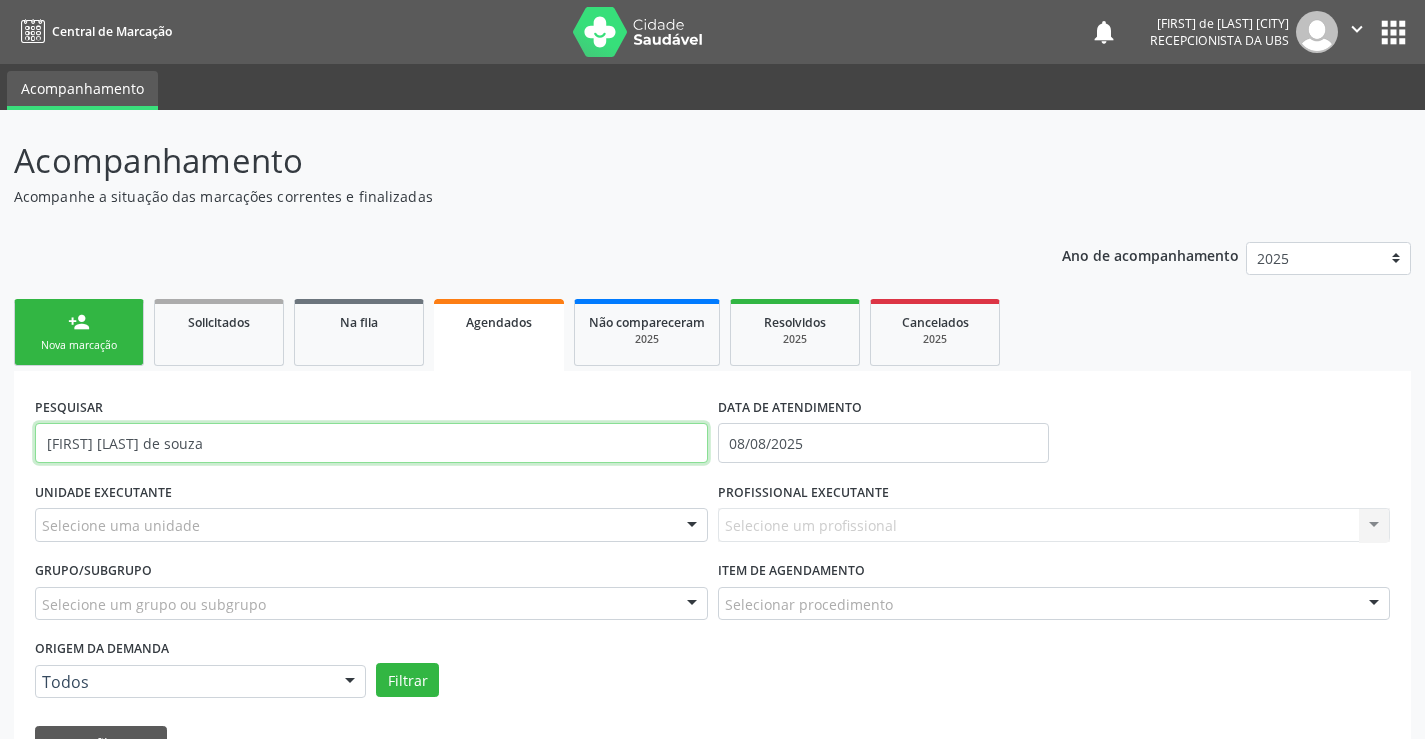 click on "[FIRST] [LAST] de souza" at bounding box center [371, 443] 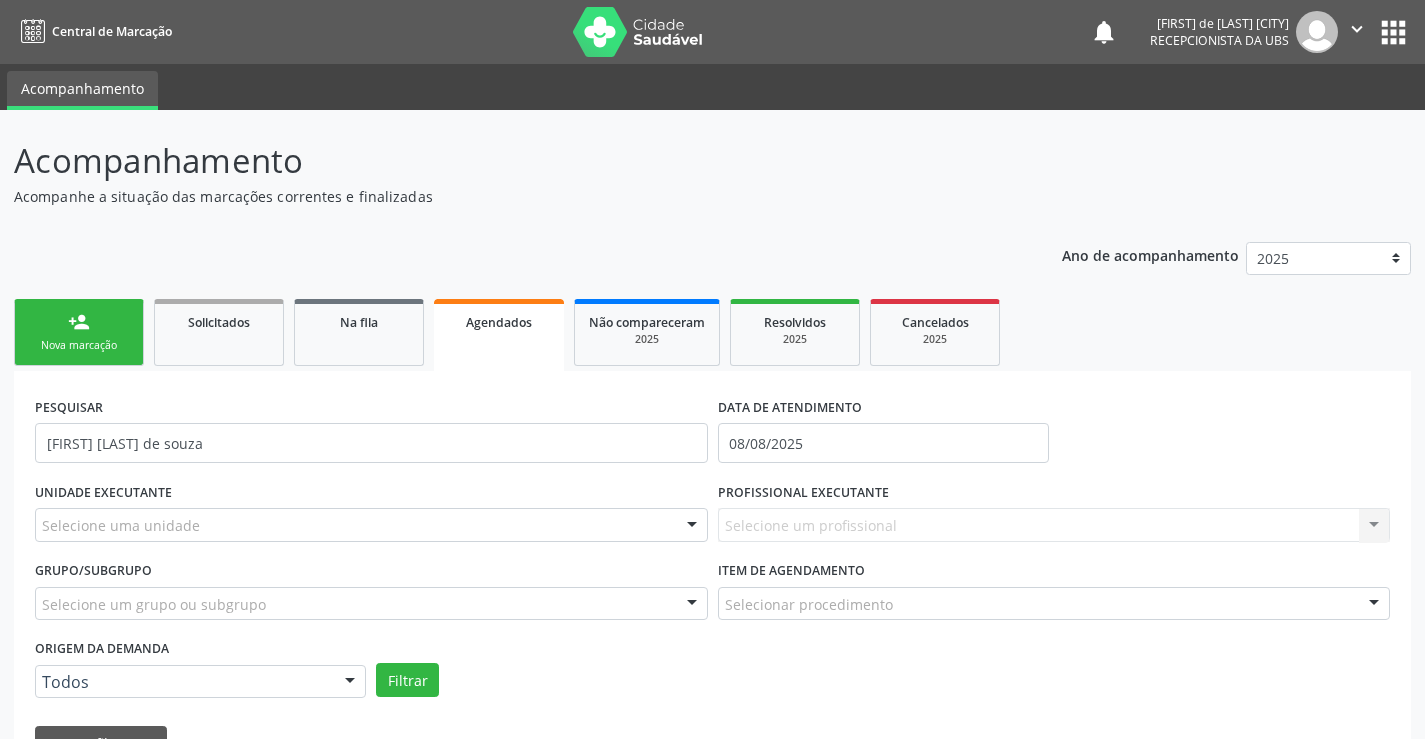 click on "PESQUISAR
[FIRST] [LAST] de souza" at bounding box center [371, 434] 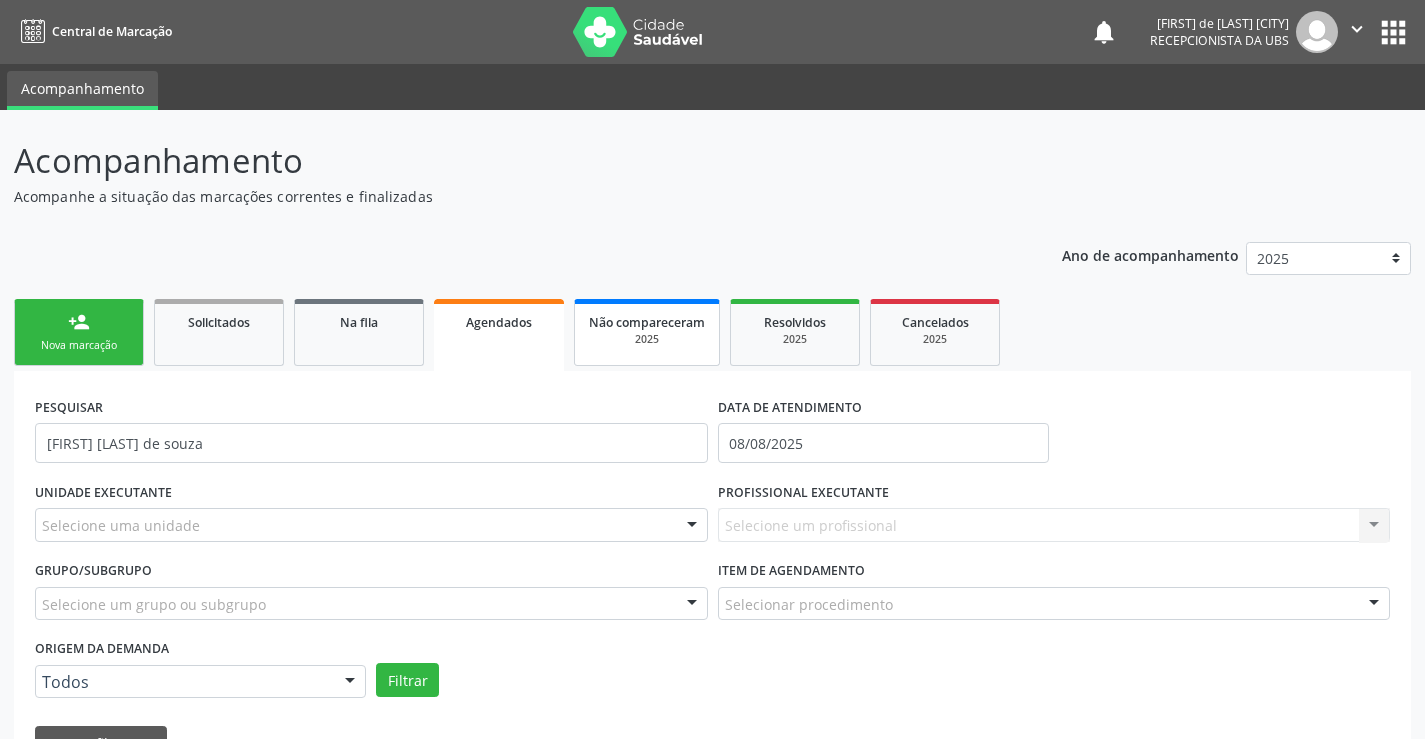 click on "Não compareceram" at bounding box center [647, 322] 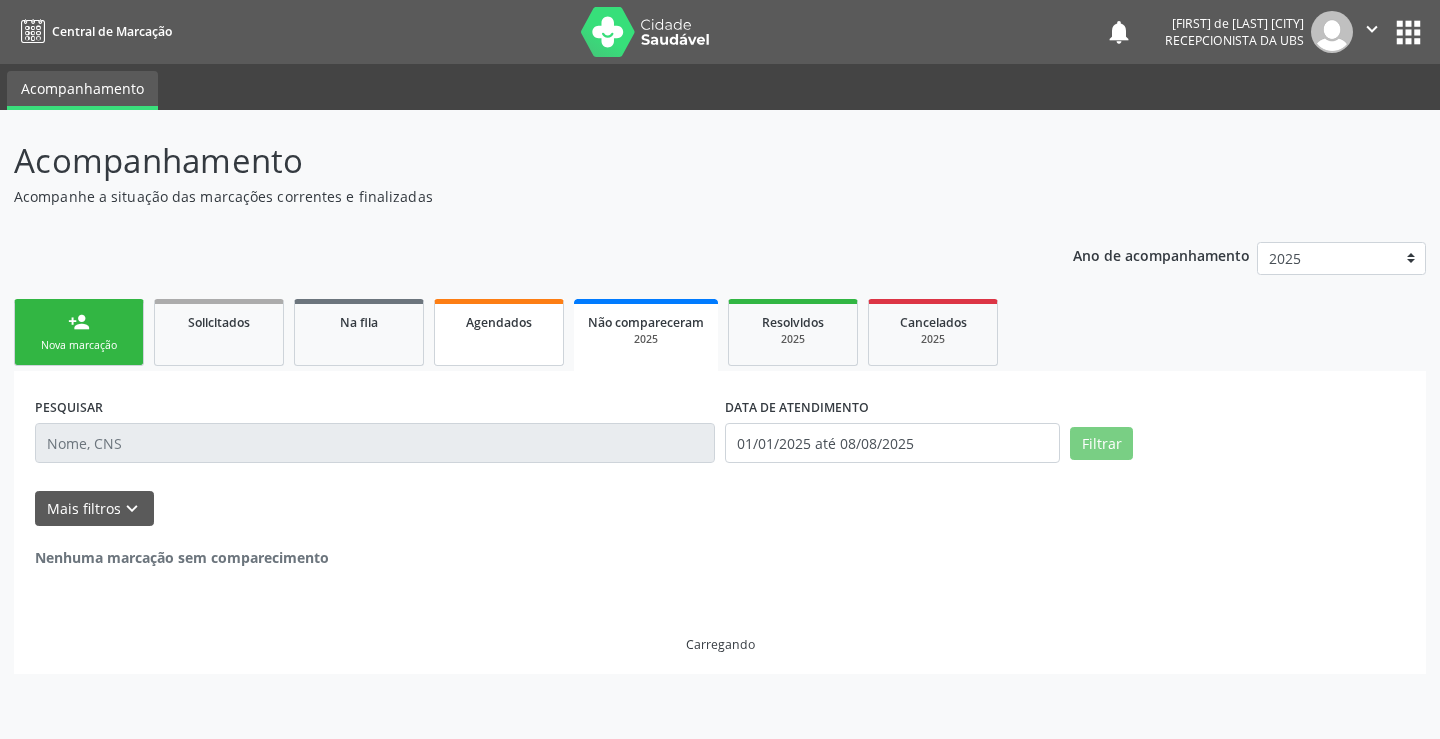 click on "Agendados" at bounding box center (499, 321) 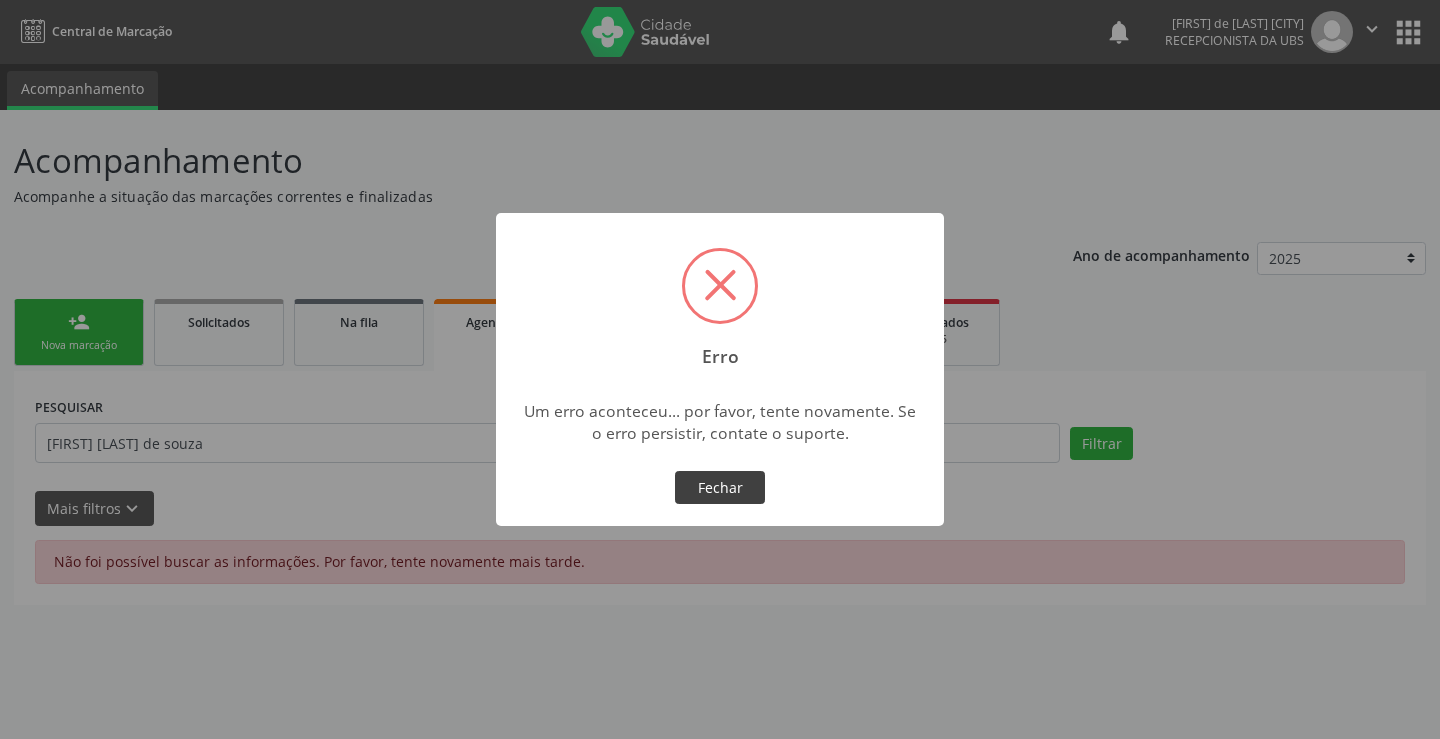 click on "Fechar" at bounding box center [720, 488] 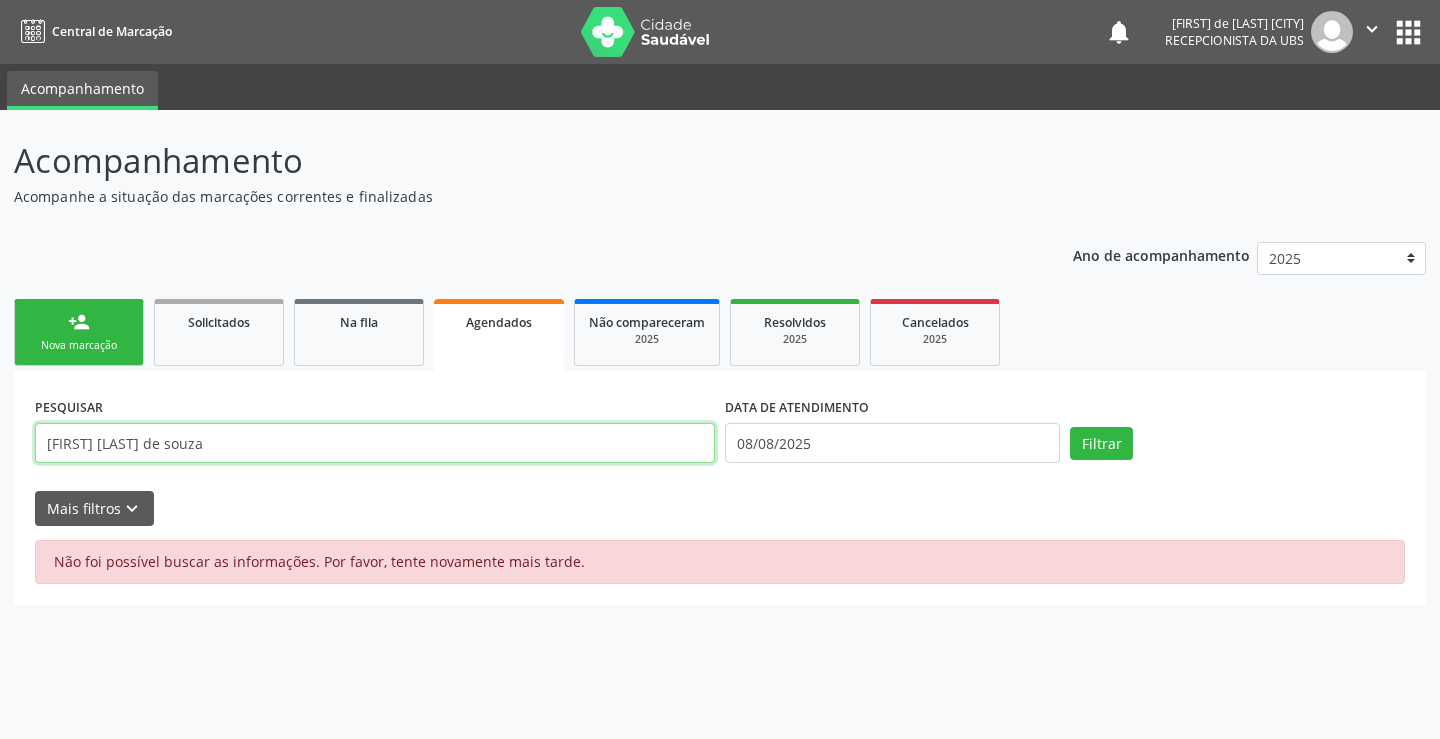 click on "[FIRST] [LAST] de souza" at bounding box center (375, 443) 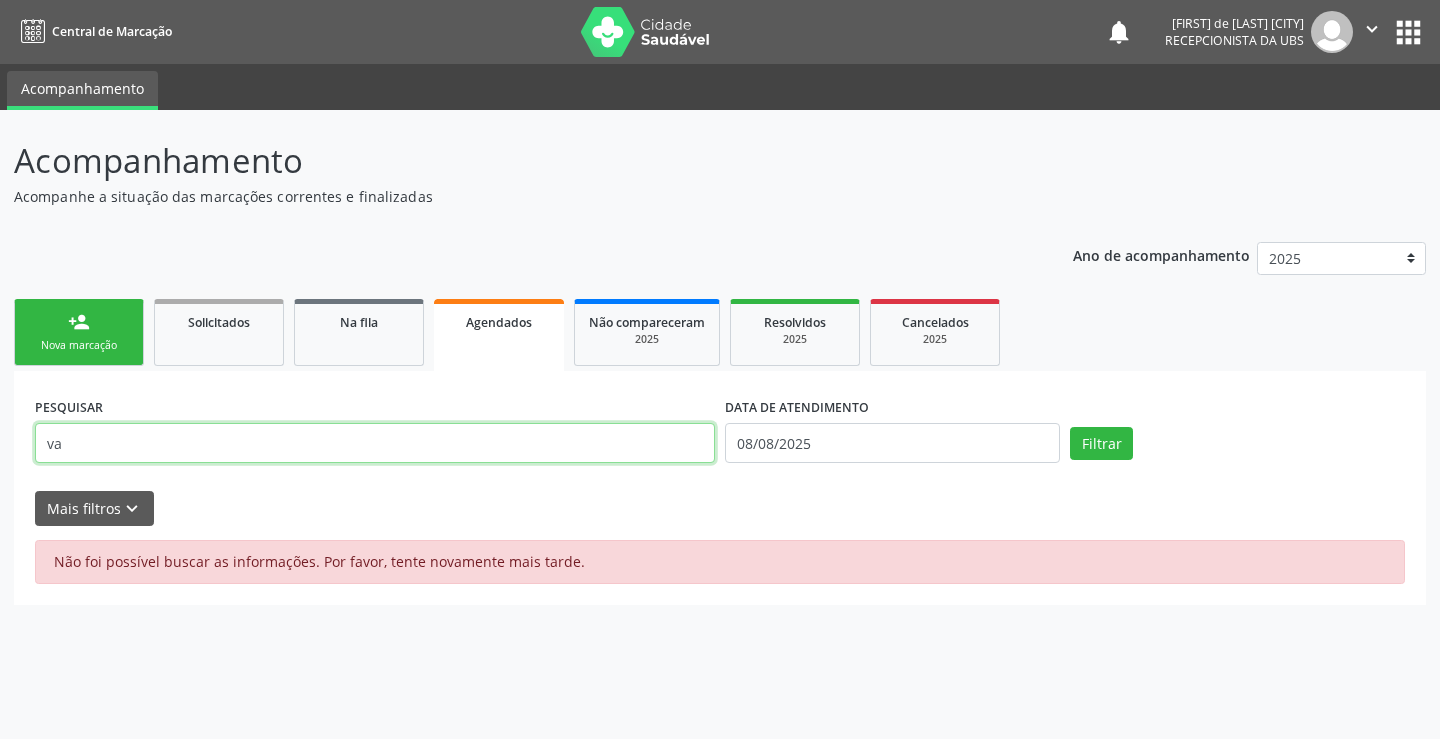type on "v" 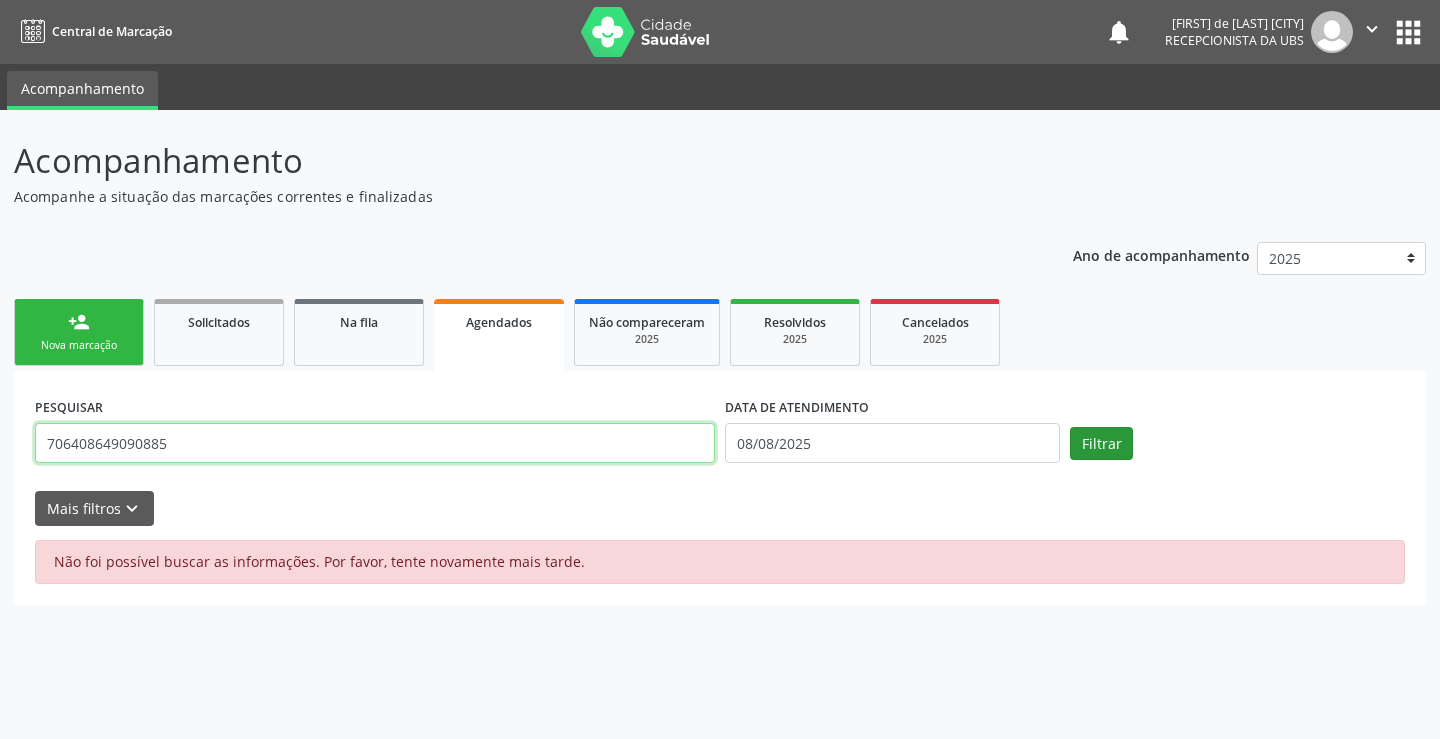 type on "706408649090885" 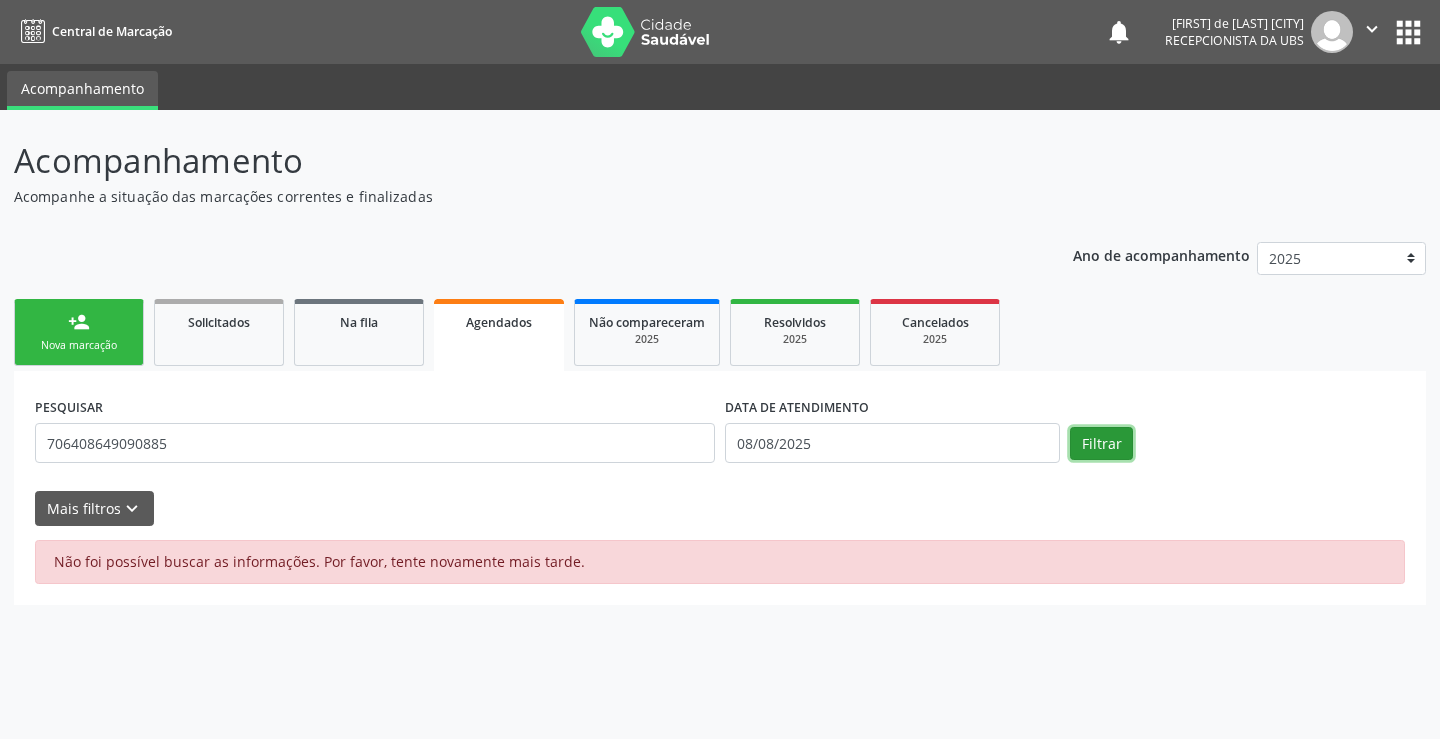 click on "Filtrar" at bounding box center [1101, 444] 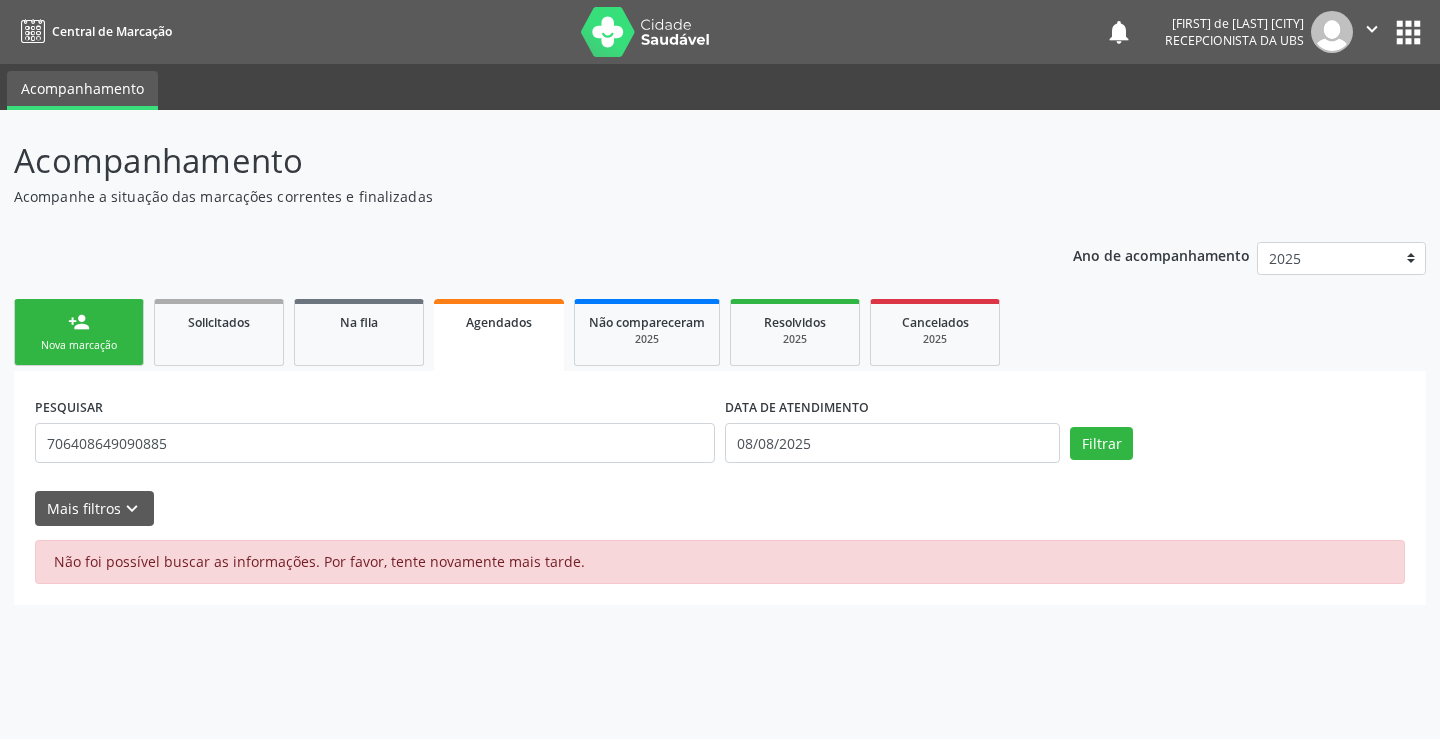 click on "person_add
Nova marcação" at bounding box center (79, 332) 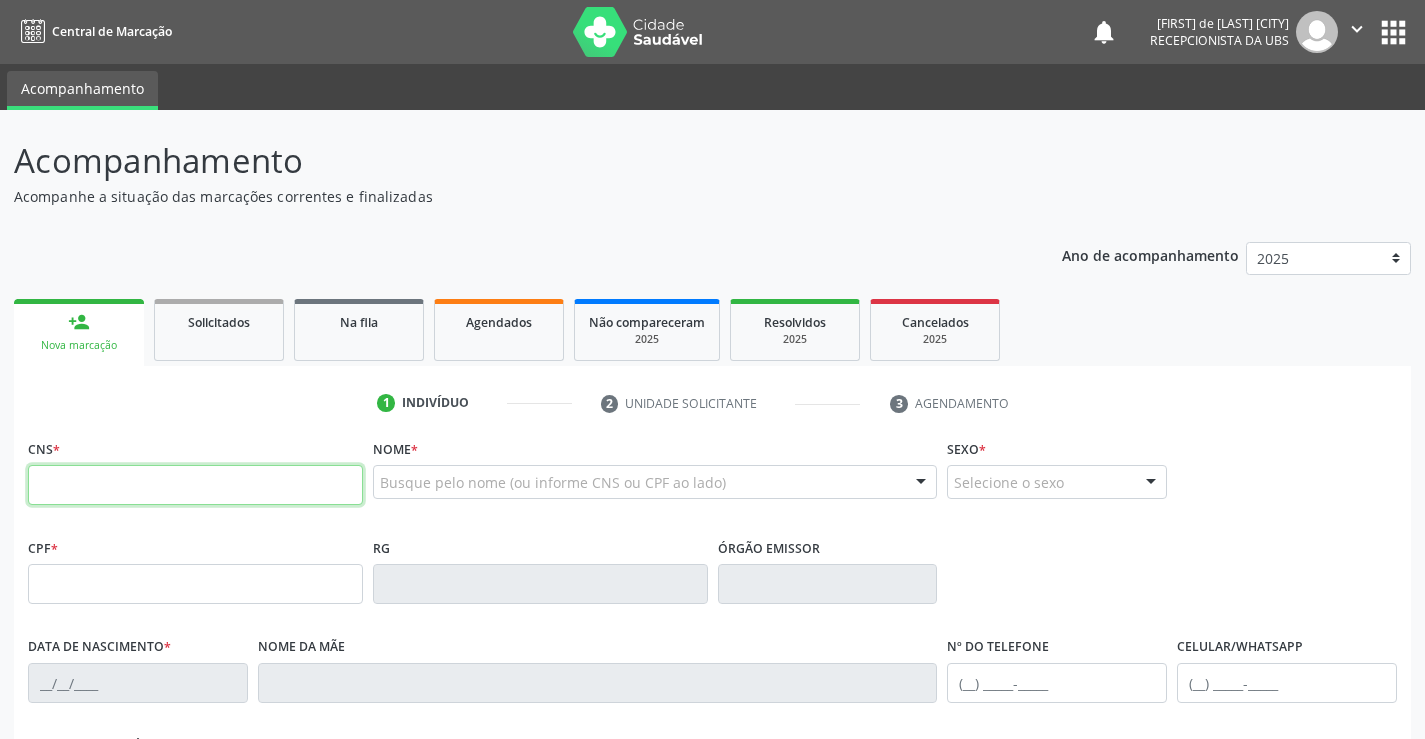click at bounding box center [195, 485] 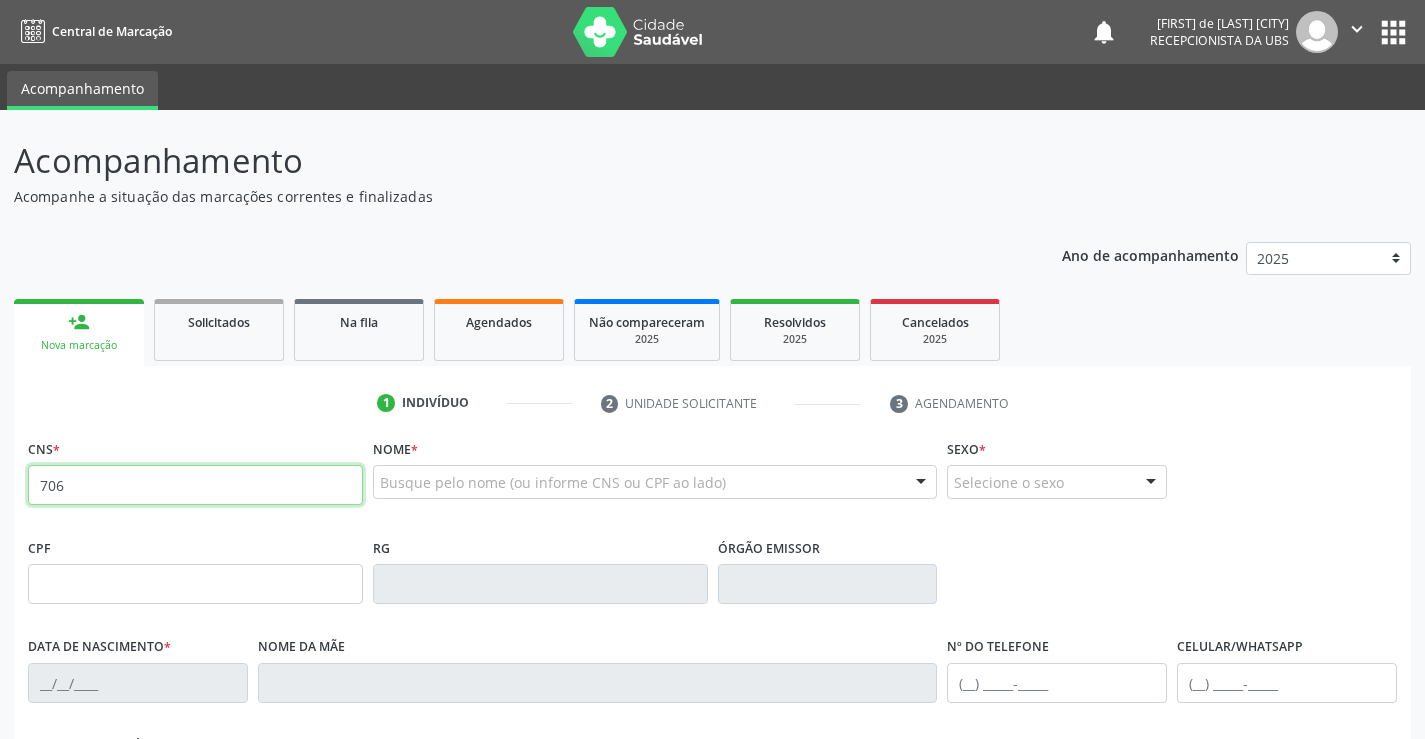 type on "706" 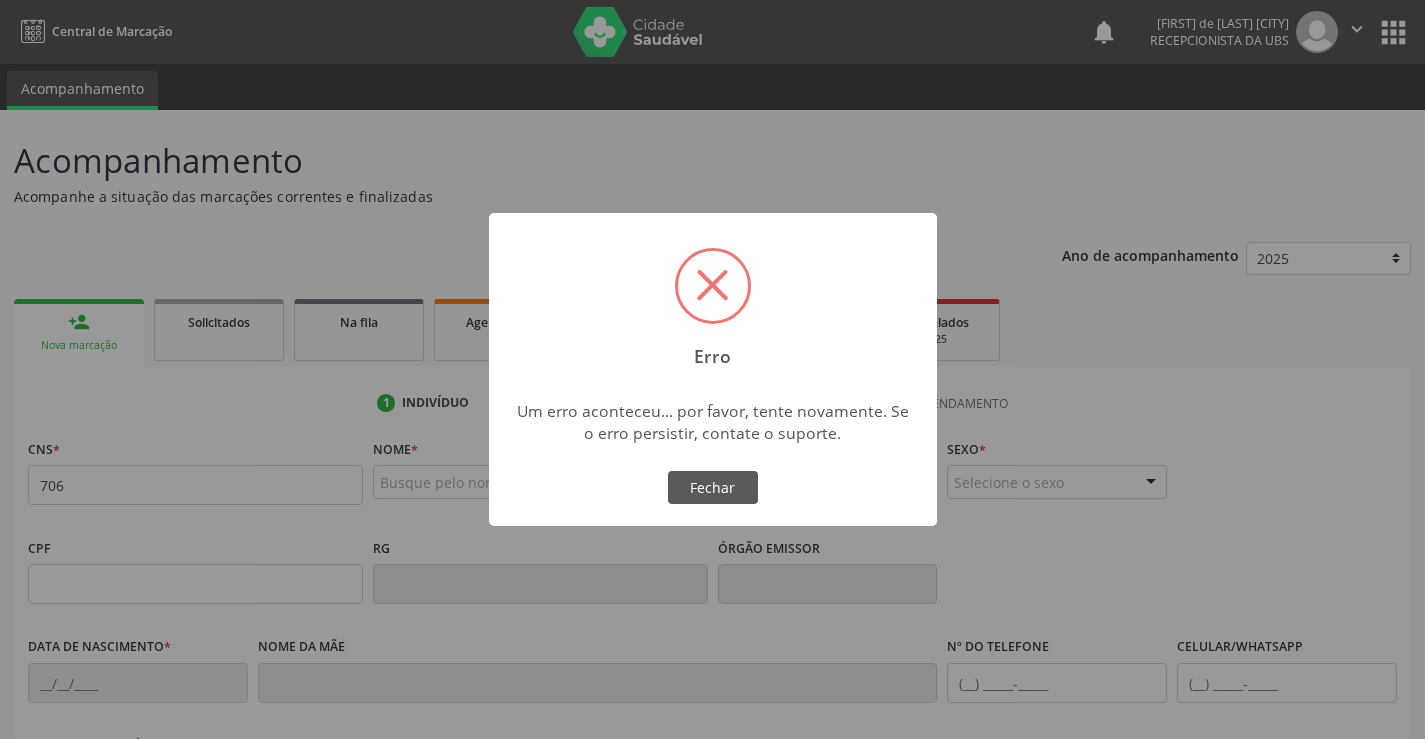 type 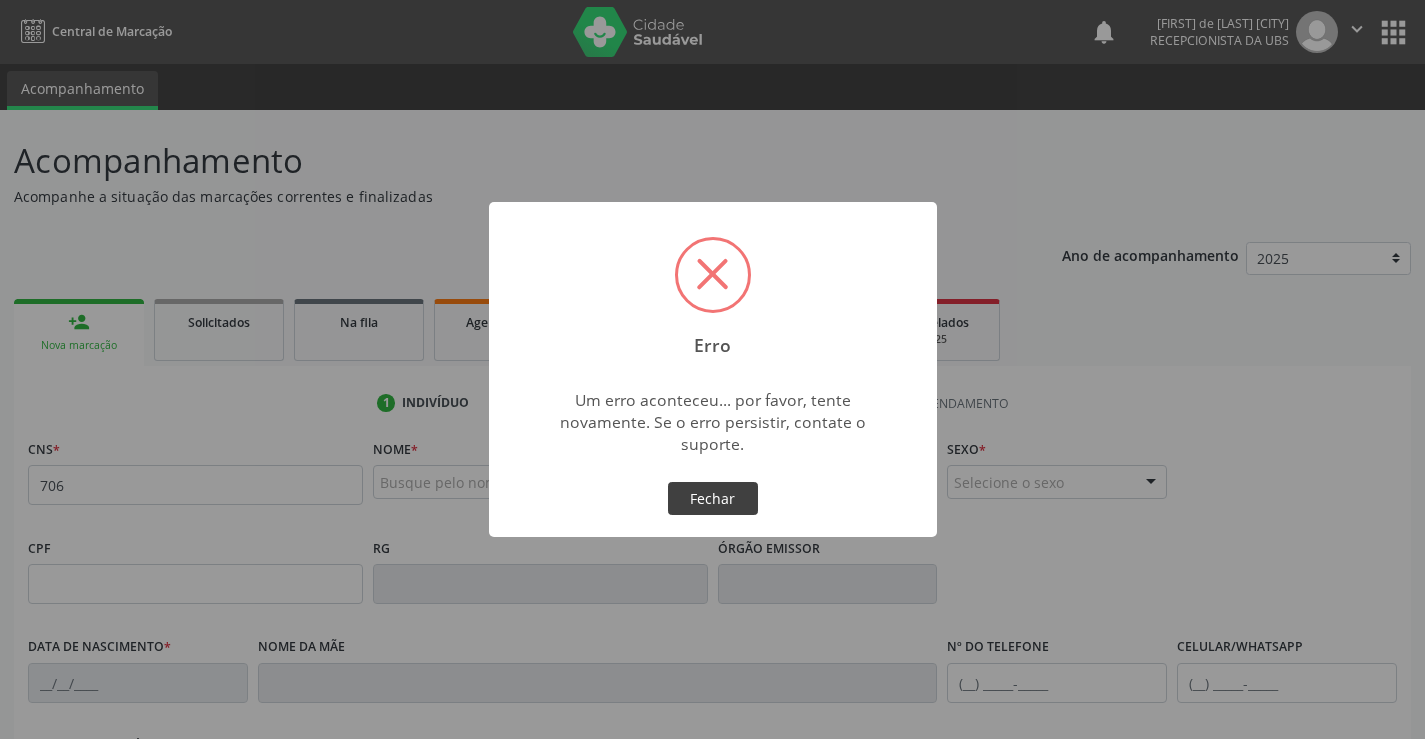 click on "Fechar" at bounding box center [713, 499] 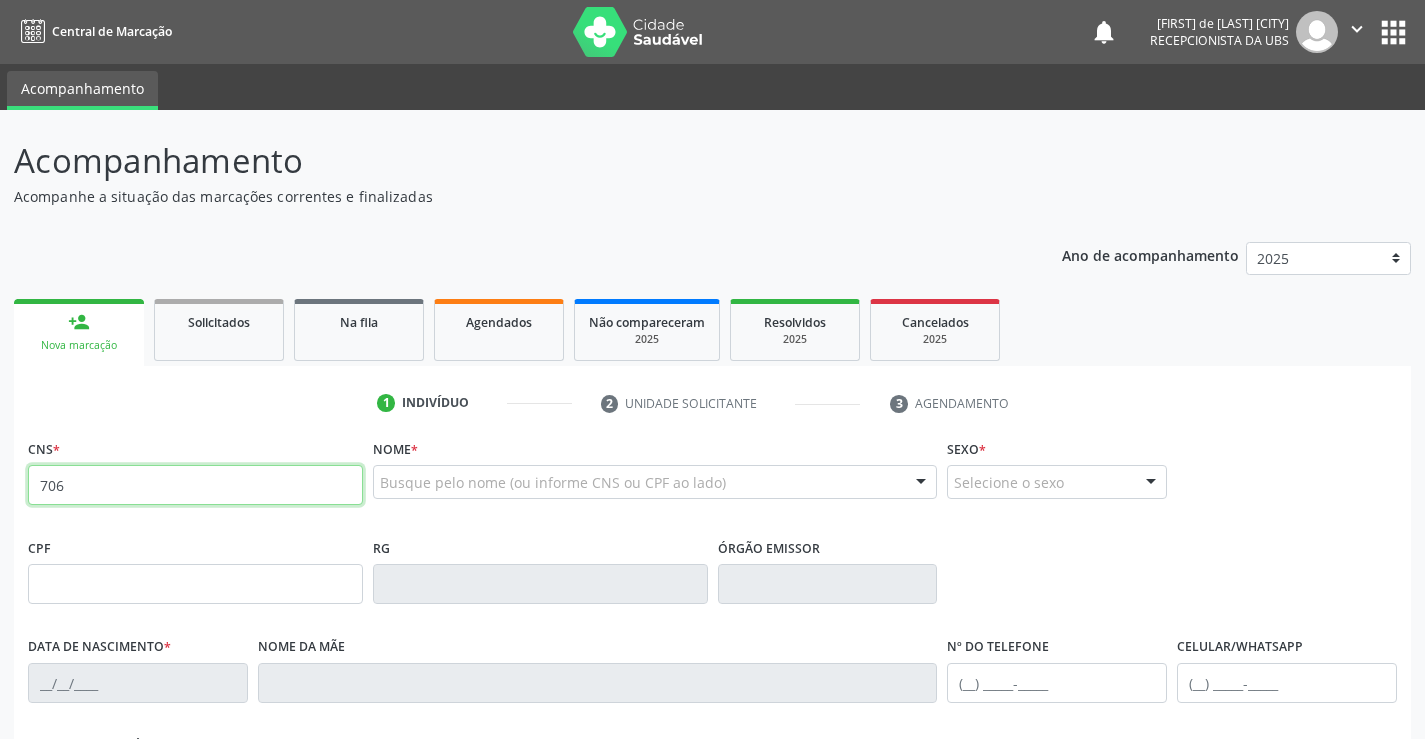 click on "706" at bounding box center [195, 485] 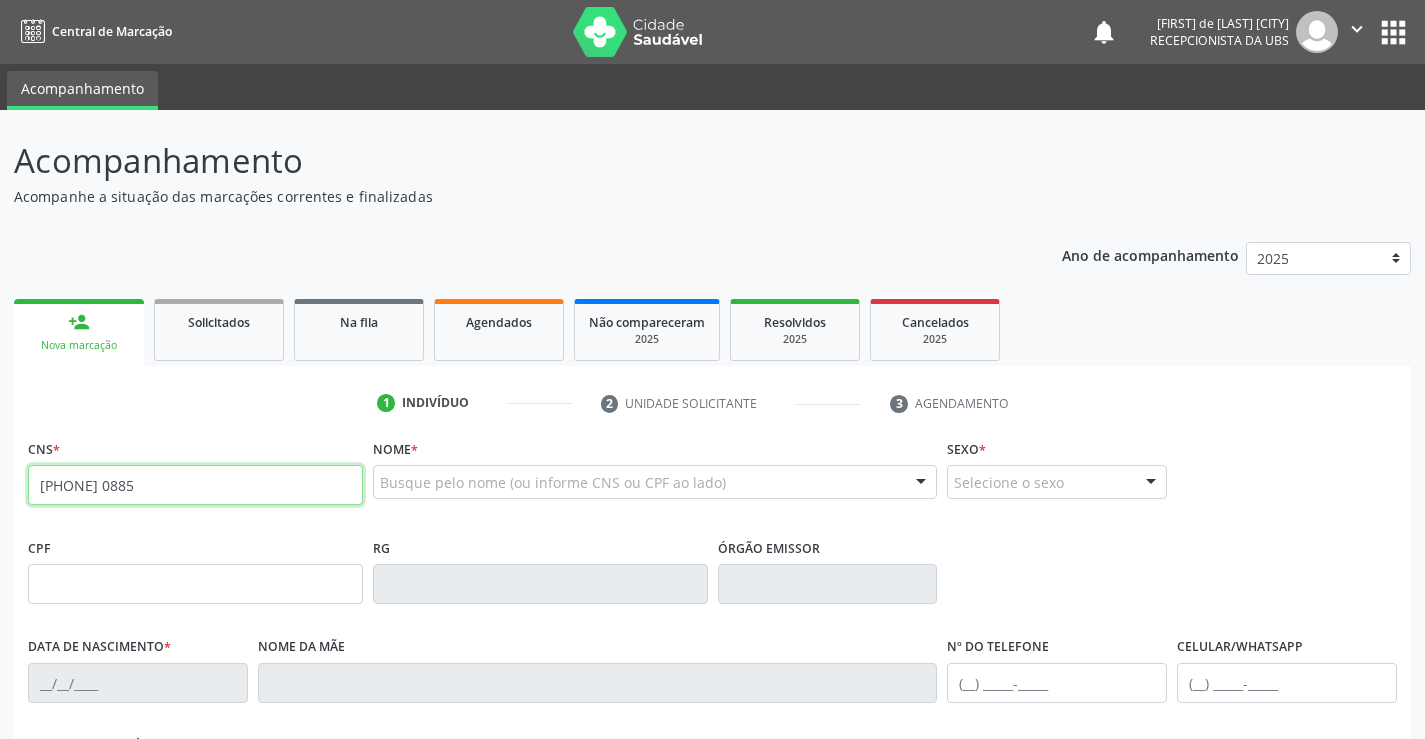 type on "[PHONE] 0885" 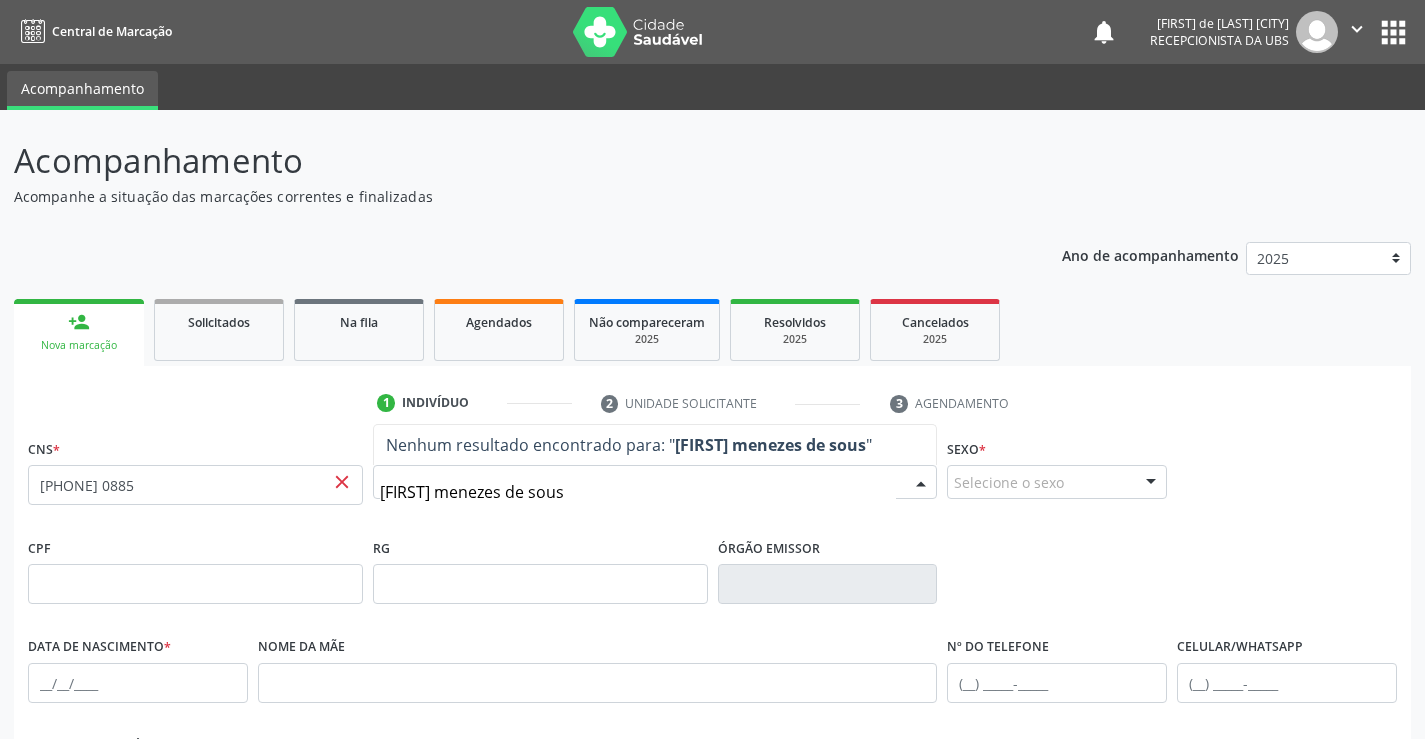 type on "[FIRST] [LAST] de sousa" 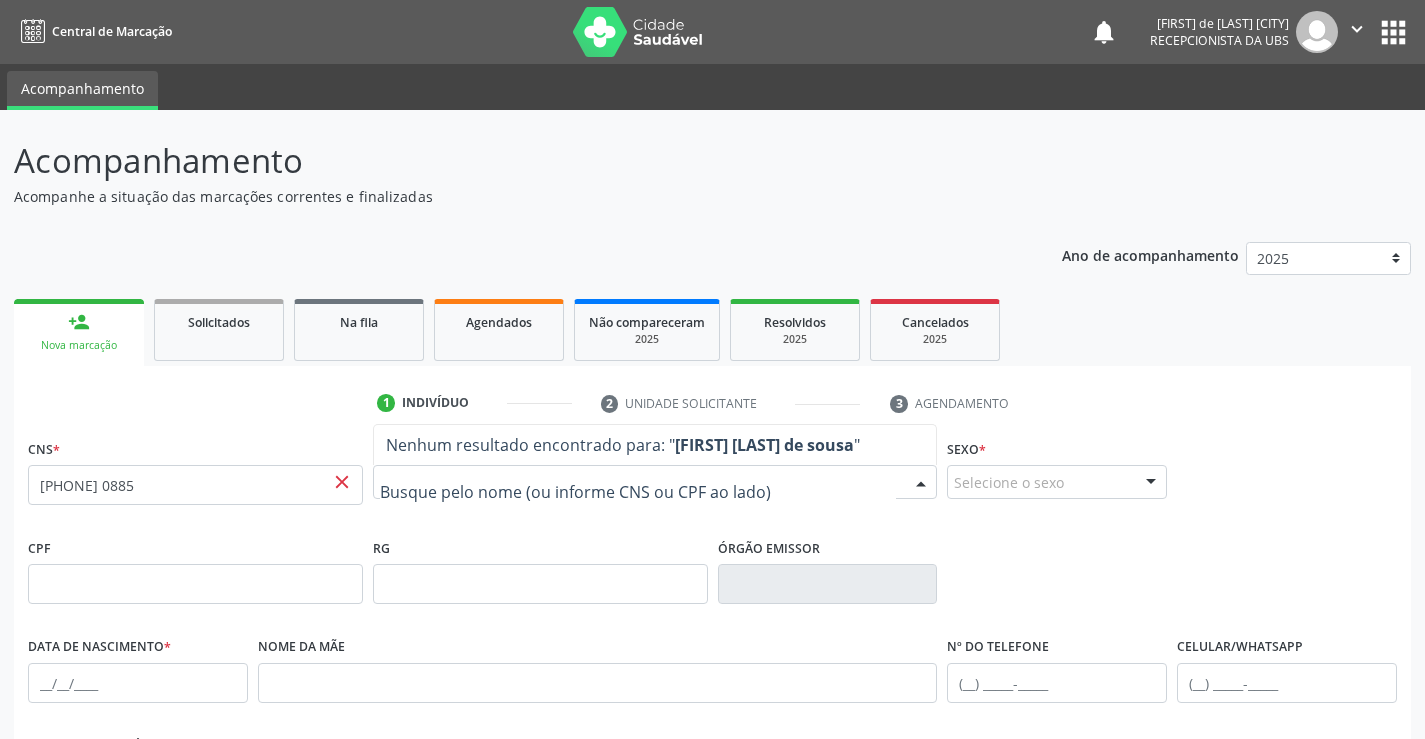 click at bounding box center [1151, 483] 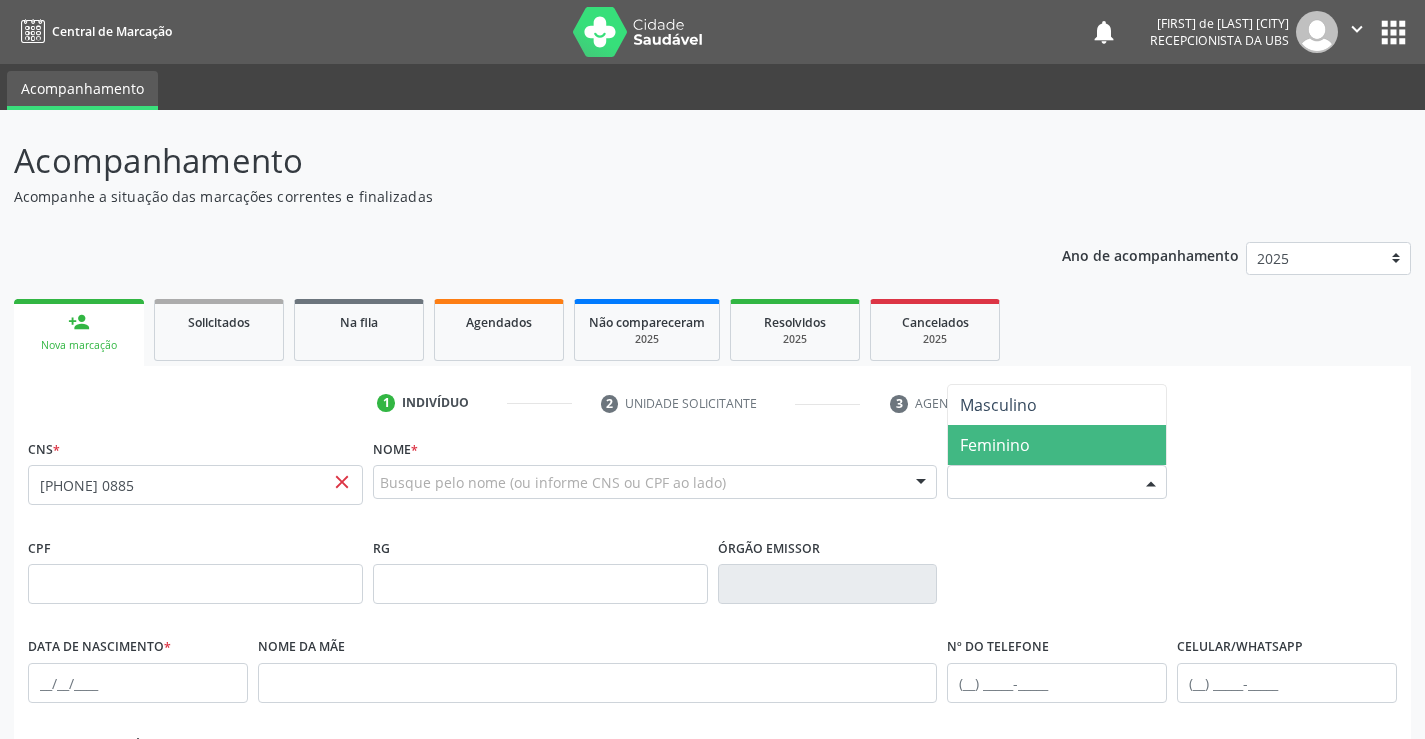 click on "Feminino" at bounding box center [1057, 445] 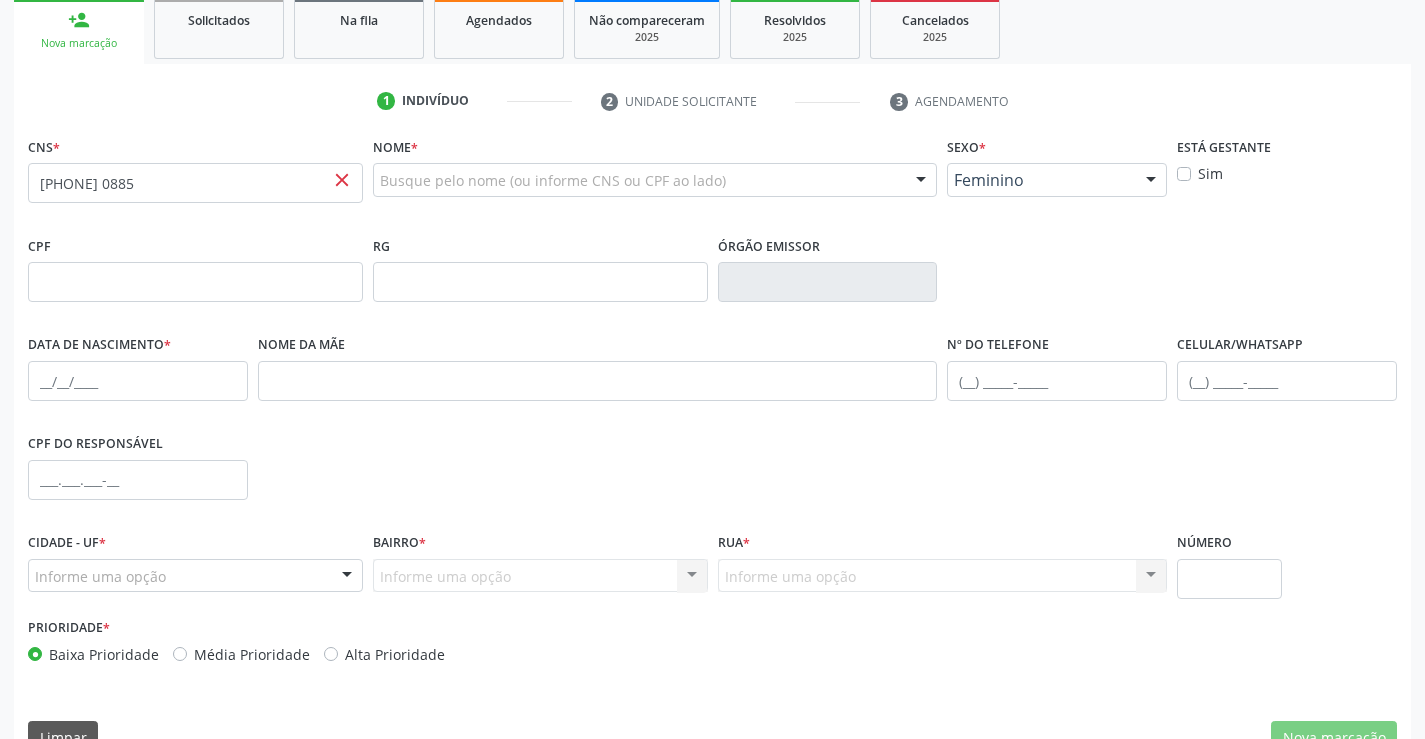 scroll, scrollTop: 345, scrollLeft: 0, axis: vertical 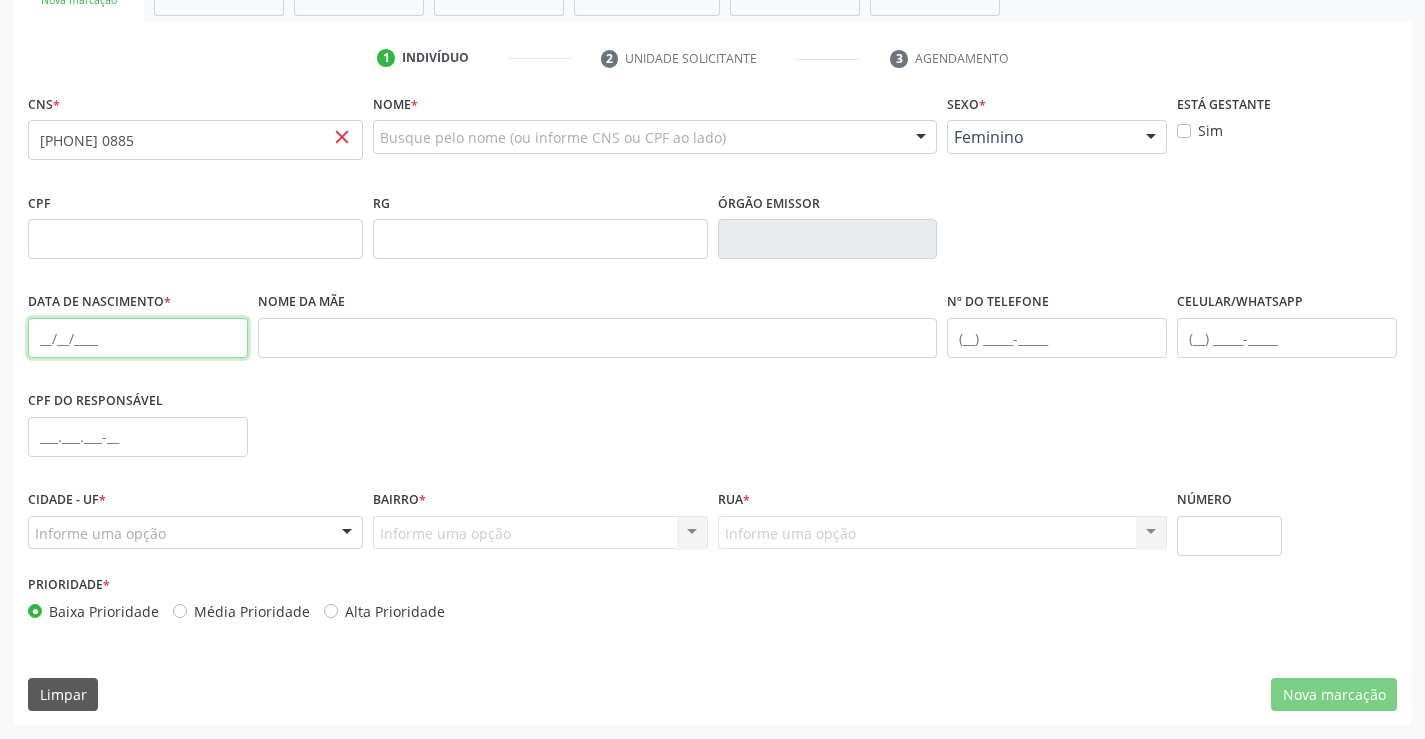 click at bounding box center (138, 338) 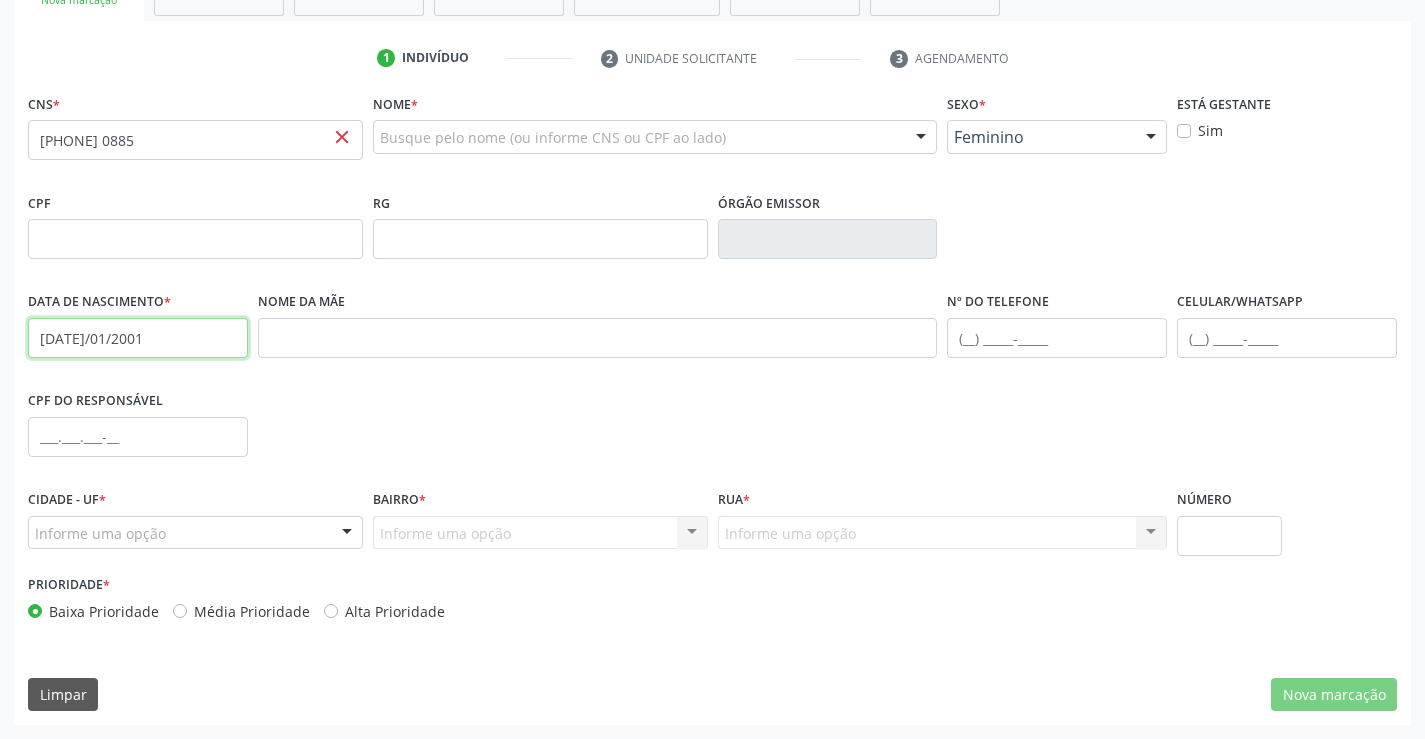 type on "[DATE]/01/2001" 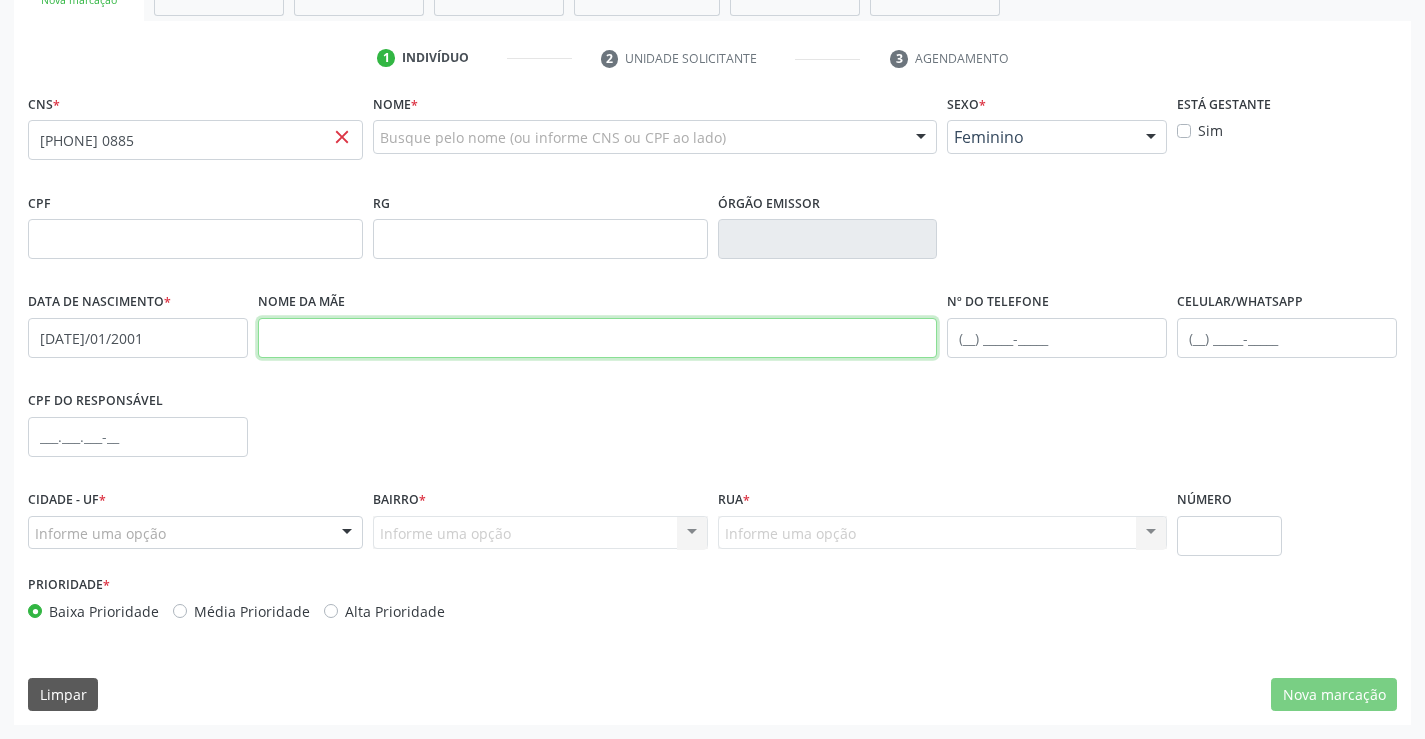 click at bounding box center (598, 338) 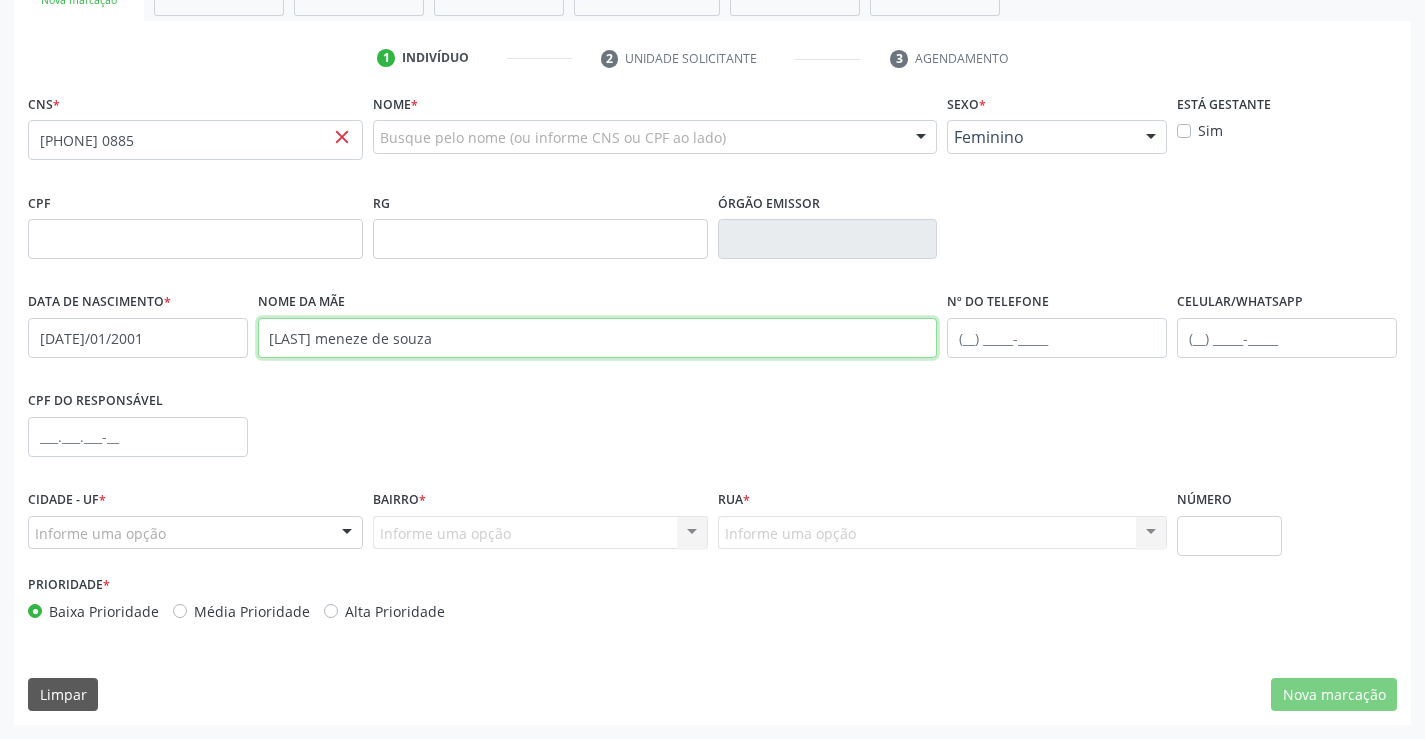 click on "[LAST] meneze de souza" at bounding box center [598, 338] 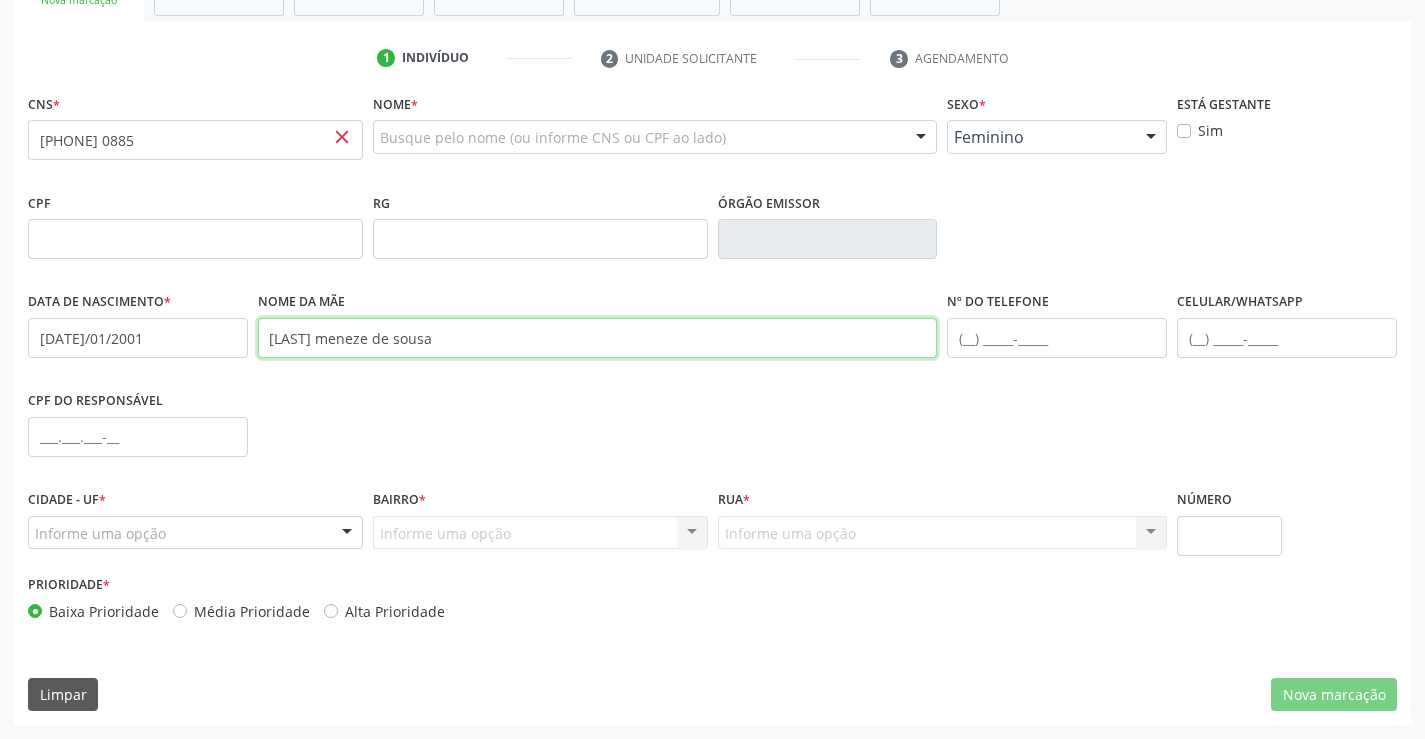 type on "[LAST] meneze de sousa" 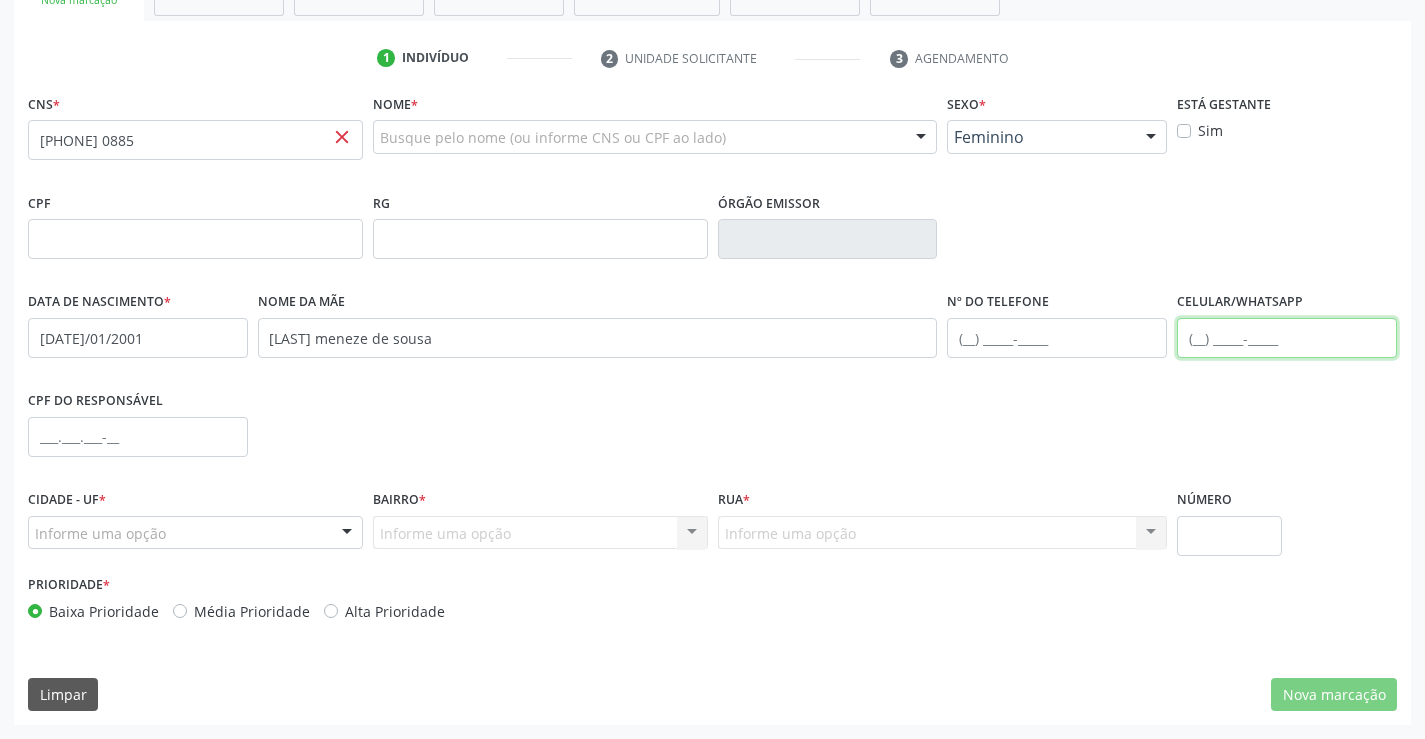 click at bounding box center [1287, 338] 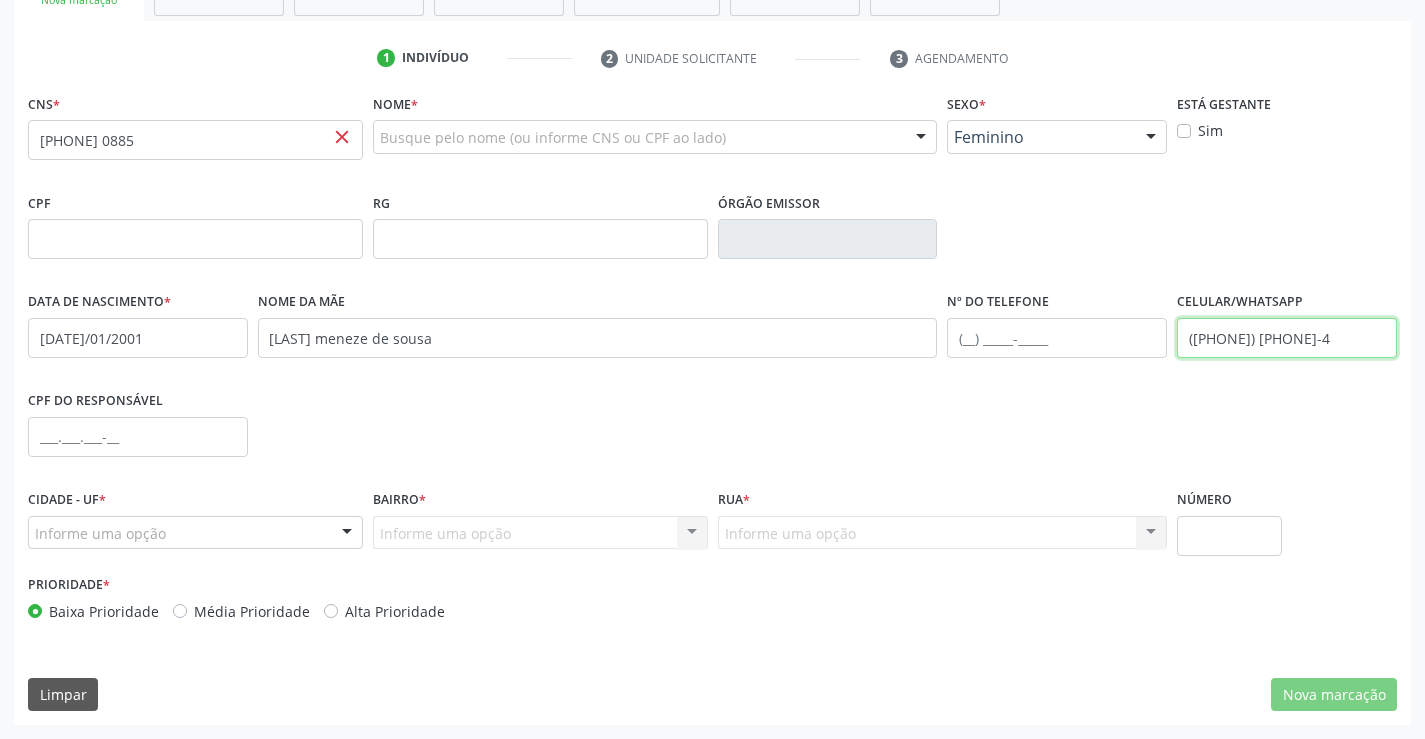 click on "([PHONE]) [PHONE]-4" at bounding box center (1287, 338) 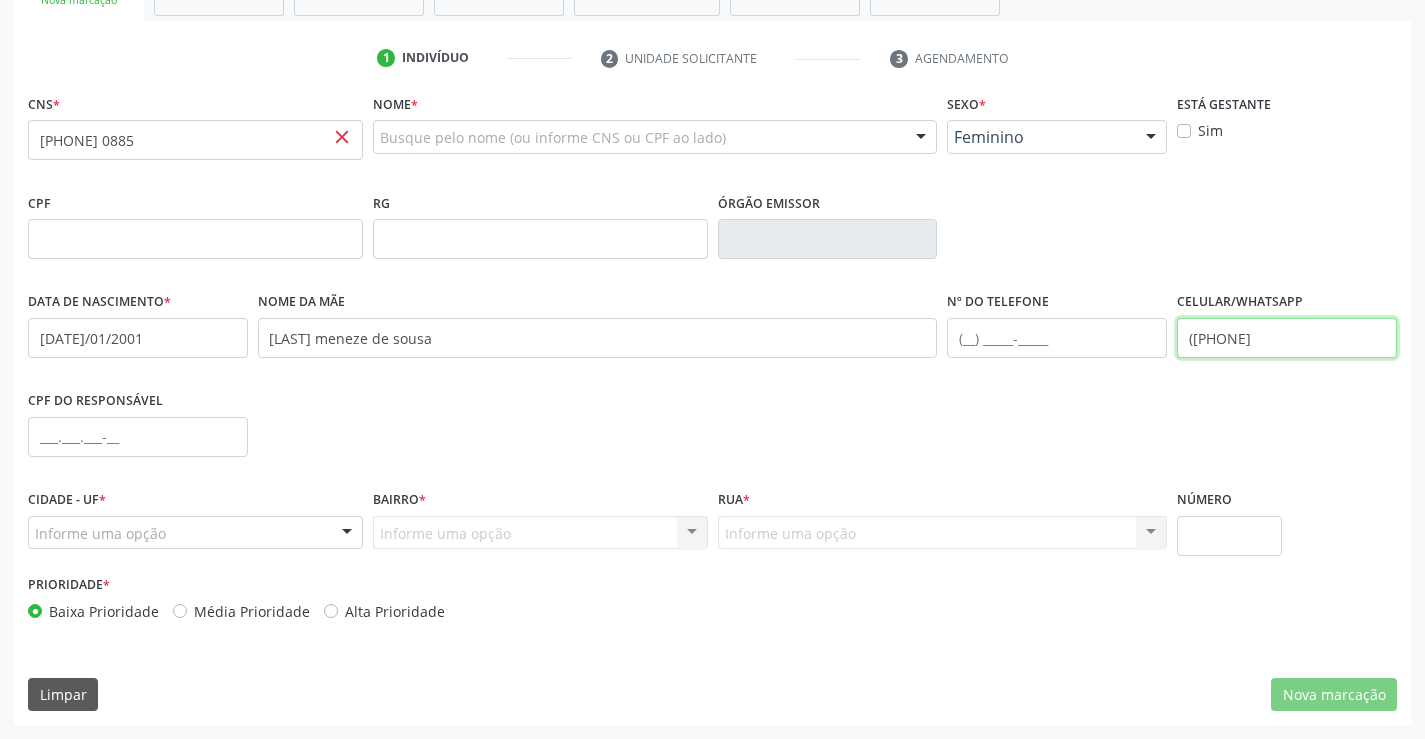 type on "(" 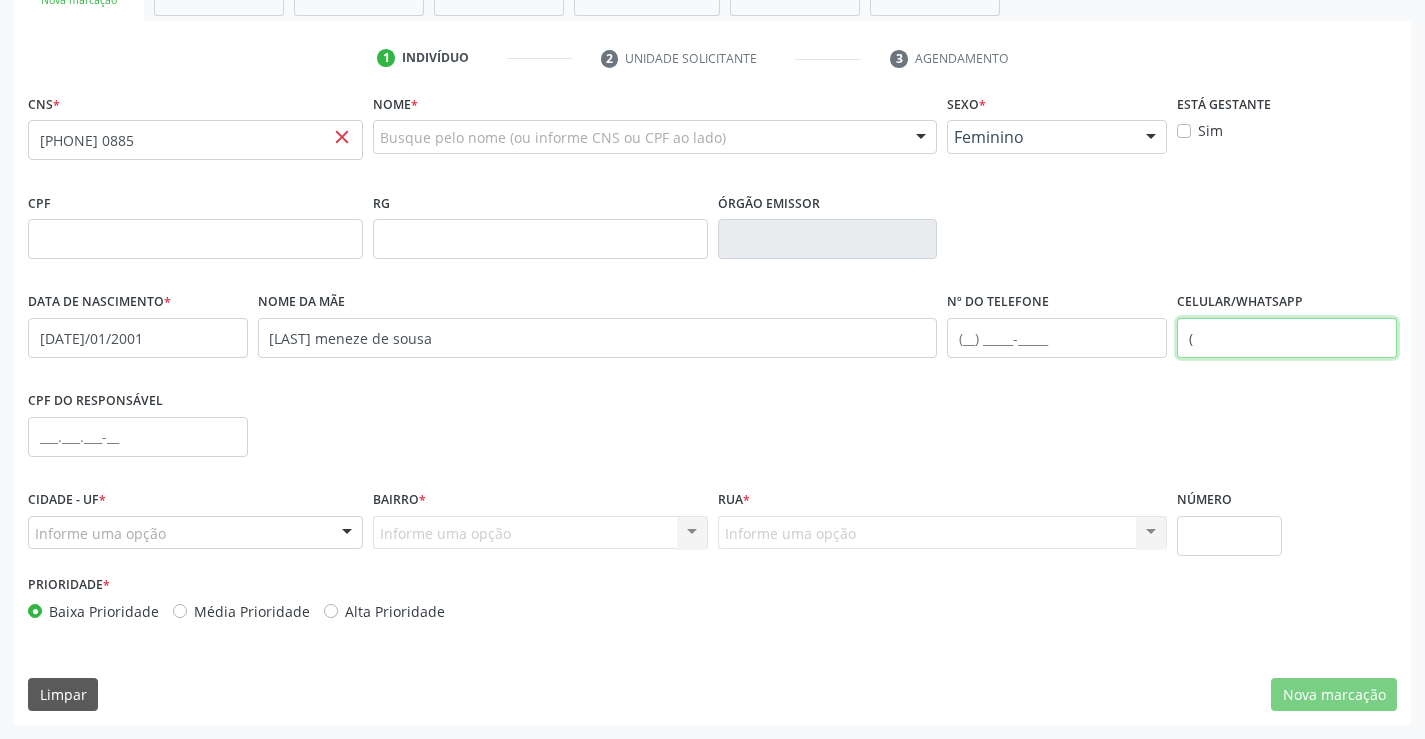 type 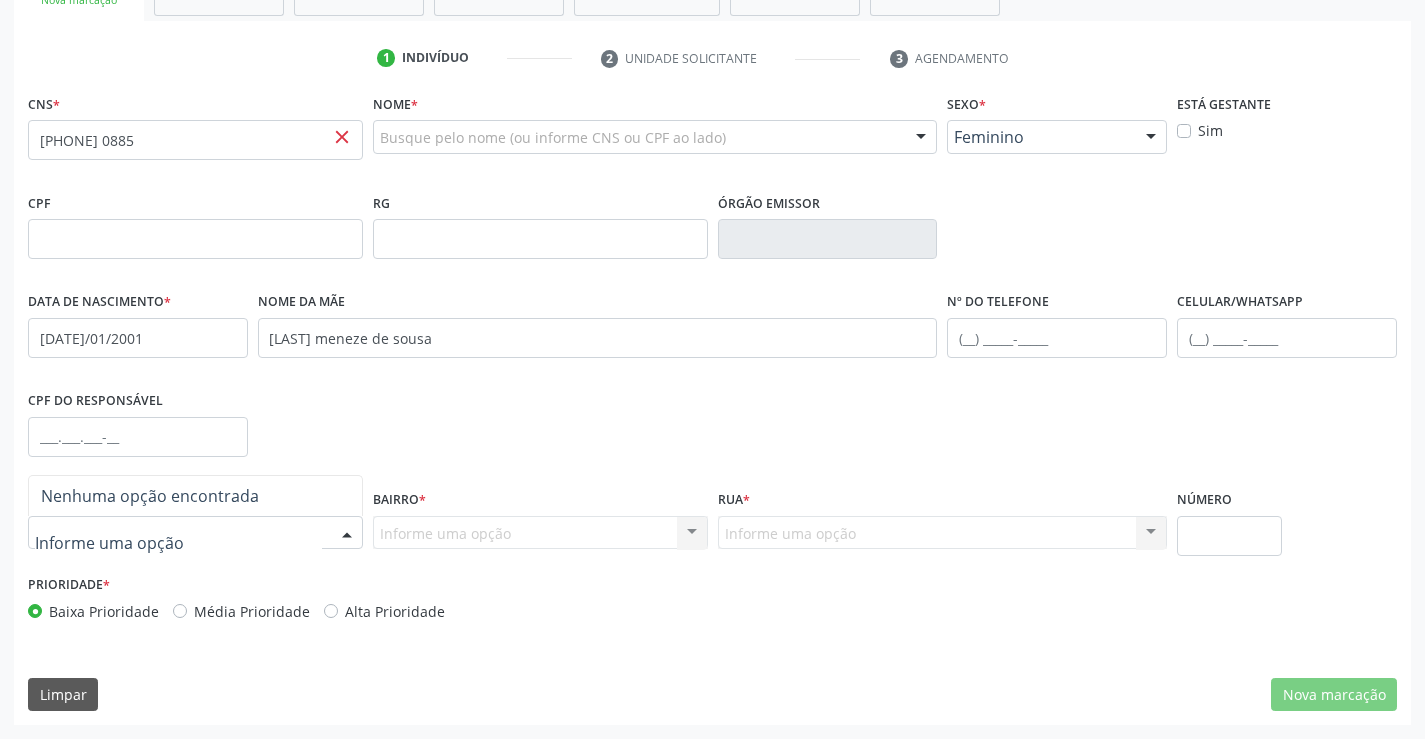 click on "CPF do responsável" at bounding box center [712, 435] 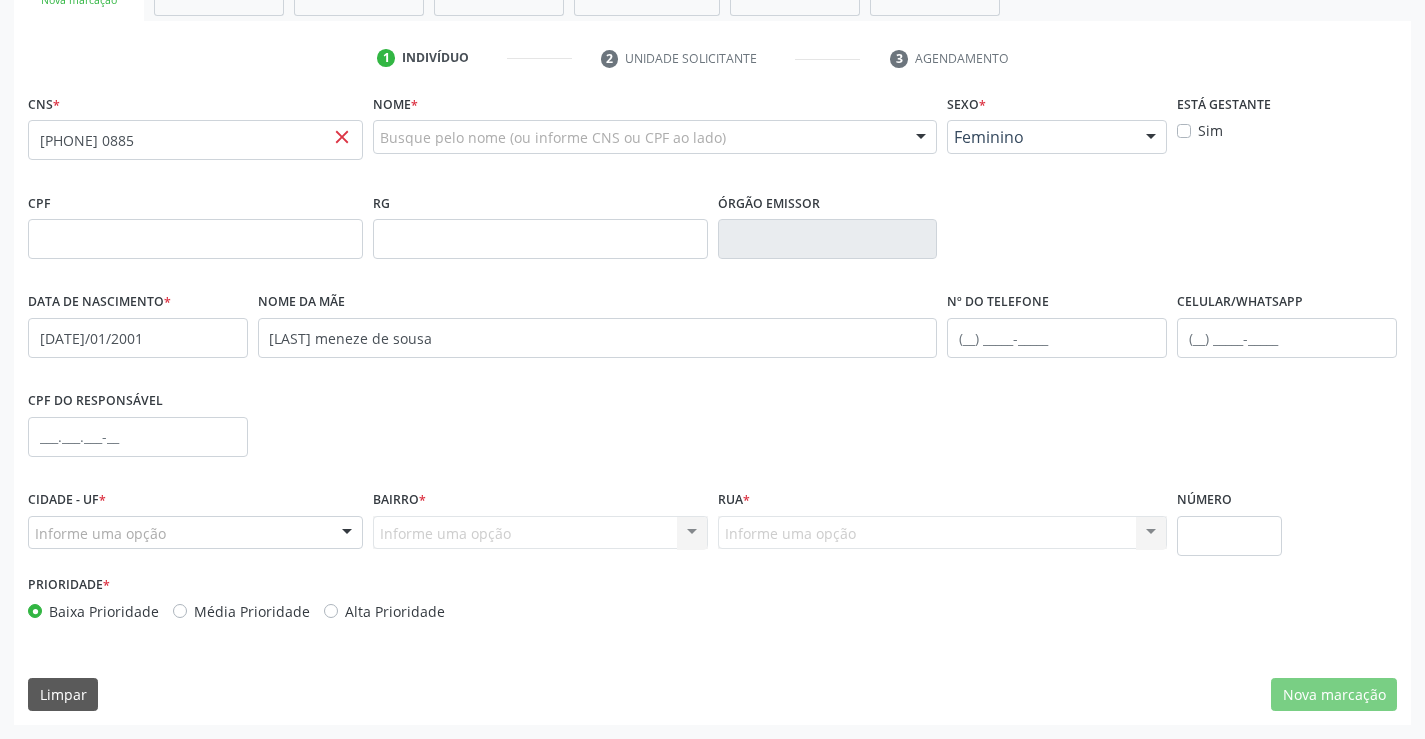 click on "Informe uma opção" at bounding box center [195, 533] 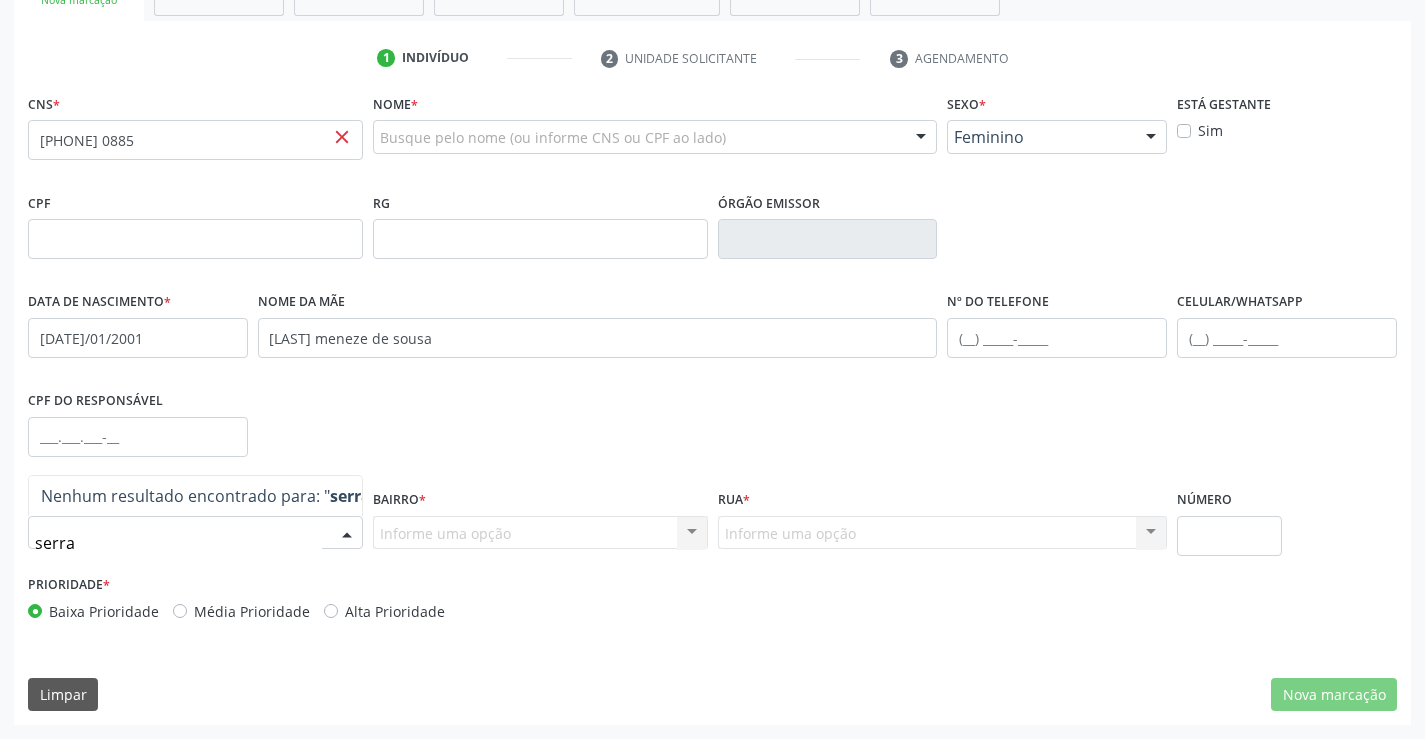type on "serra" 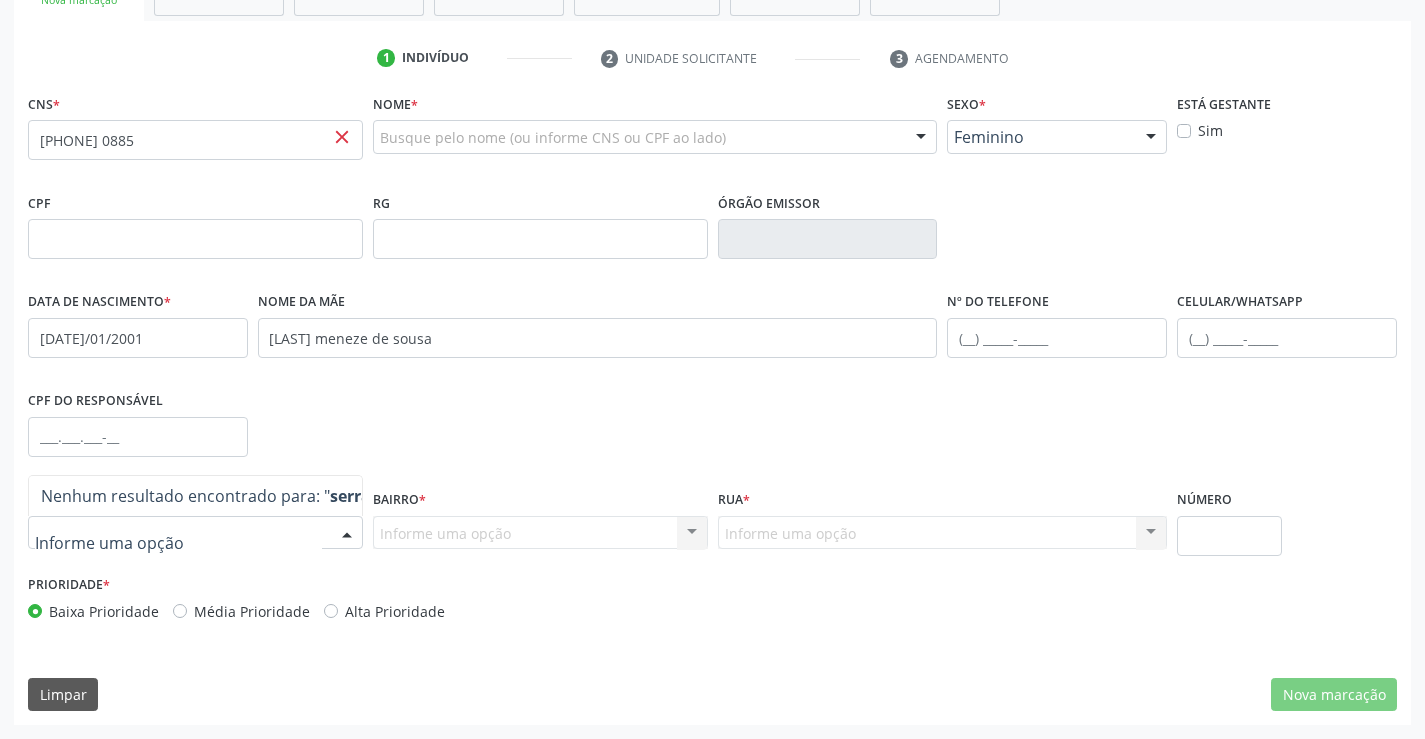 click on "CPF do responsável" at bounding box center [712, 435] 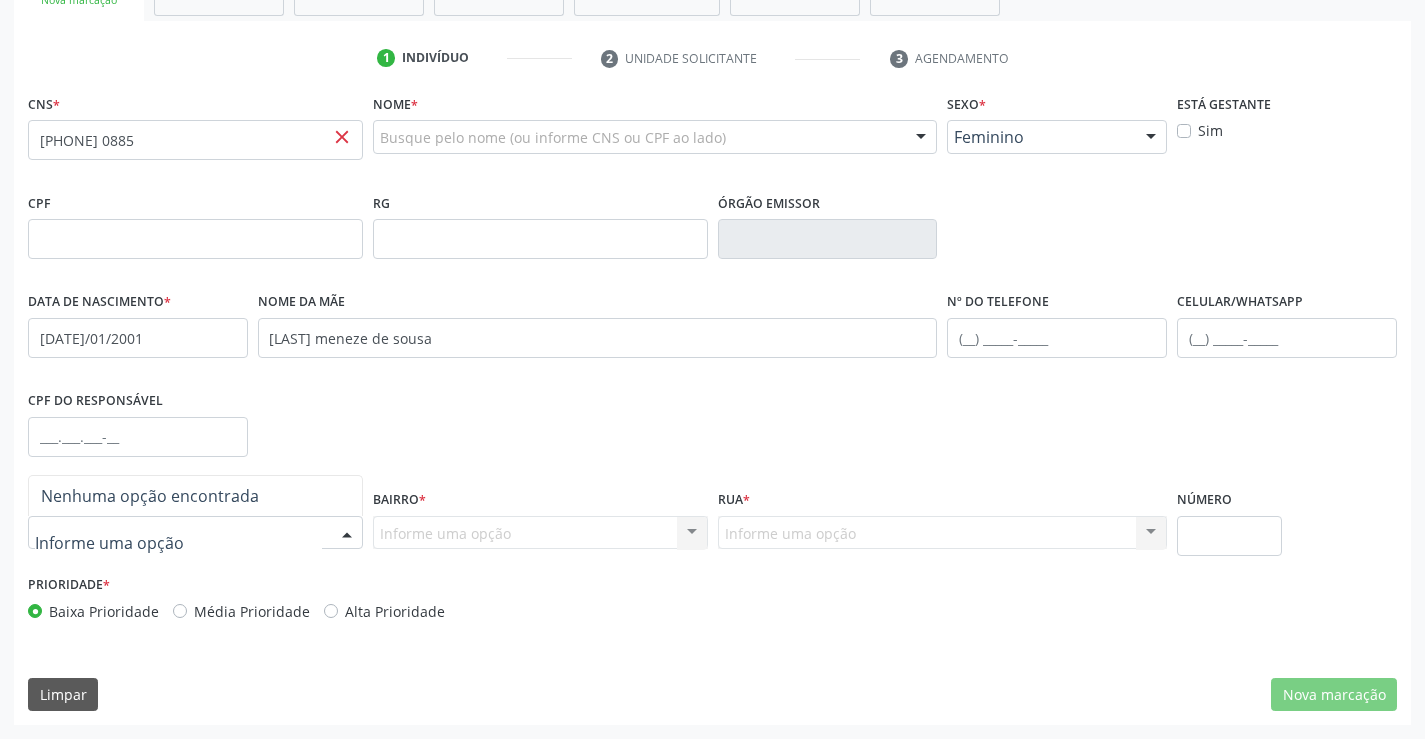 click at bounding box center [347, 534] 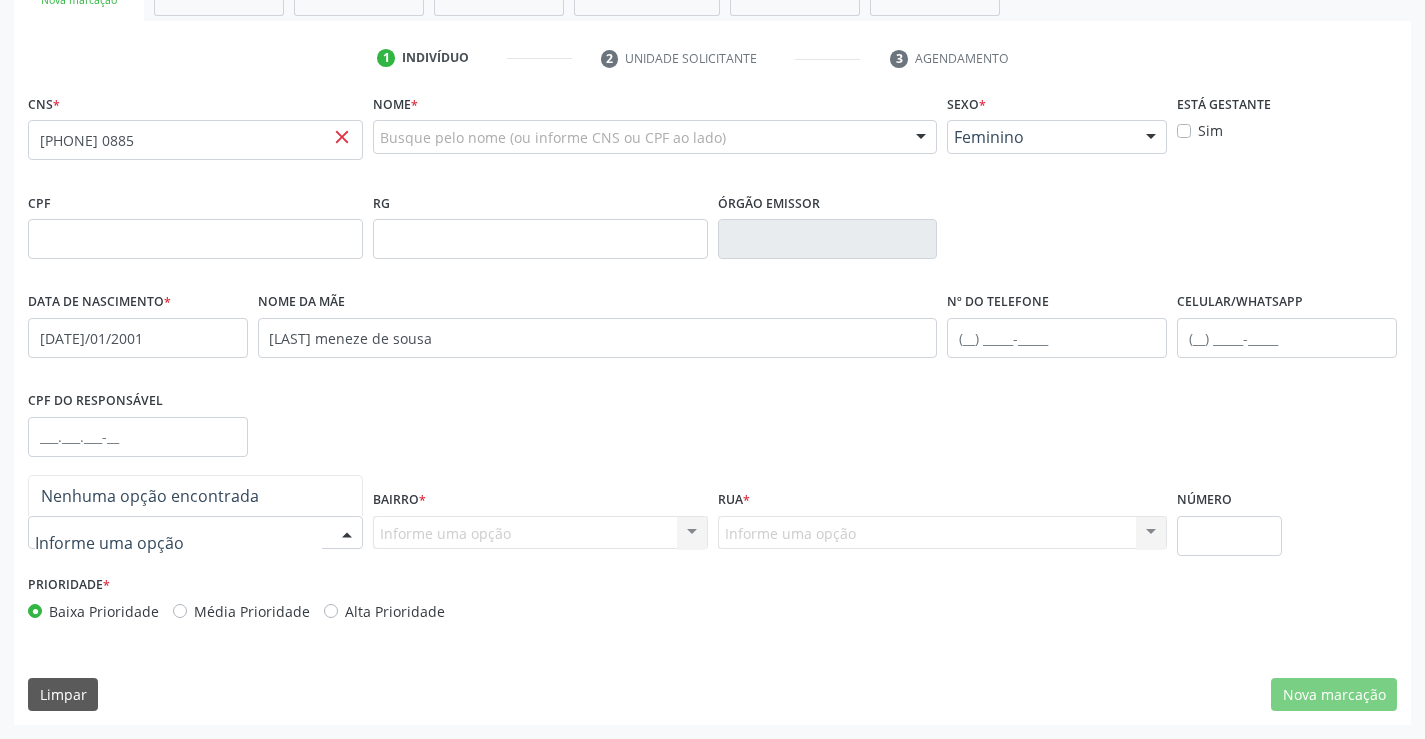 click at bounding box center (195, 533) 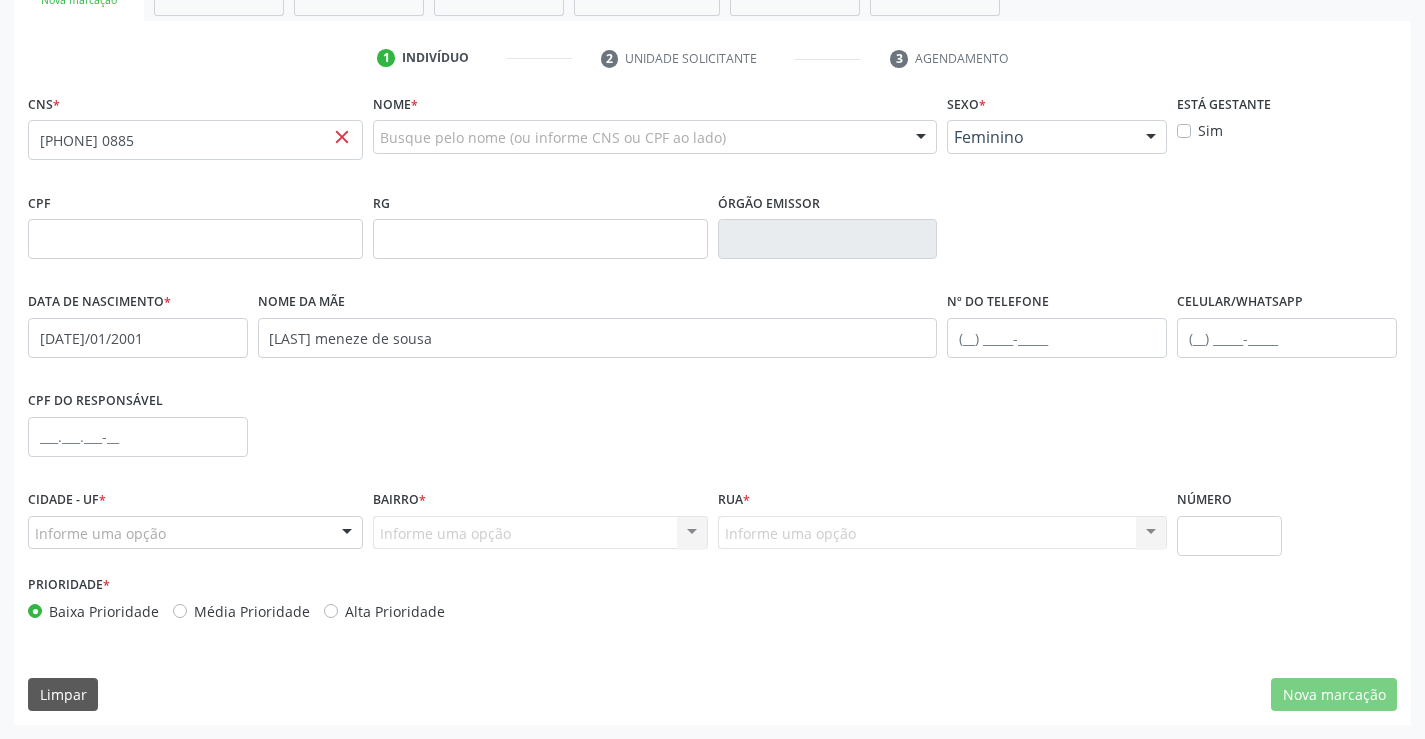 click on "CPF do responsável" at bounding box center [712, 435] 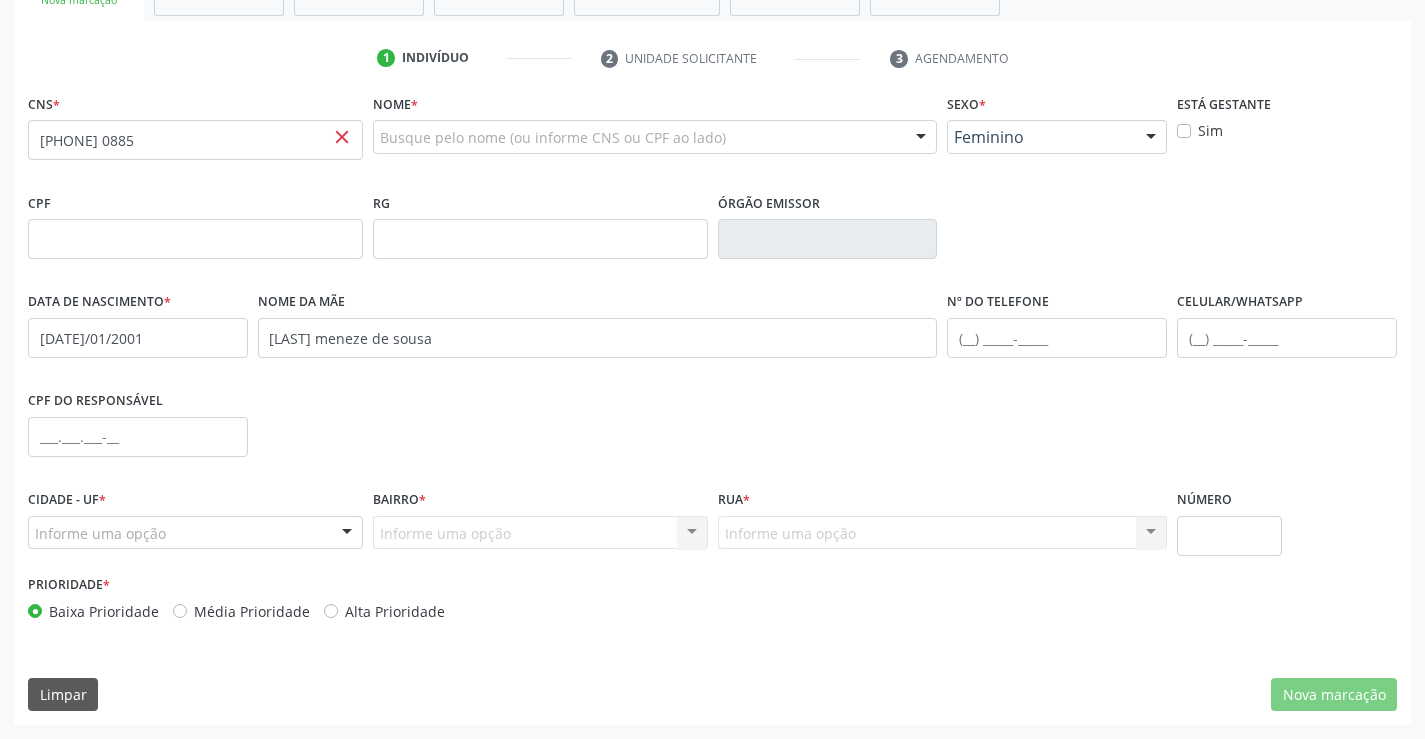 click on "Informe uma opção
Nenhum resultado encontrado para: "   "
Nenhuma opção encontrada. Digite para adicionar." at bounding box center [540, 533] 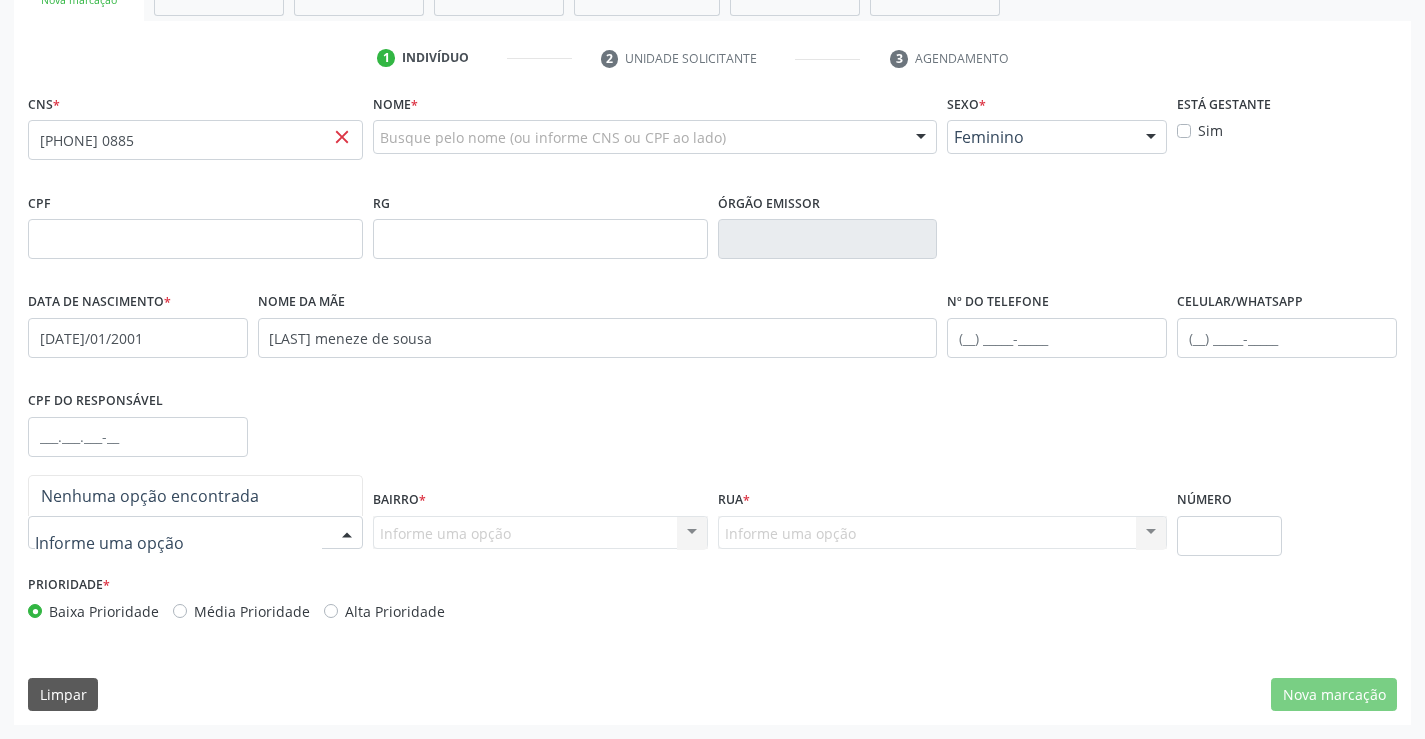 click at bounding box center (195, 533) 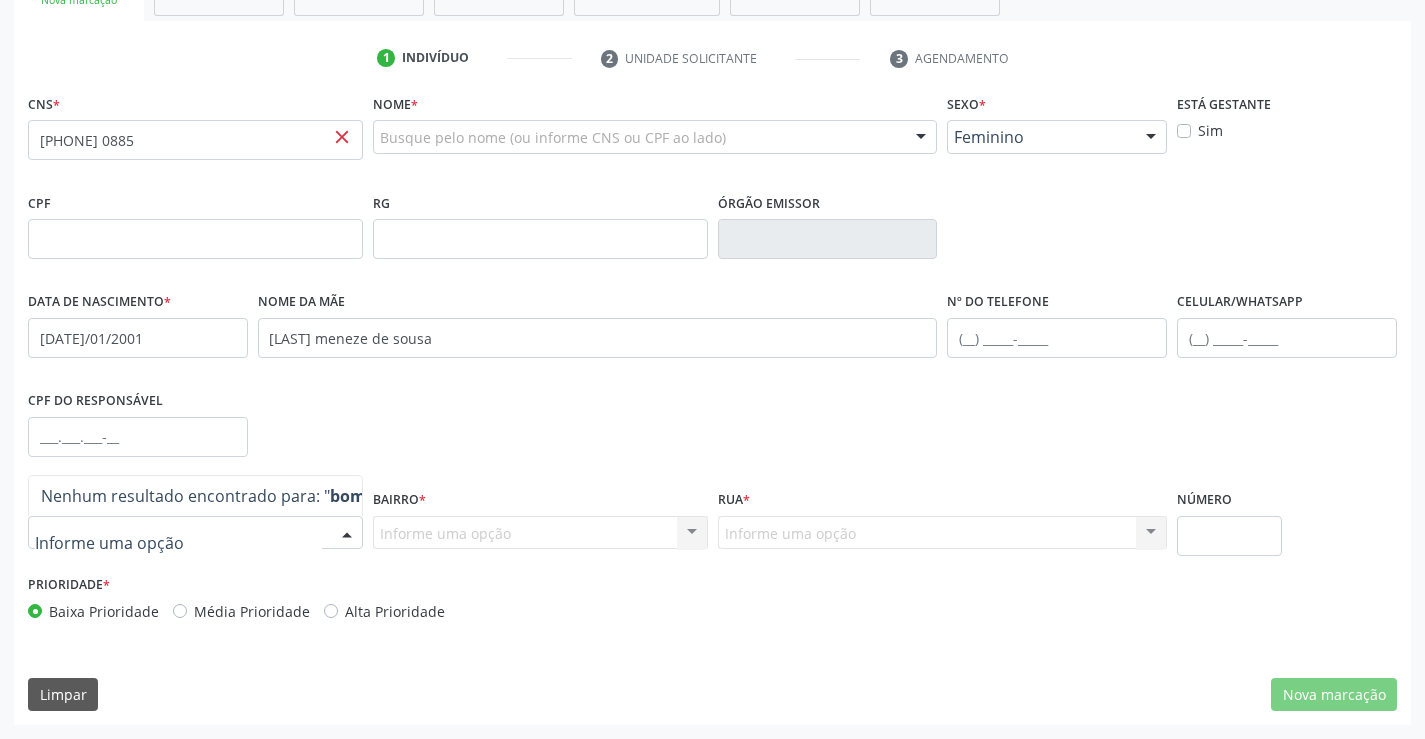 click on "CPF do responsável" at bounding box center (712, 435) 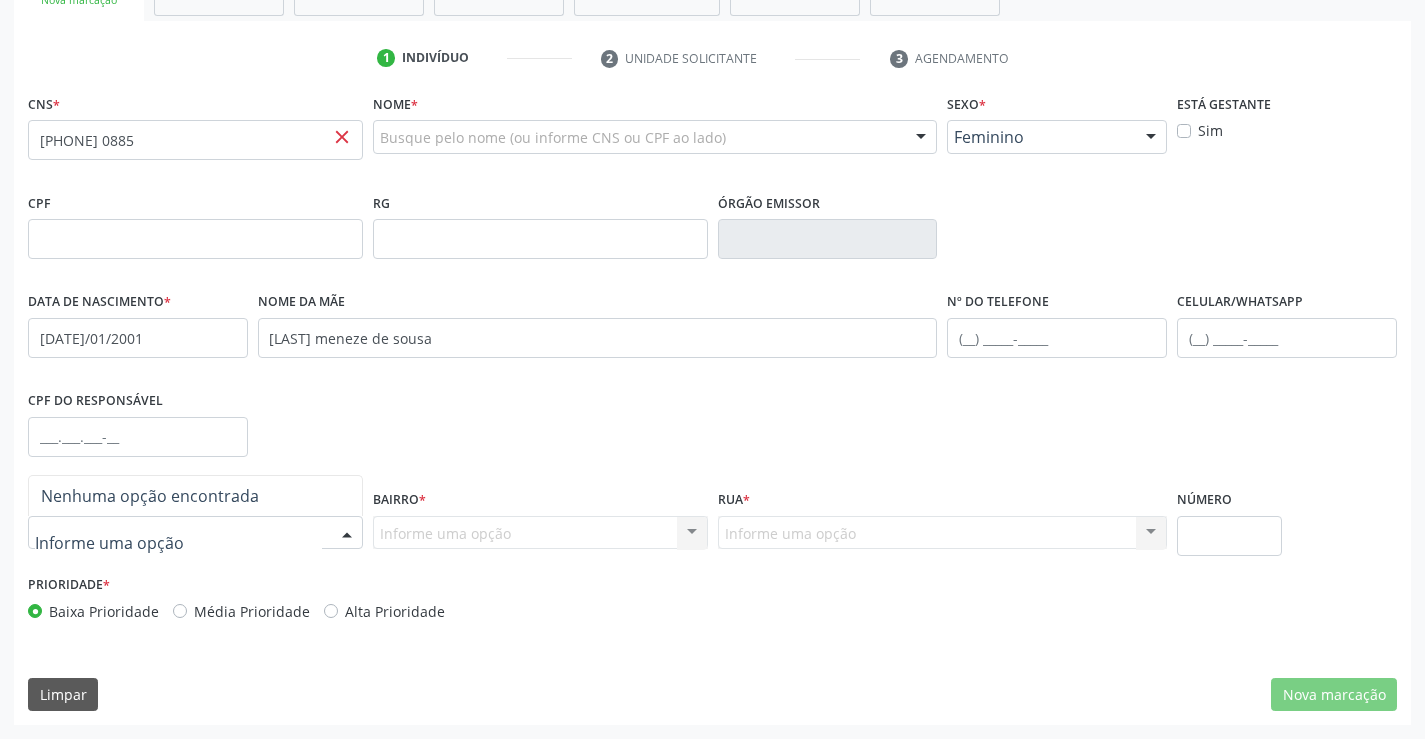 click at bounding box center [195, 533] 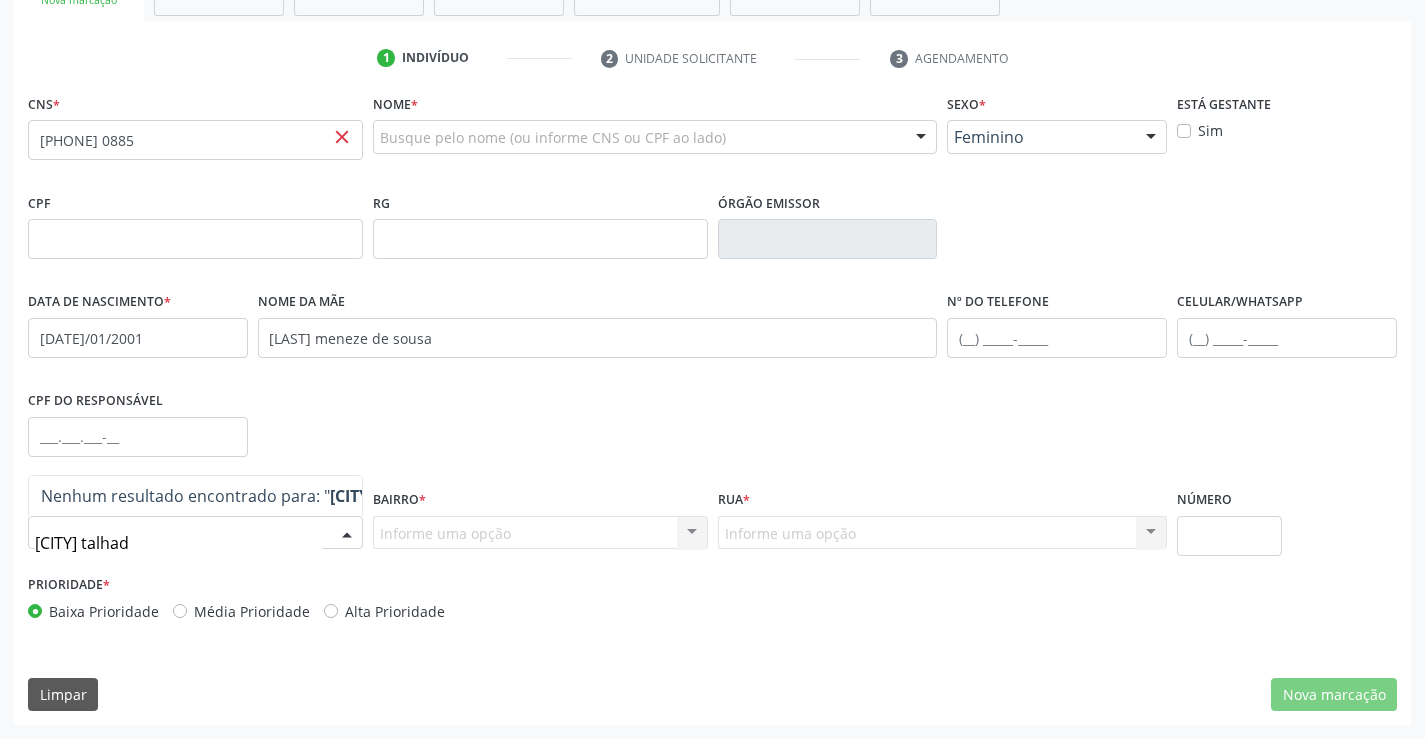 type on "[CITY] talhada" 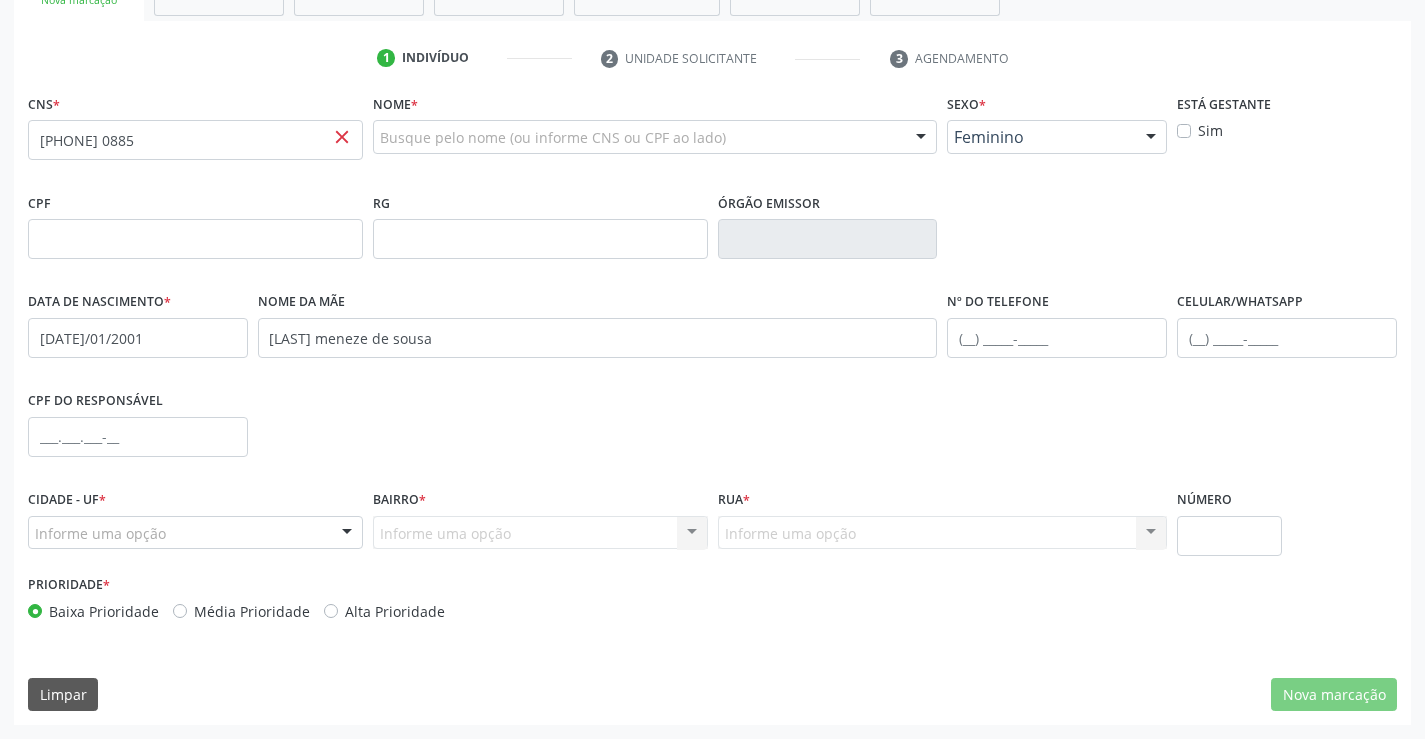 click on "Informe uma opção
Nenhum resultado encontrado para: "   "
Nenhuma opção encontrada. Digite para adicionar." at bounding box center [540, 533] 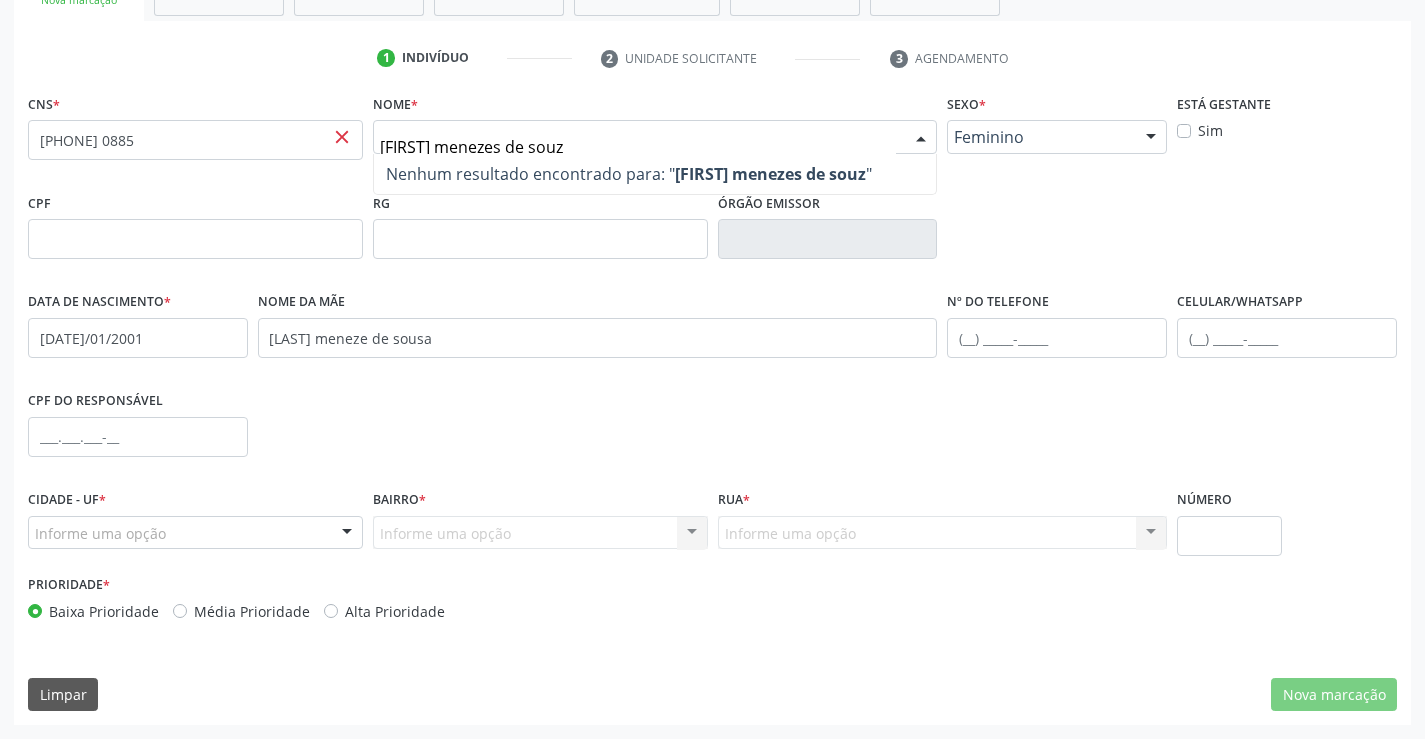 type on "[FIRST] [LAST] de souza" 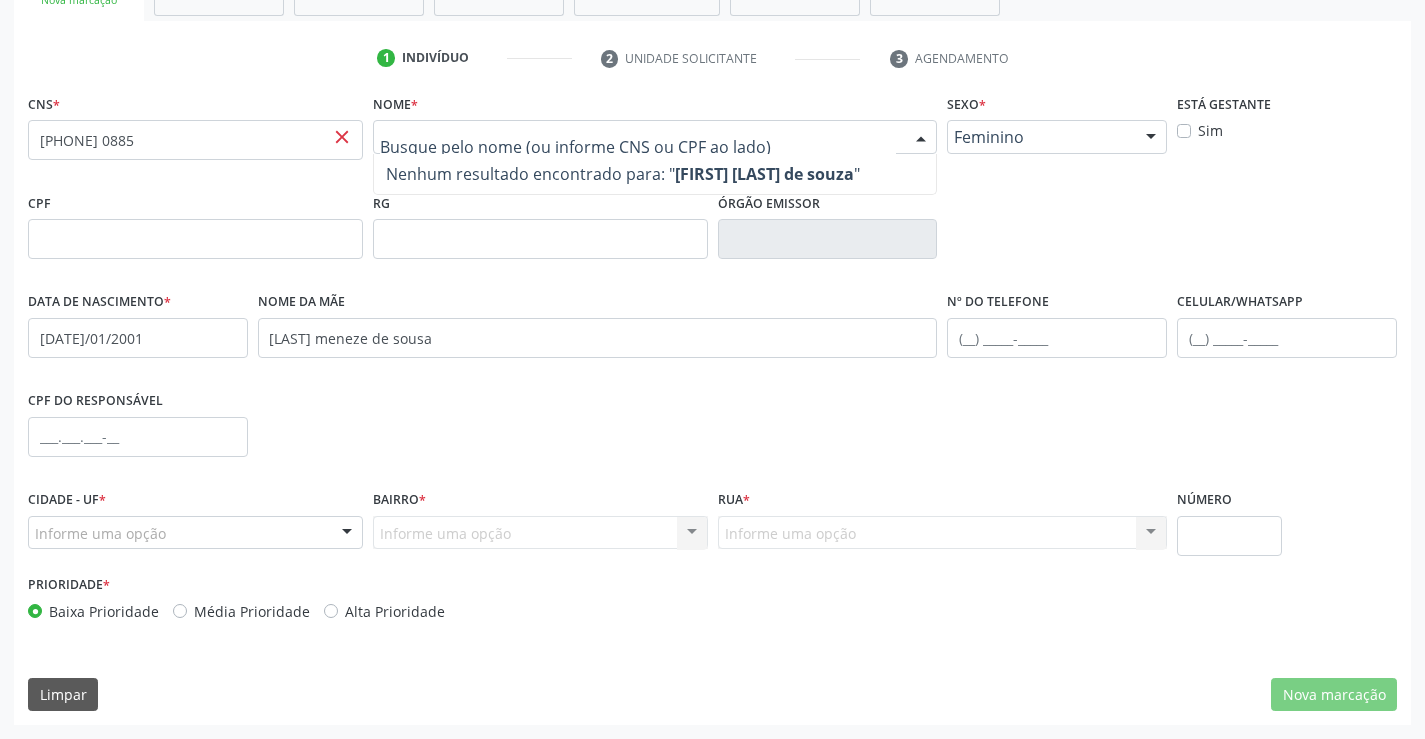 click on "CPF
RG
Órgão emissor" at bounding box center [712, 237] 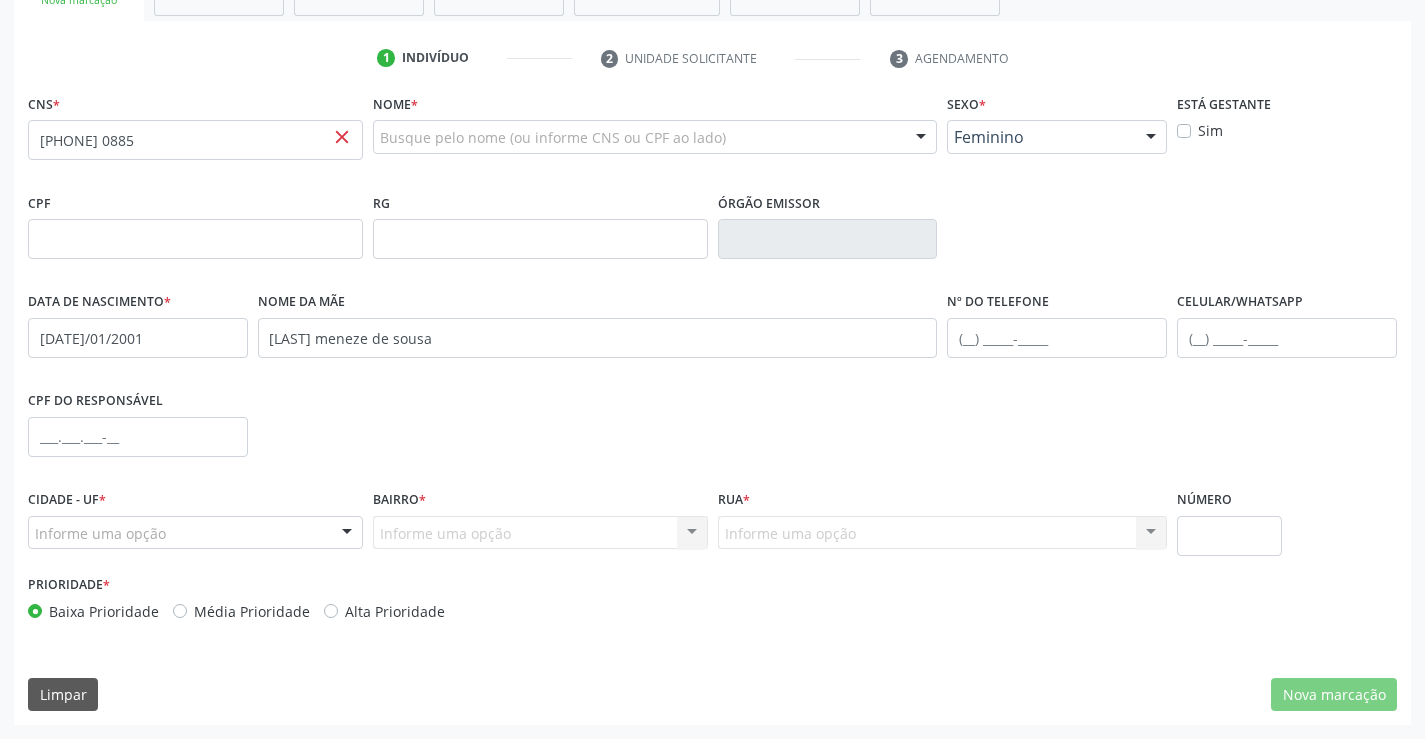 click on "CNS
*
[PHONE]       close" at bounding box center [195, 124] 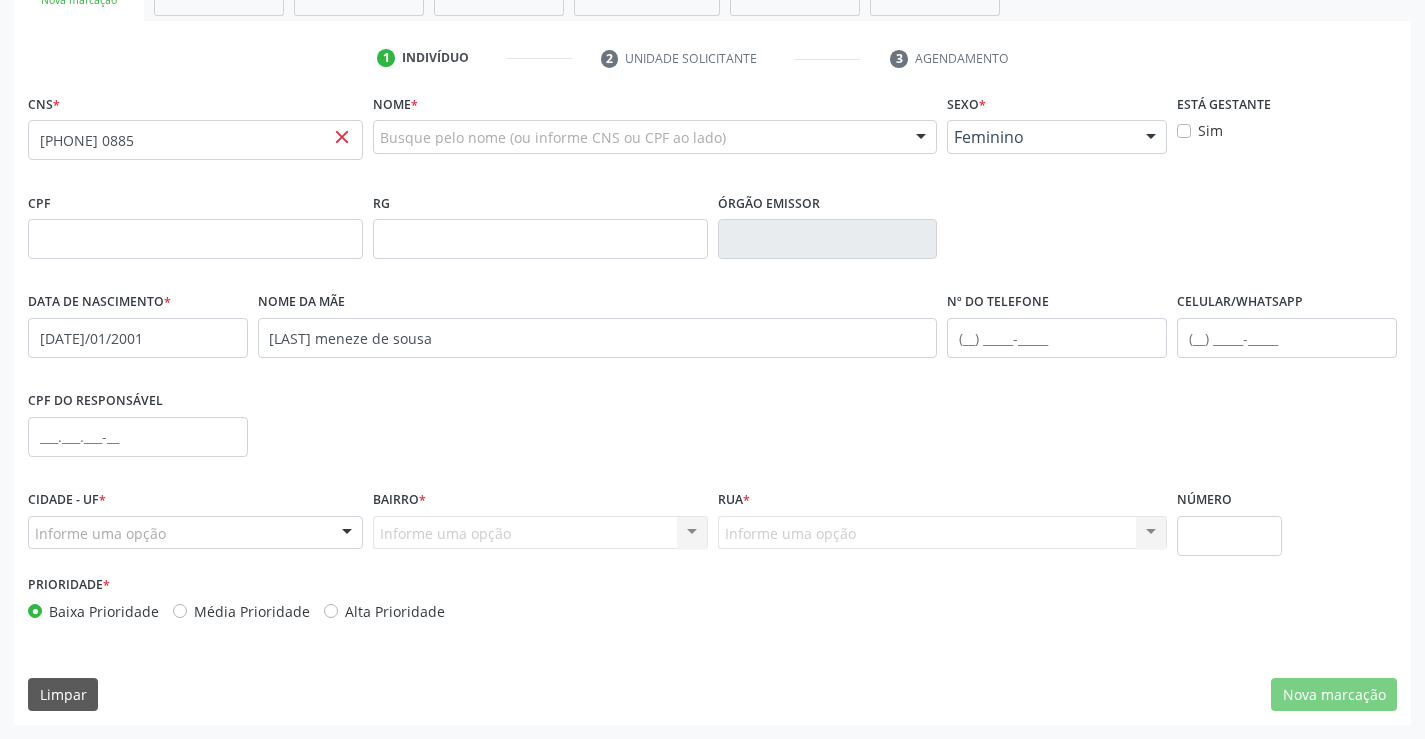 click on "close" at bounding box center [342, 137] 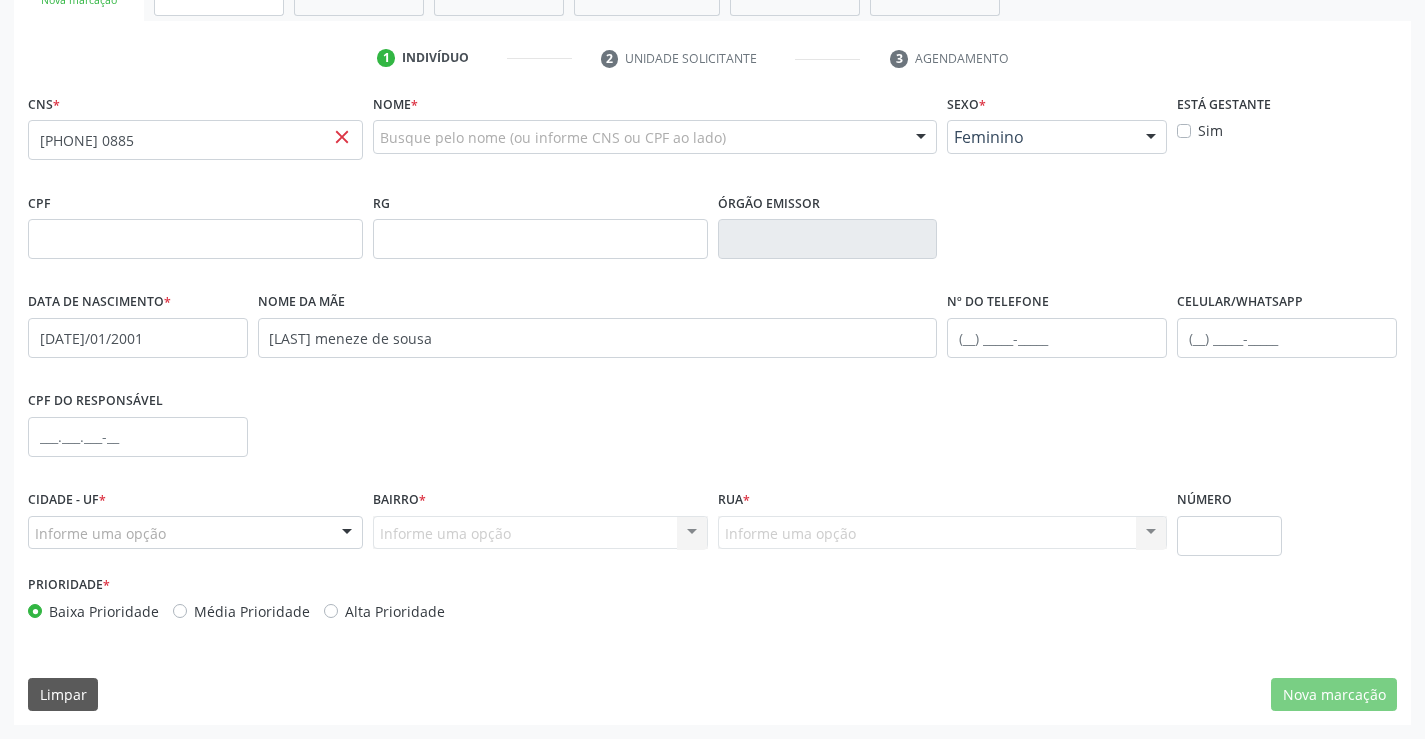 type 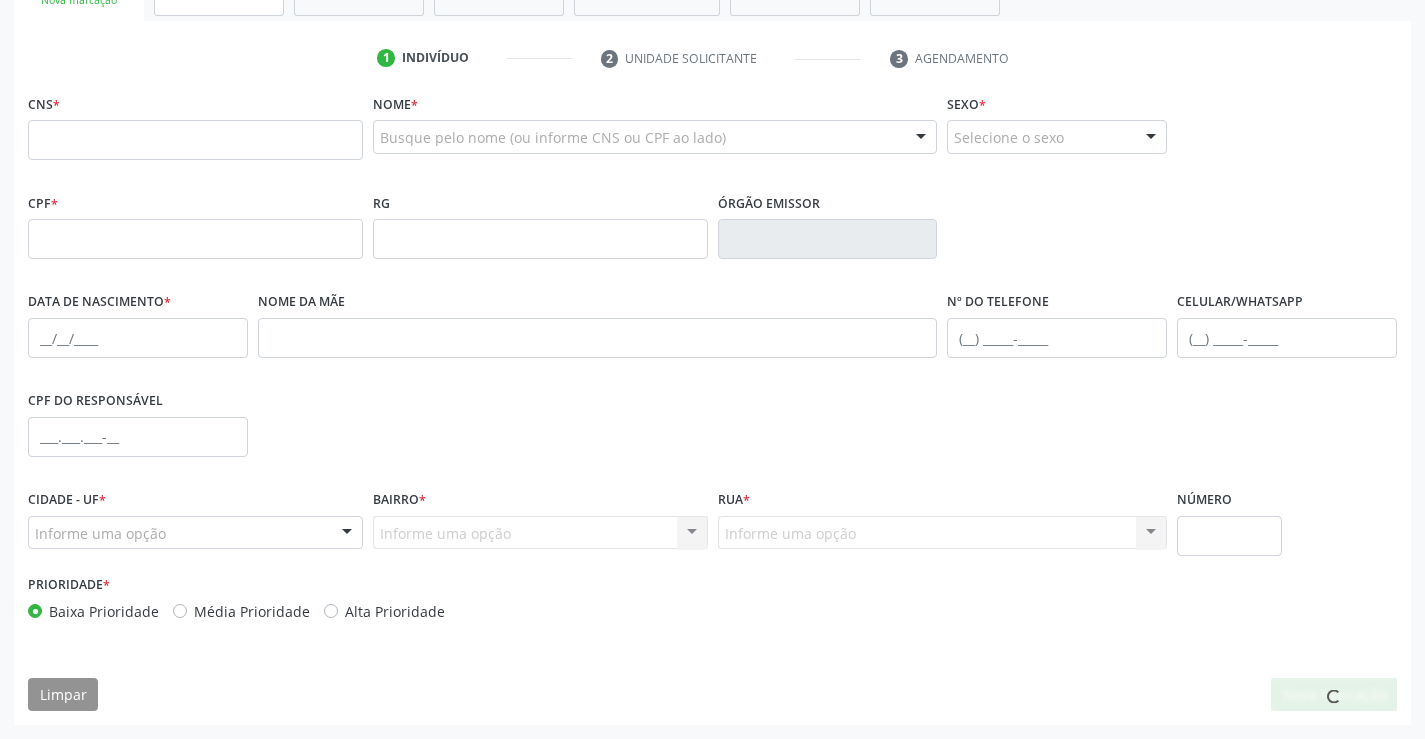 scroll, scrollTop: 0, scrollLeft: 0, axis: both 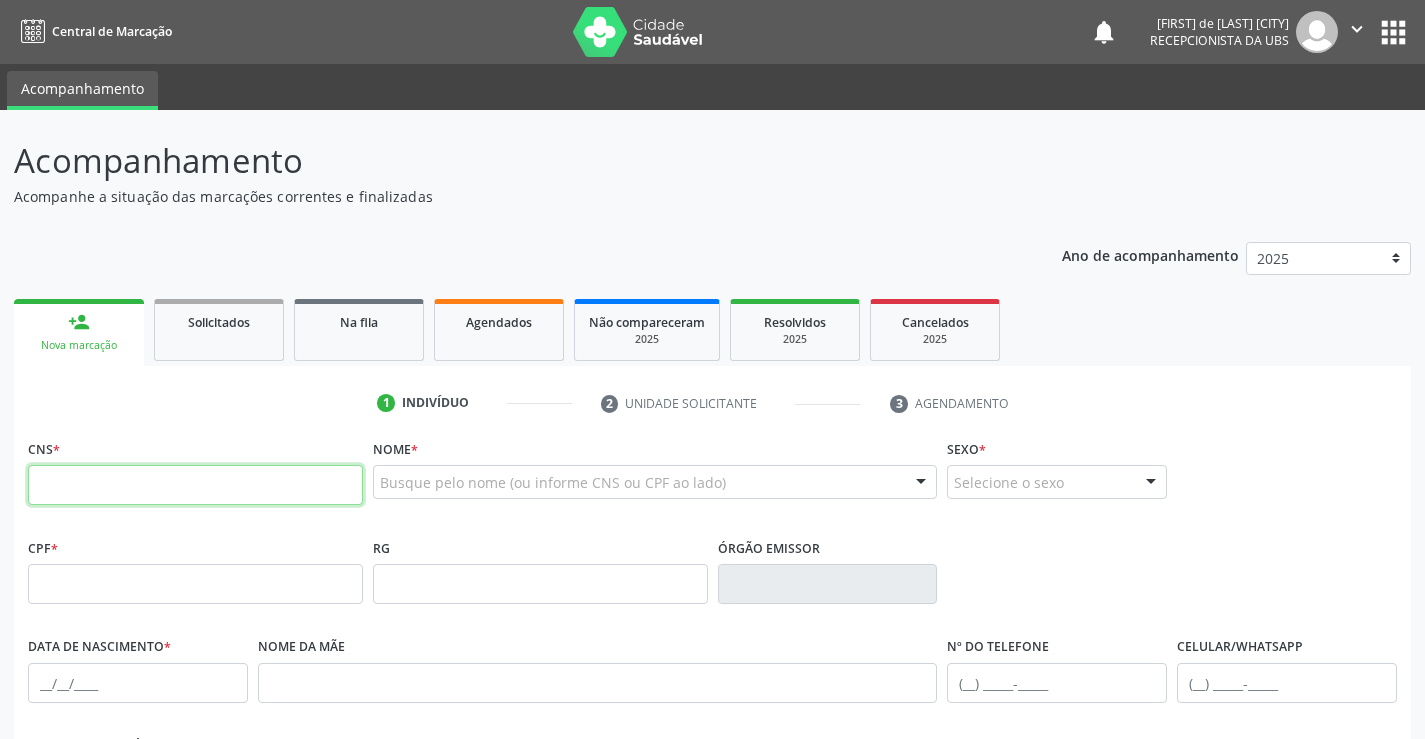 click at bounding box center [195, 485] 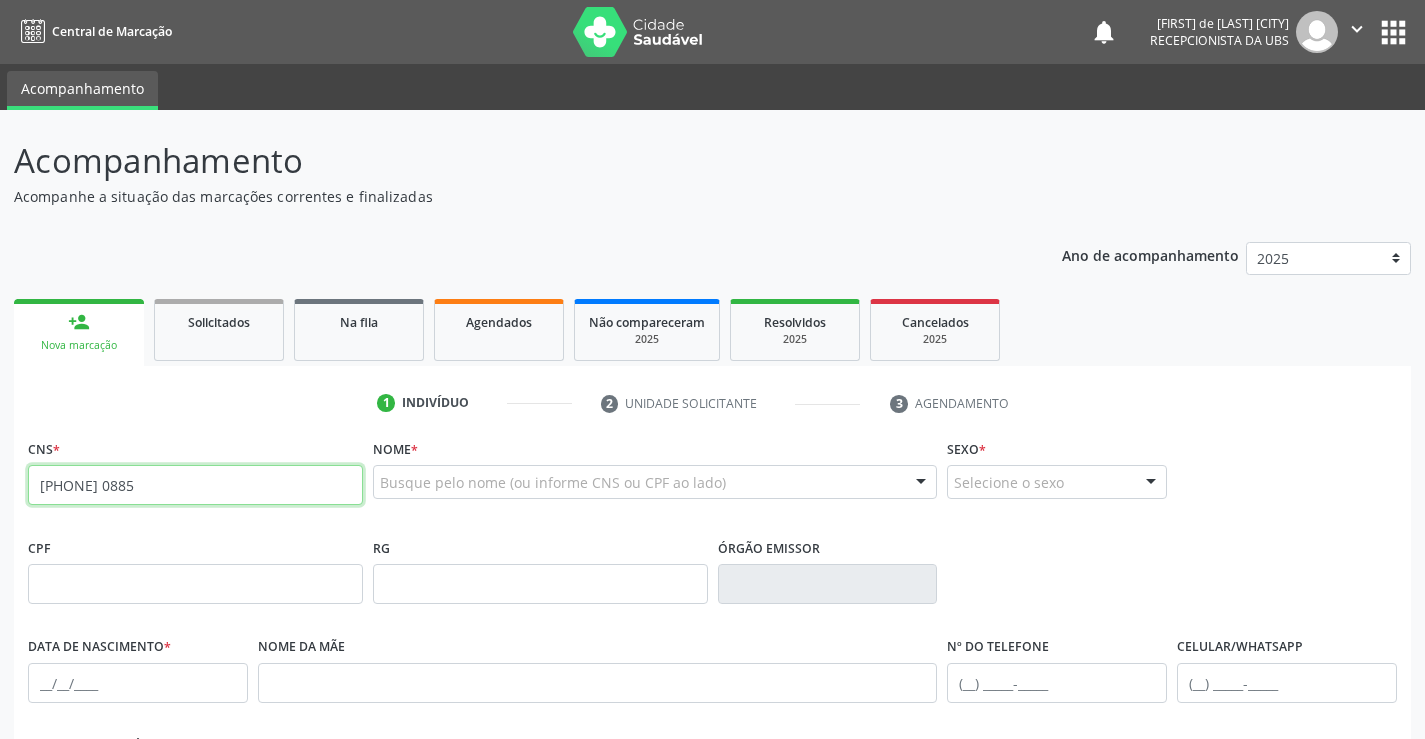 type on "[PHONE] 0885" 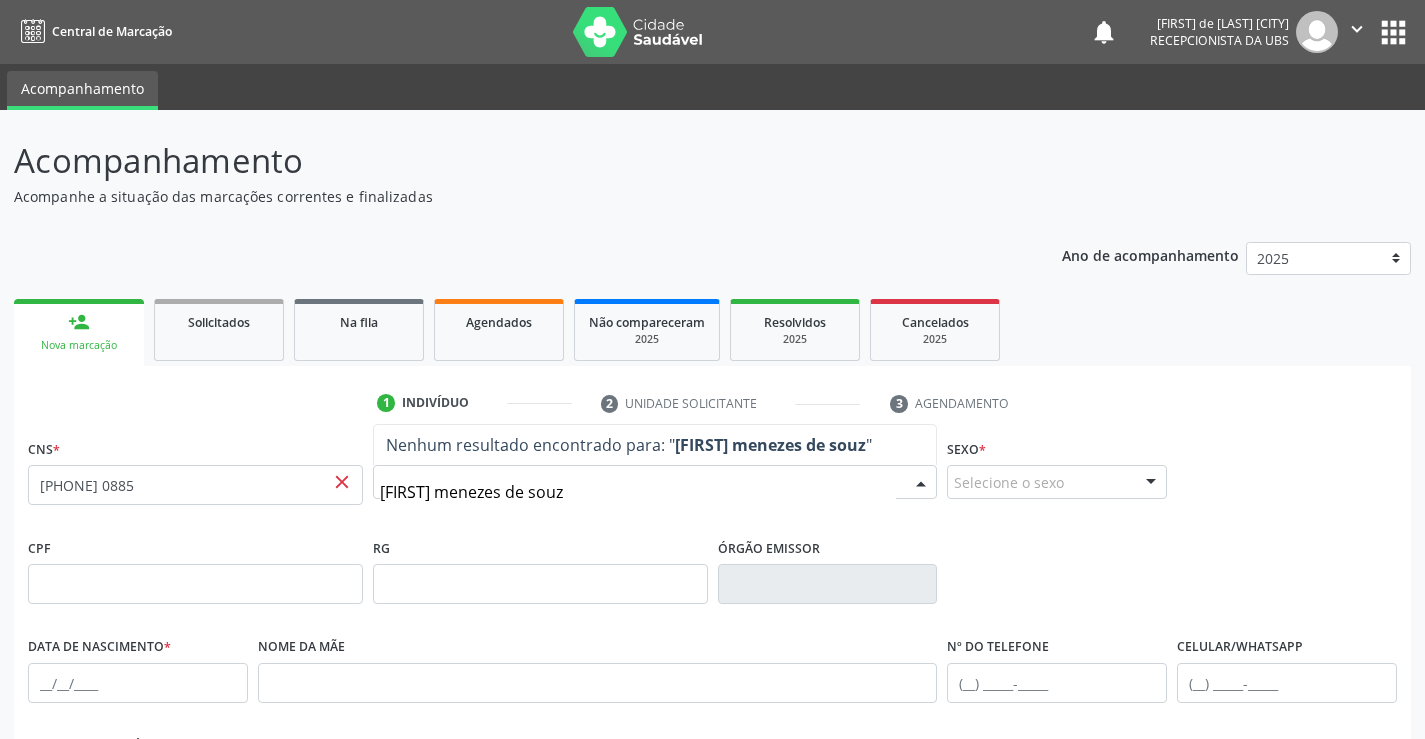 type on "[FIRST] [LAST] de souza" 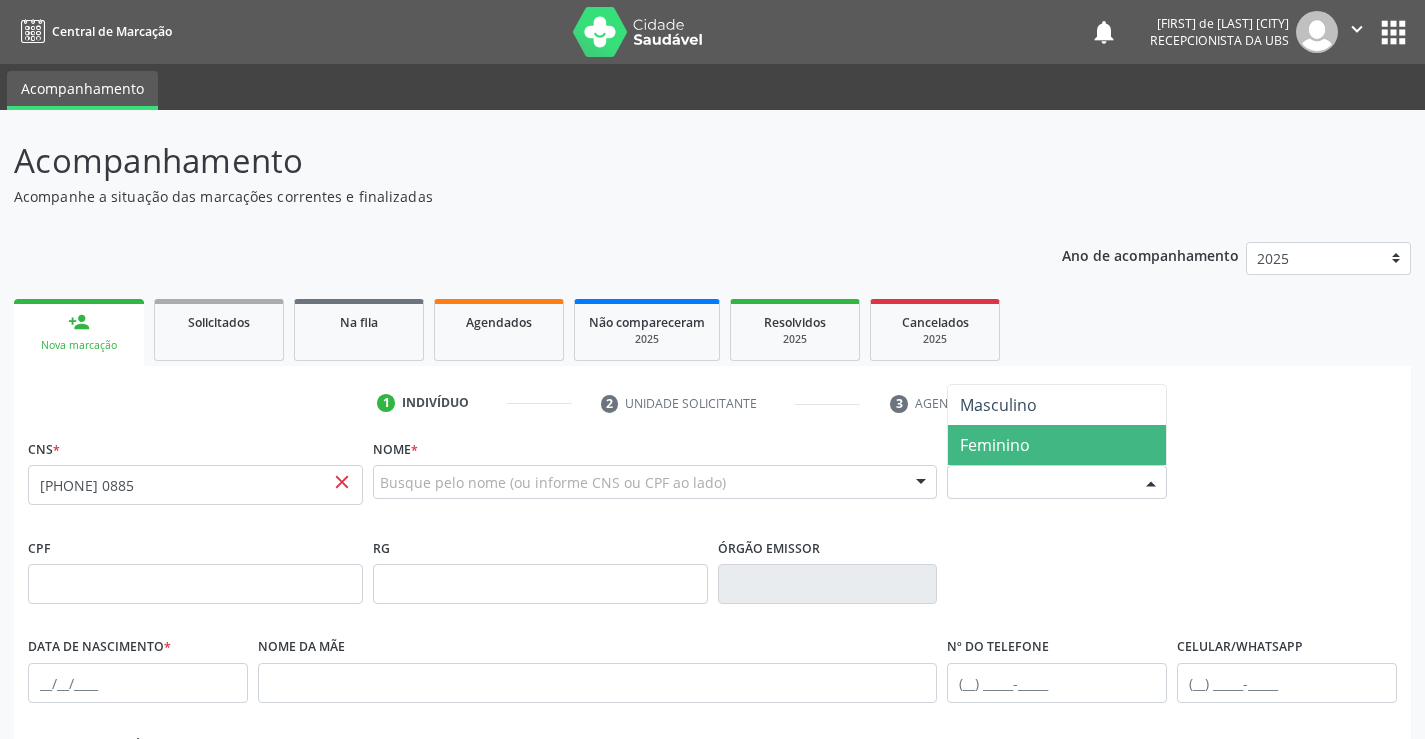 click at bounding box center [1151, 483] 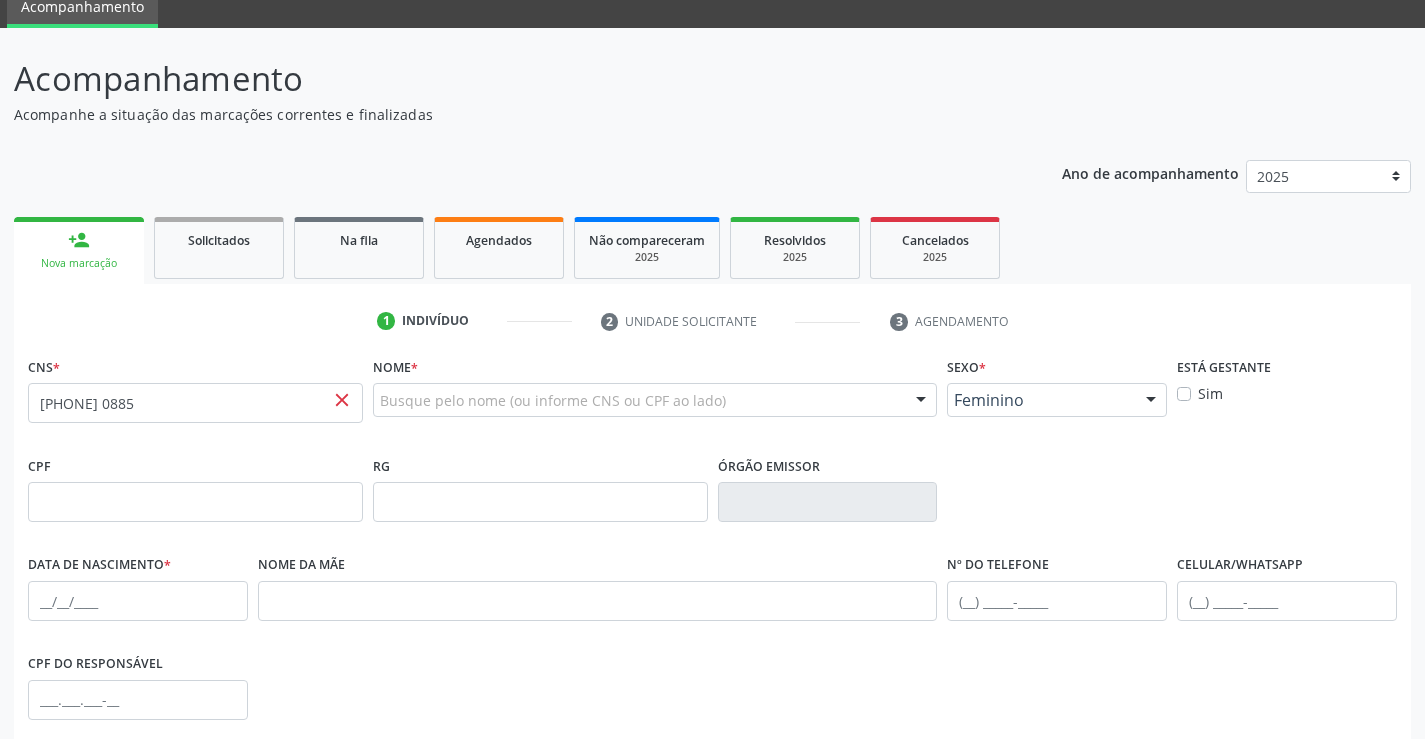 scroll, scrollTop: 89, scrollLeft: 0, axis: vertical 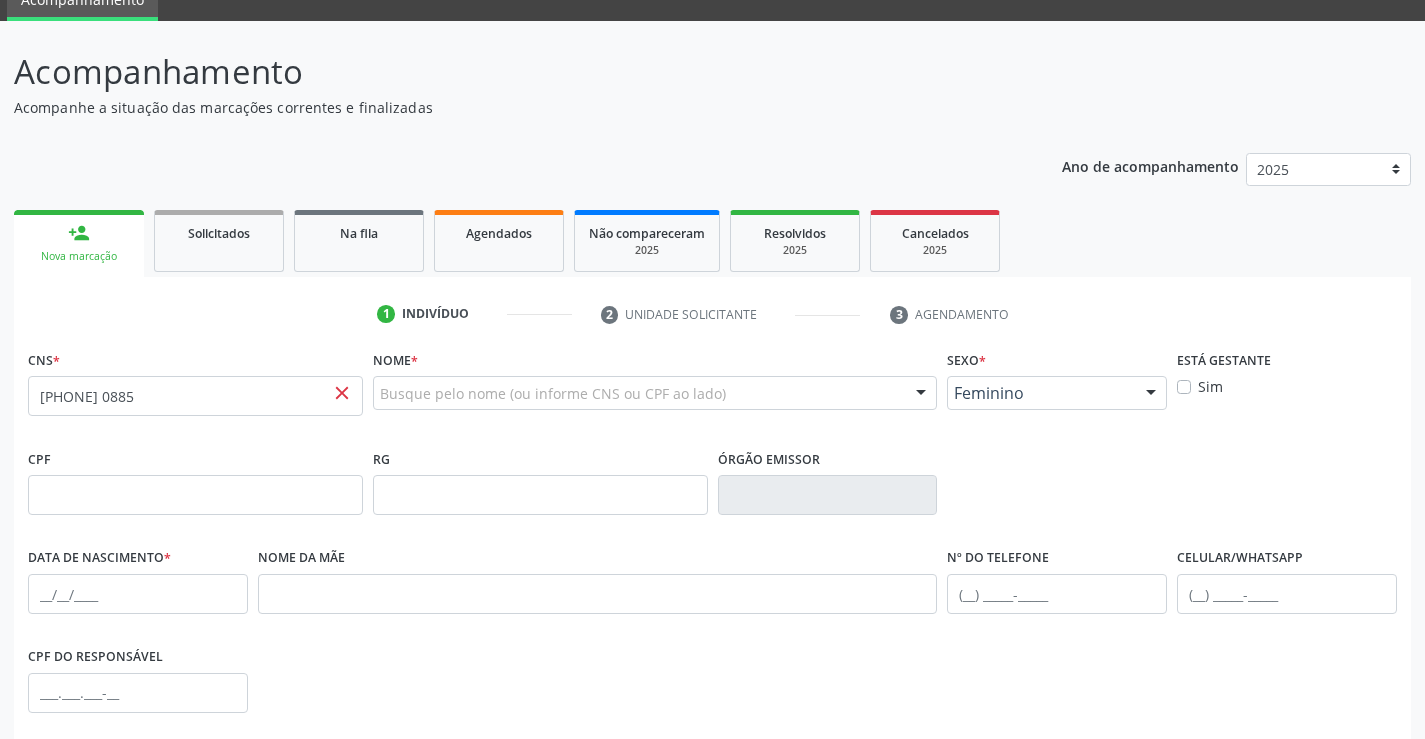 drag, startPoint x: 706, startPoint y: 408, endPoint x: 708, endPoint y: 395, distance: 13.152946 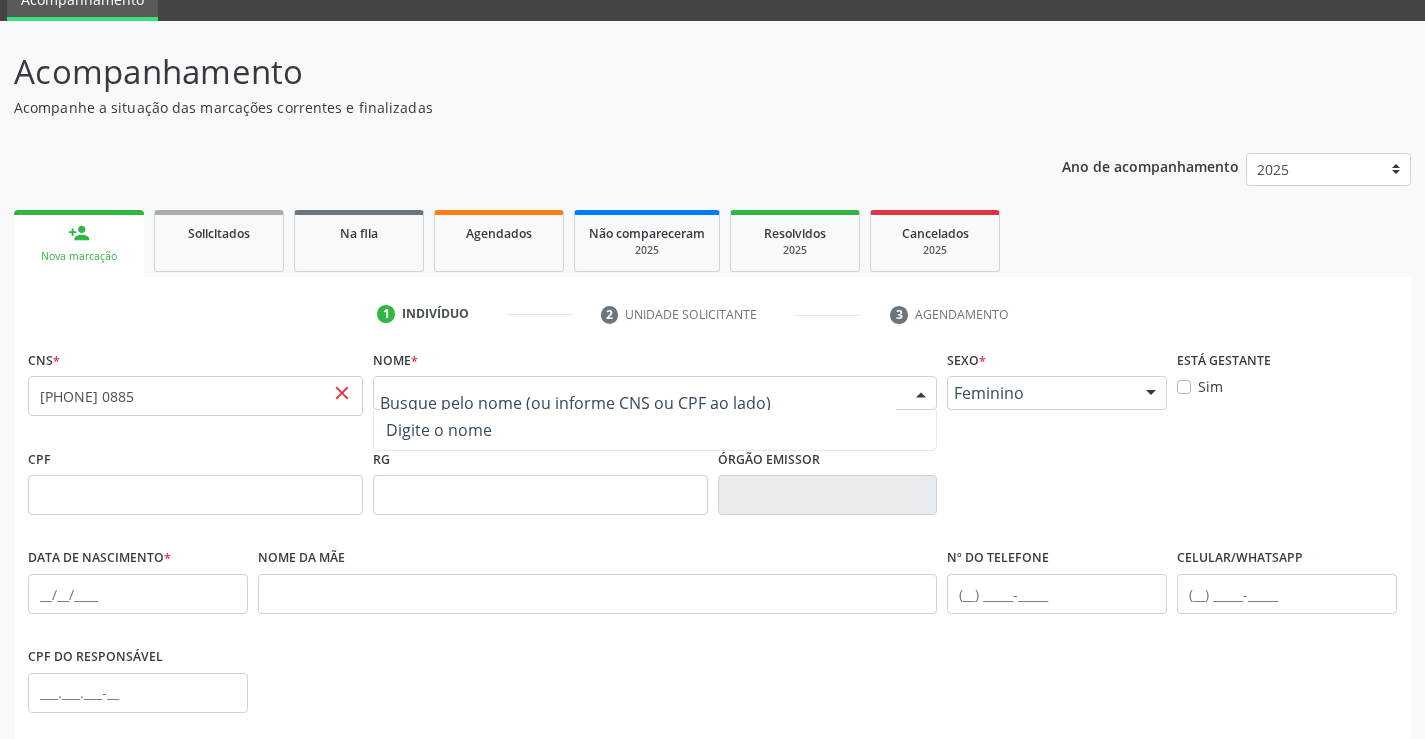 click at bounding box center (638, 403) 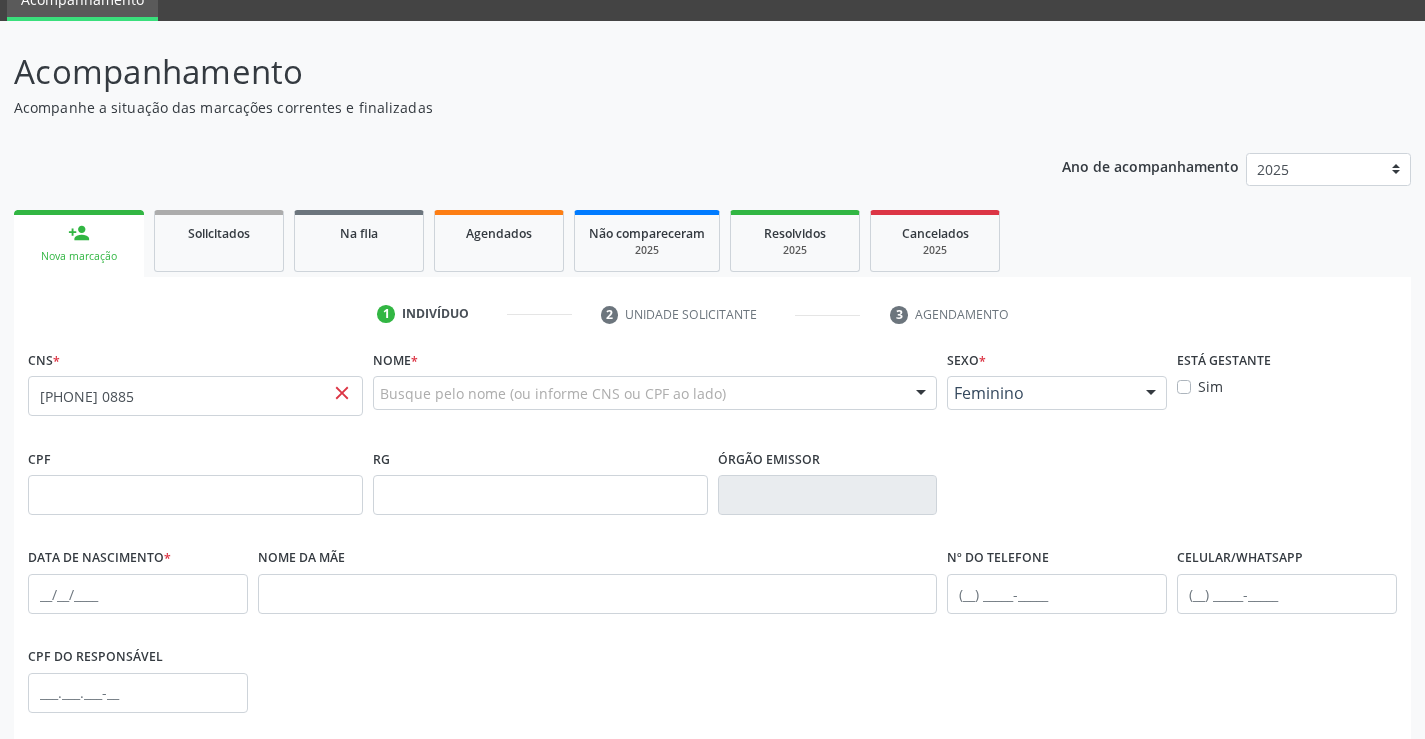 click on "close" at bounding box center (342, 393) 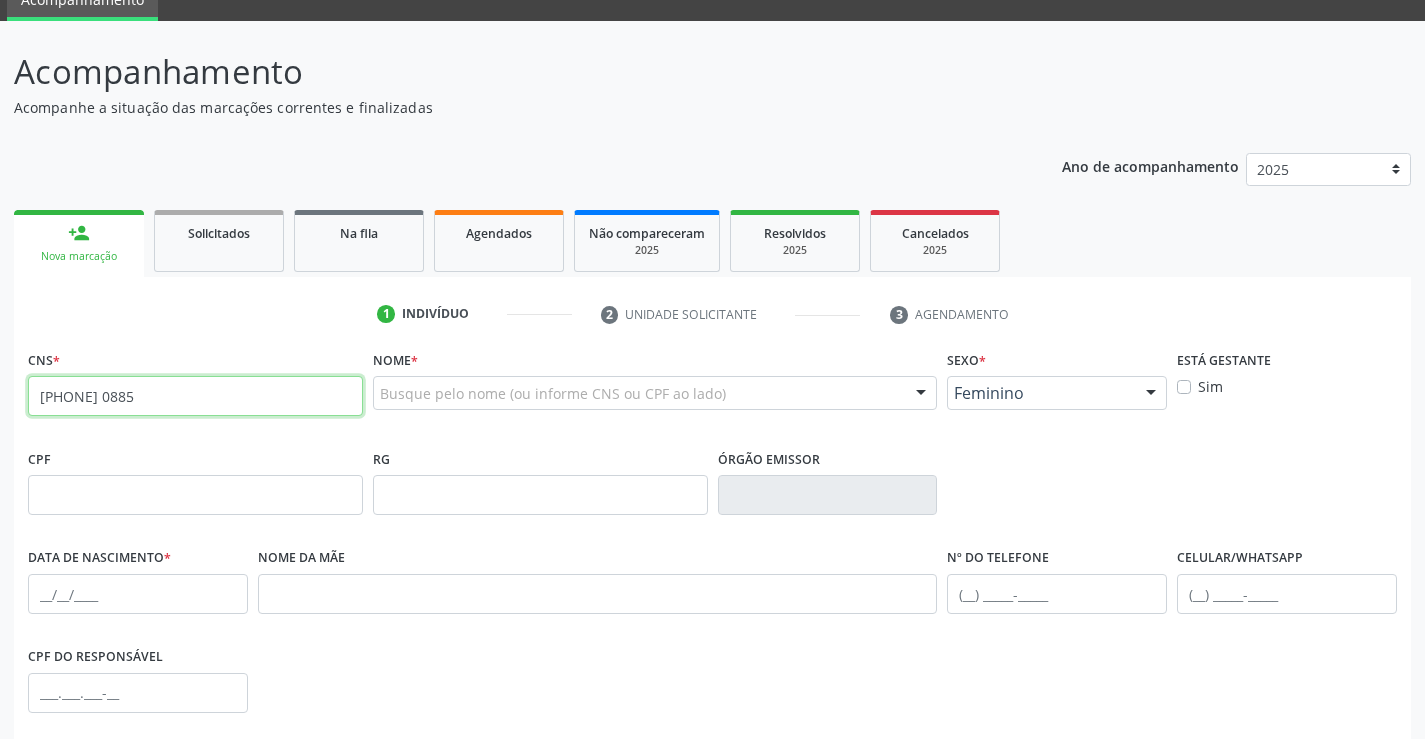 click on "[PHONE] 0885" at bounding box center [195, 396] 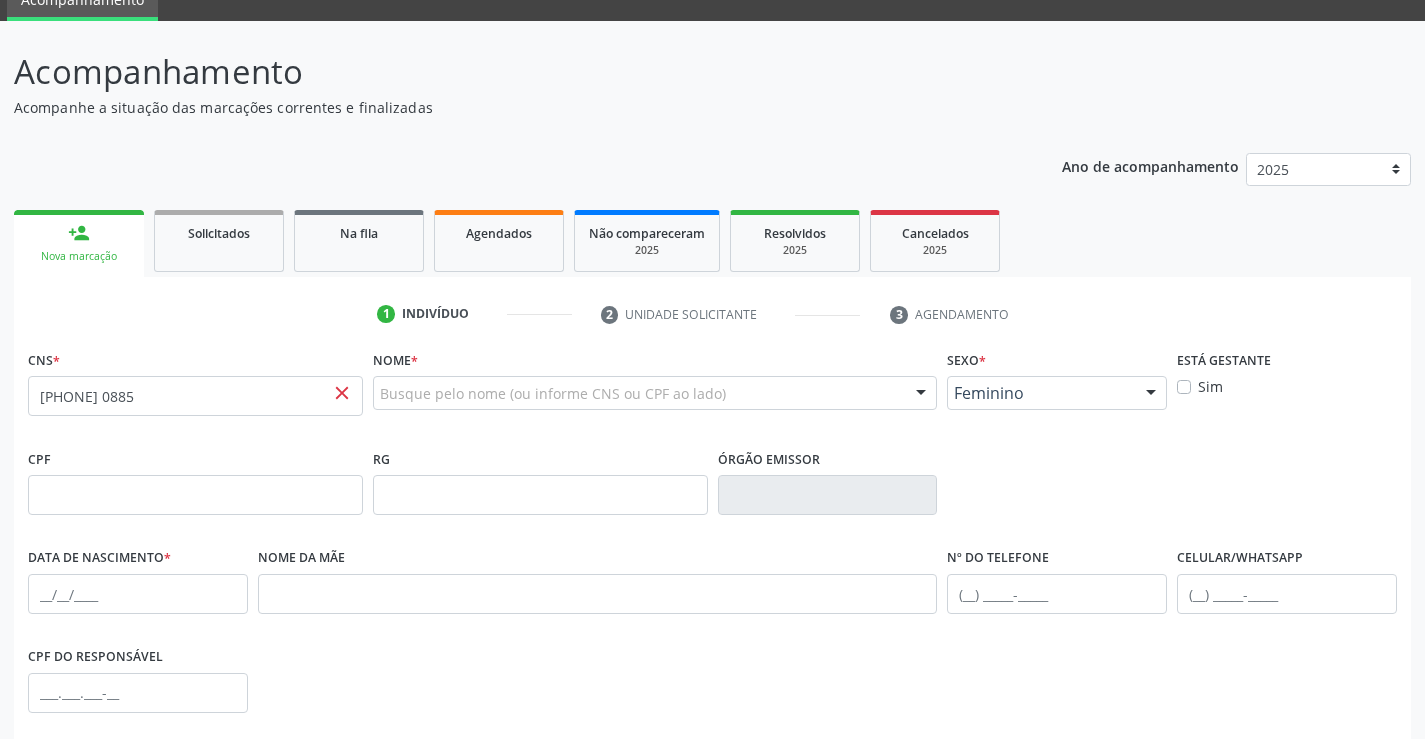 drag, startPoint x: 1005, startPoint y: 703, endPoint x: 1040, endPoint y: 700, distance: 35.128338 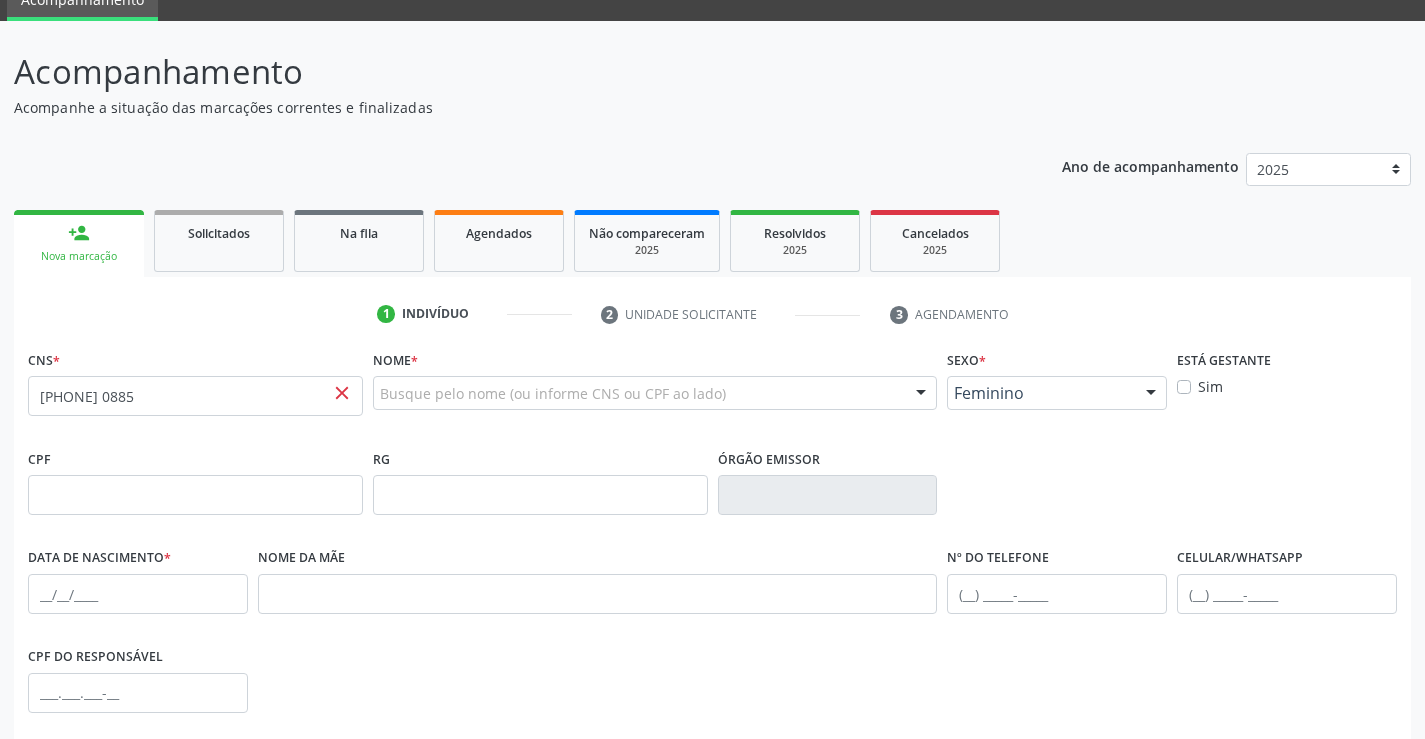 click on "CPF do responsável" at bounding box center [712, 691] 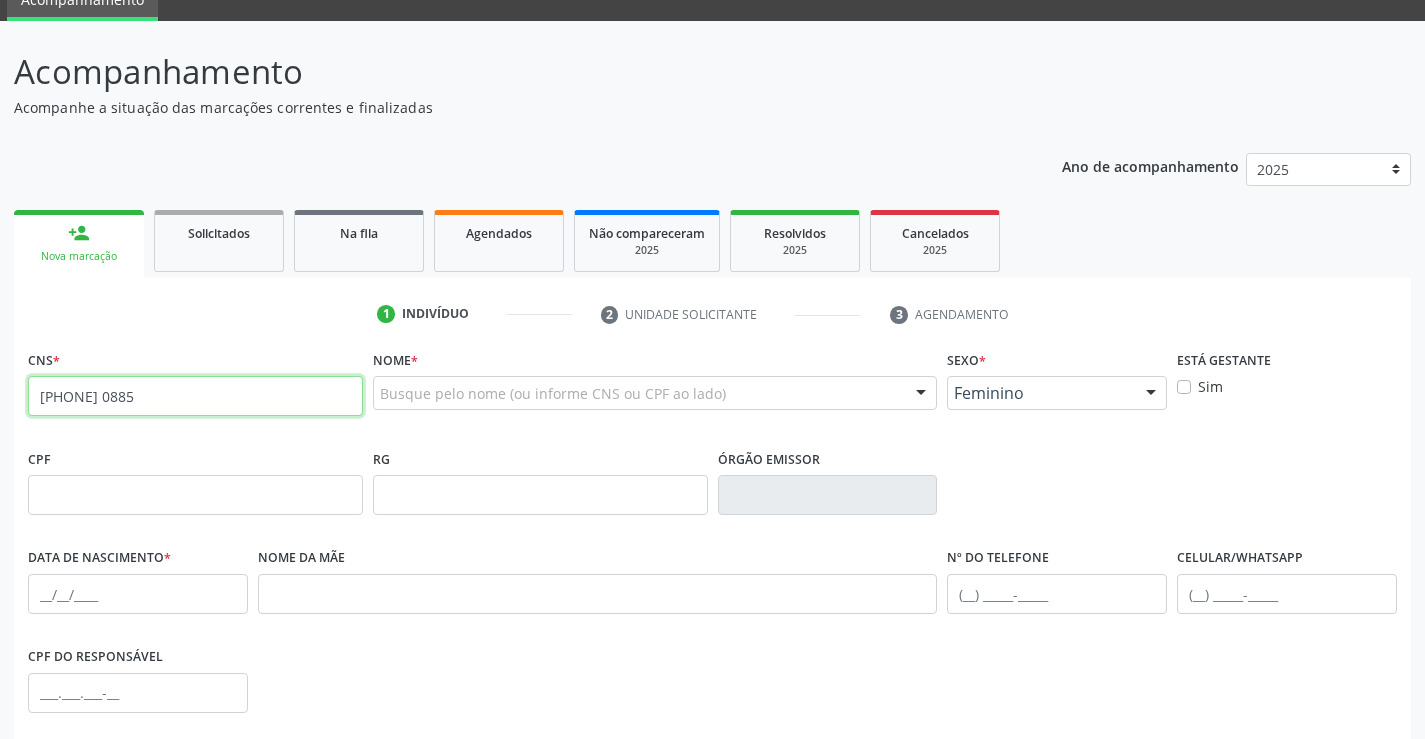 click on "[PHONE] 0885" at bounding box center (195, 396) 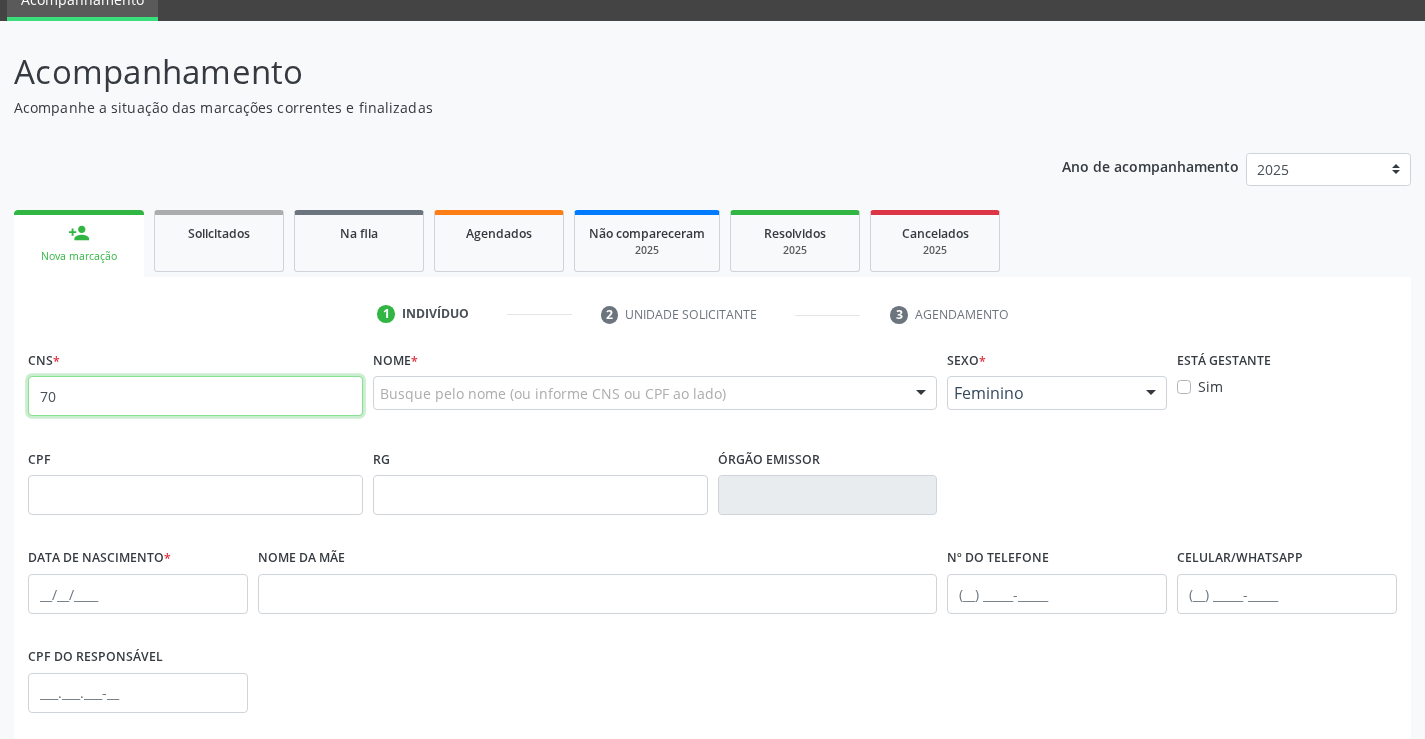 type on "7" 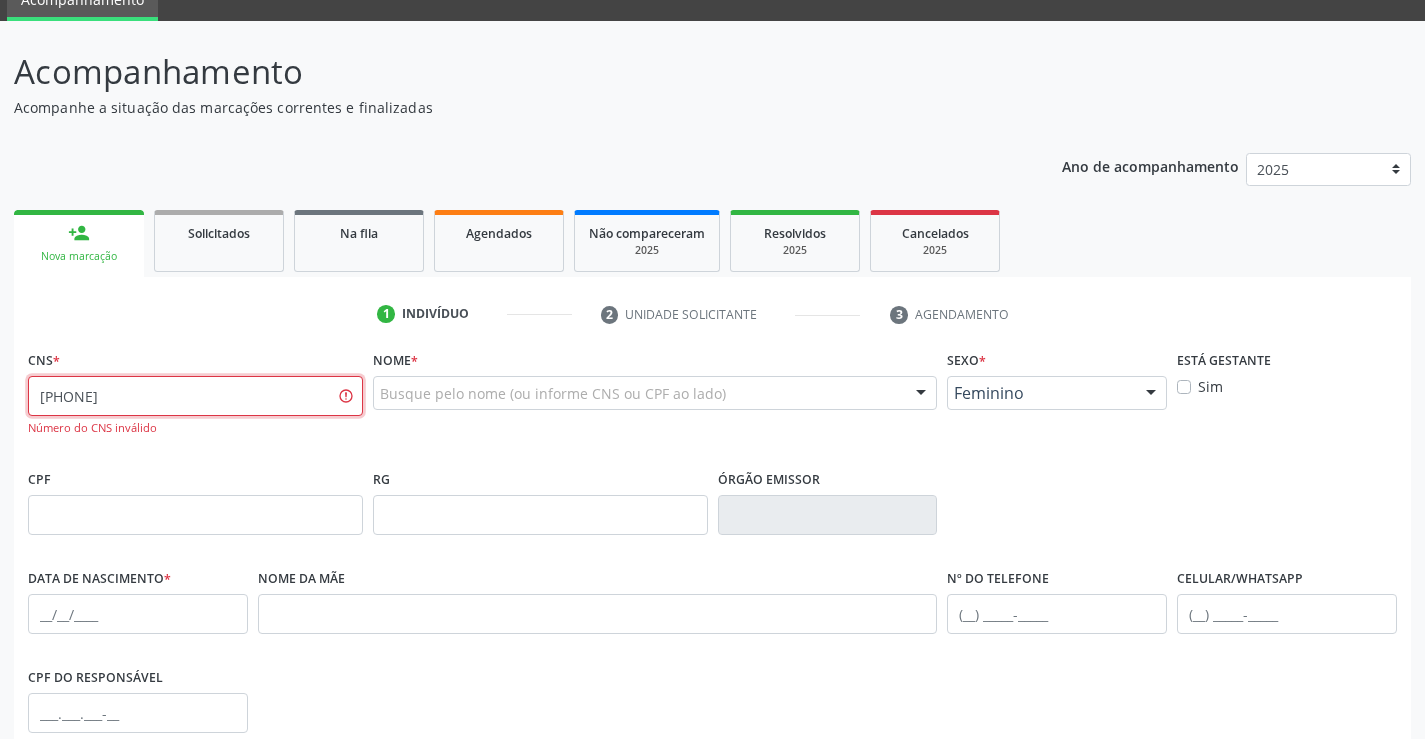 click on "[PHONE]" at bounding box center [195, 396] 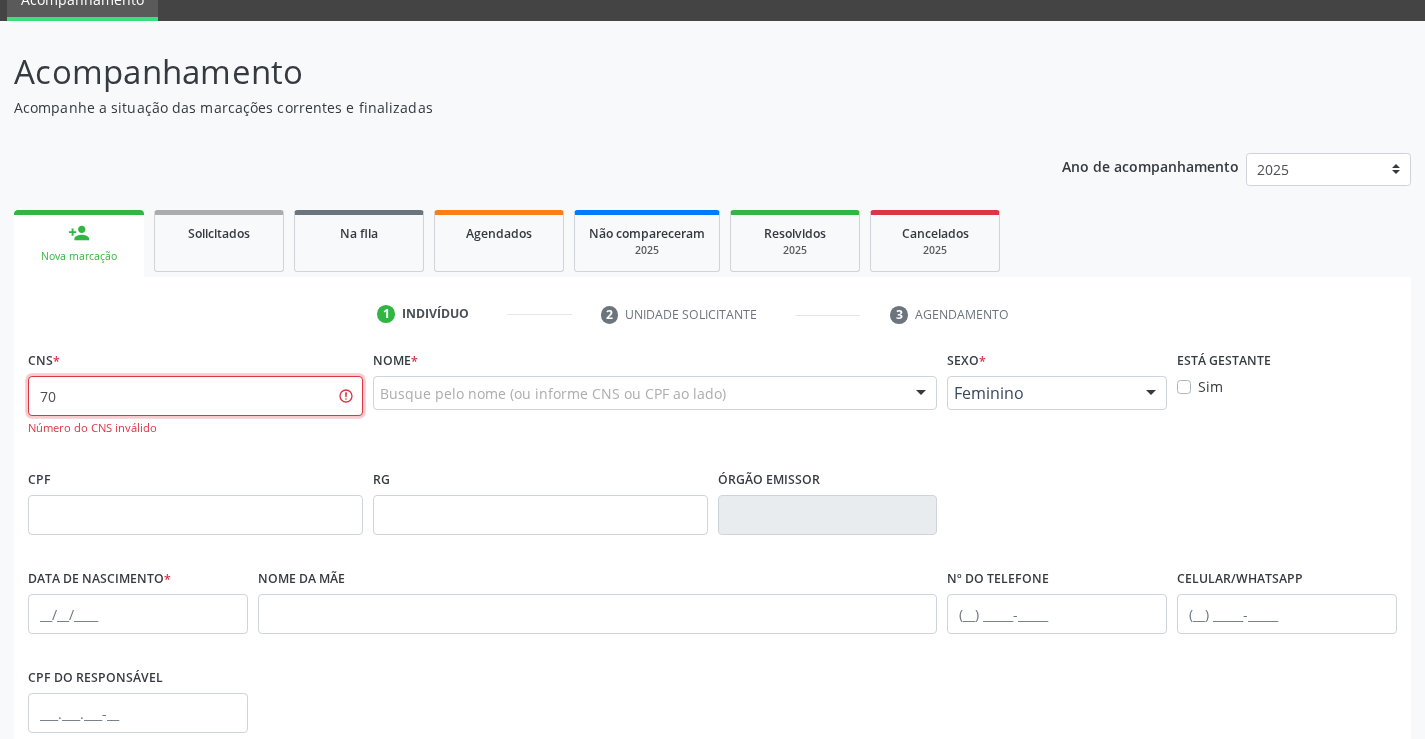 type on "7" 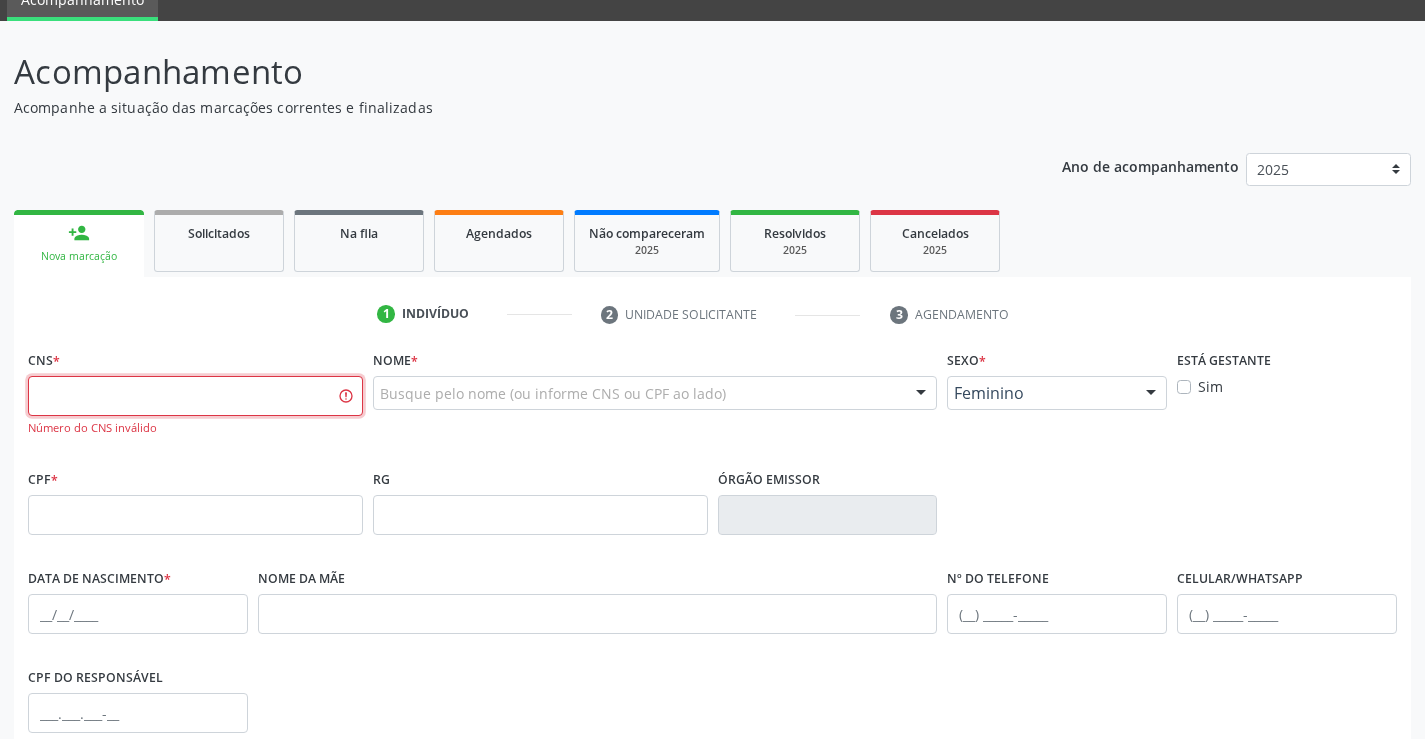 type 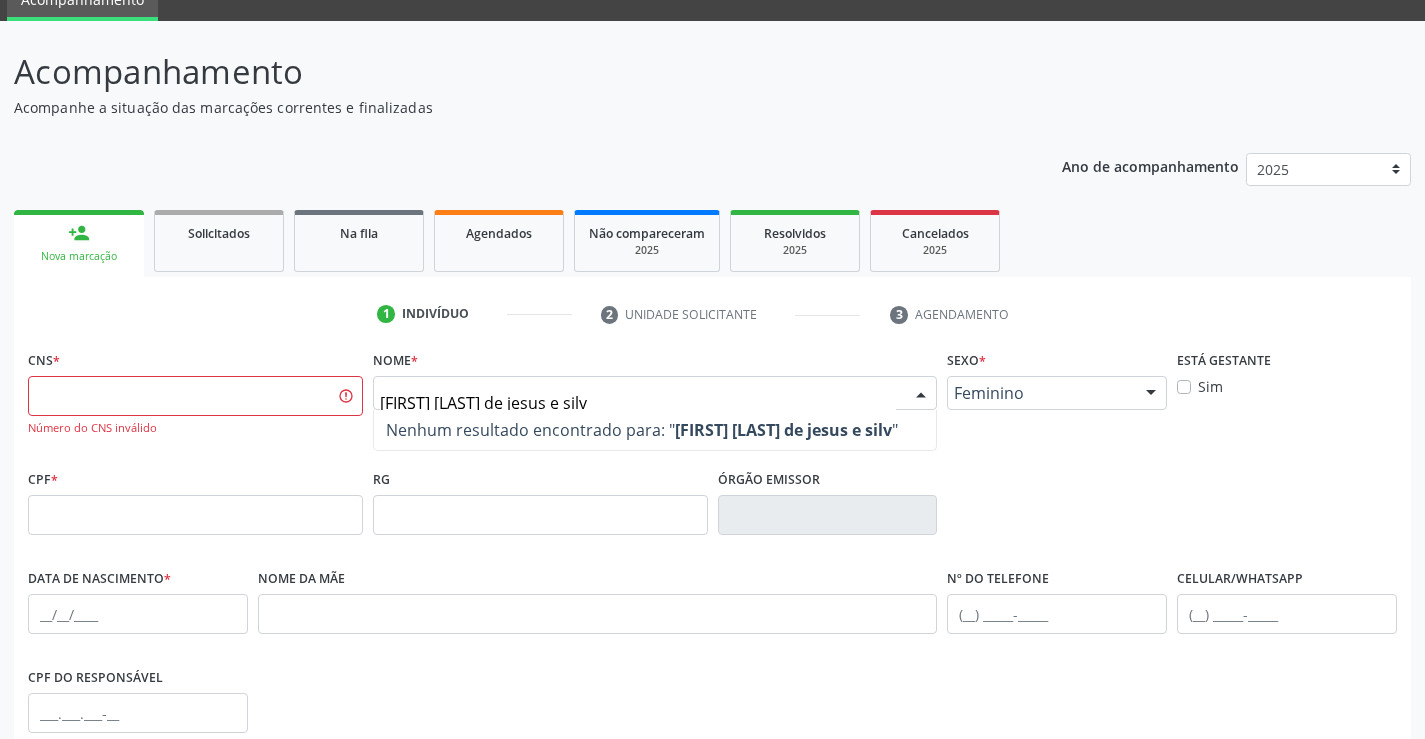 type on "[FIRST] [LAST] de jesus e silva" 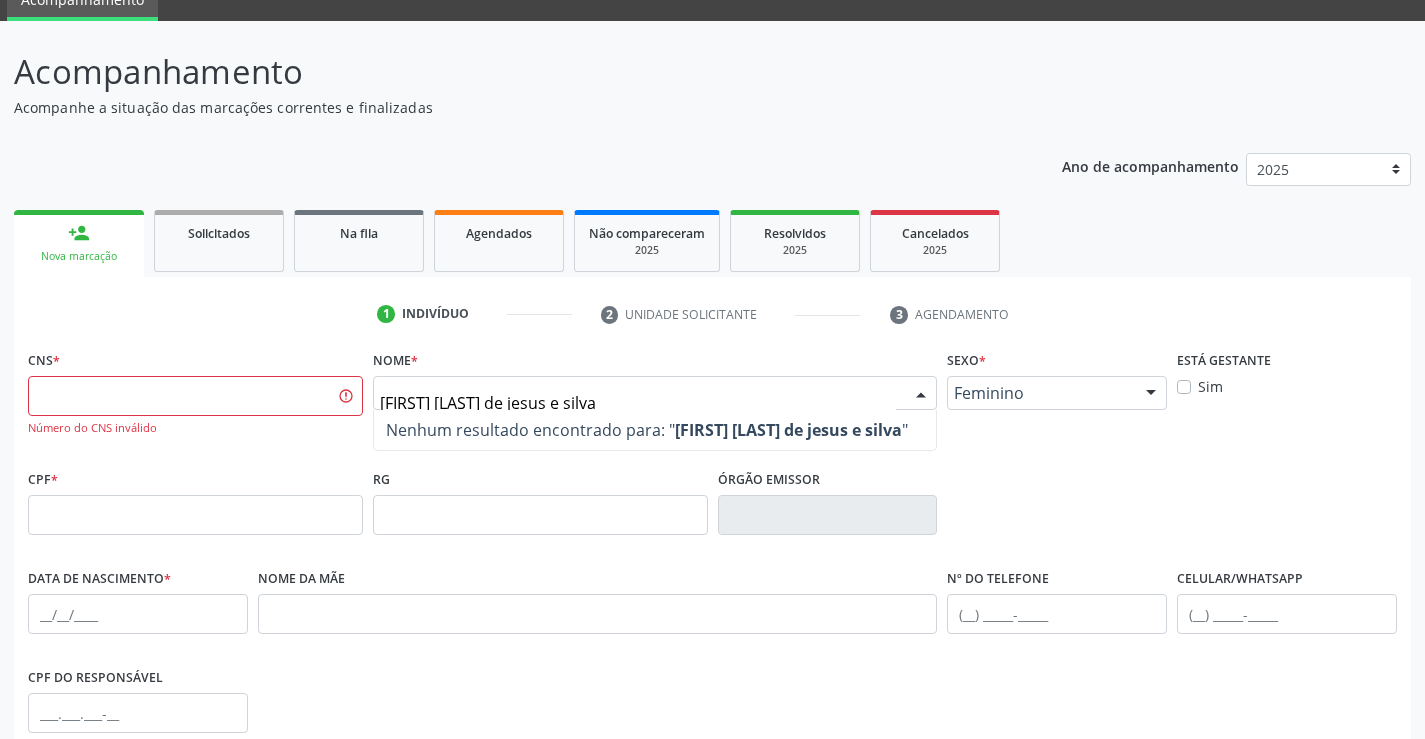 click on "[FIRST] [LAST] de jesus e silva" at bounding box center (638, 403) 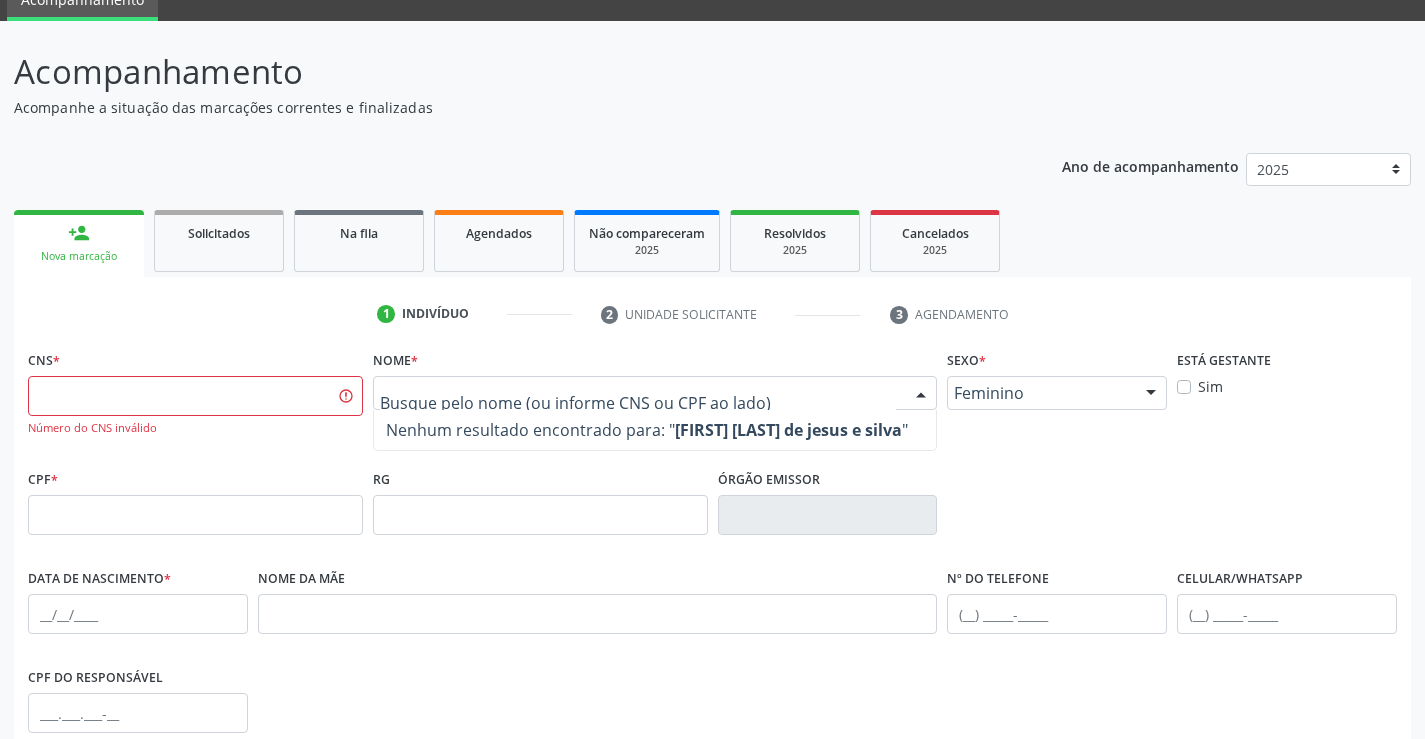 click on "1
Indivíduo
2
Unidade solicitante
3
Agendamento" at bounding box center [712, 314] 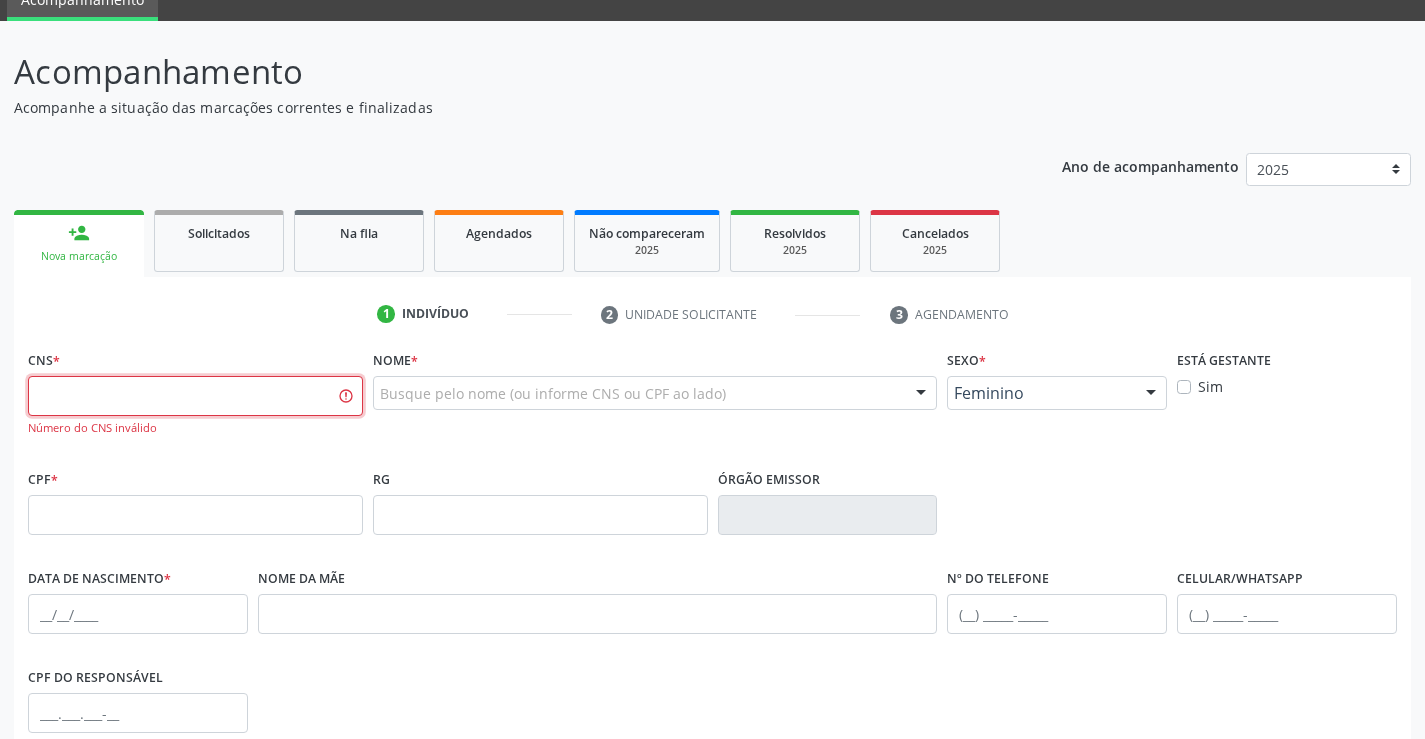 click at bounding box center (195, 396) 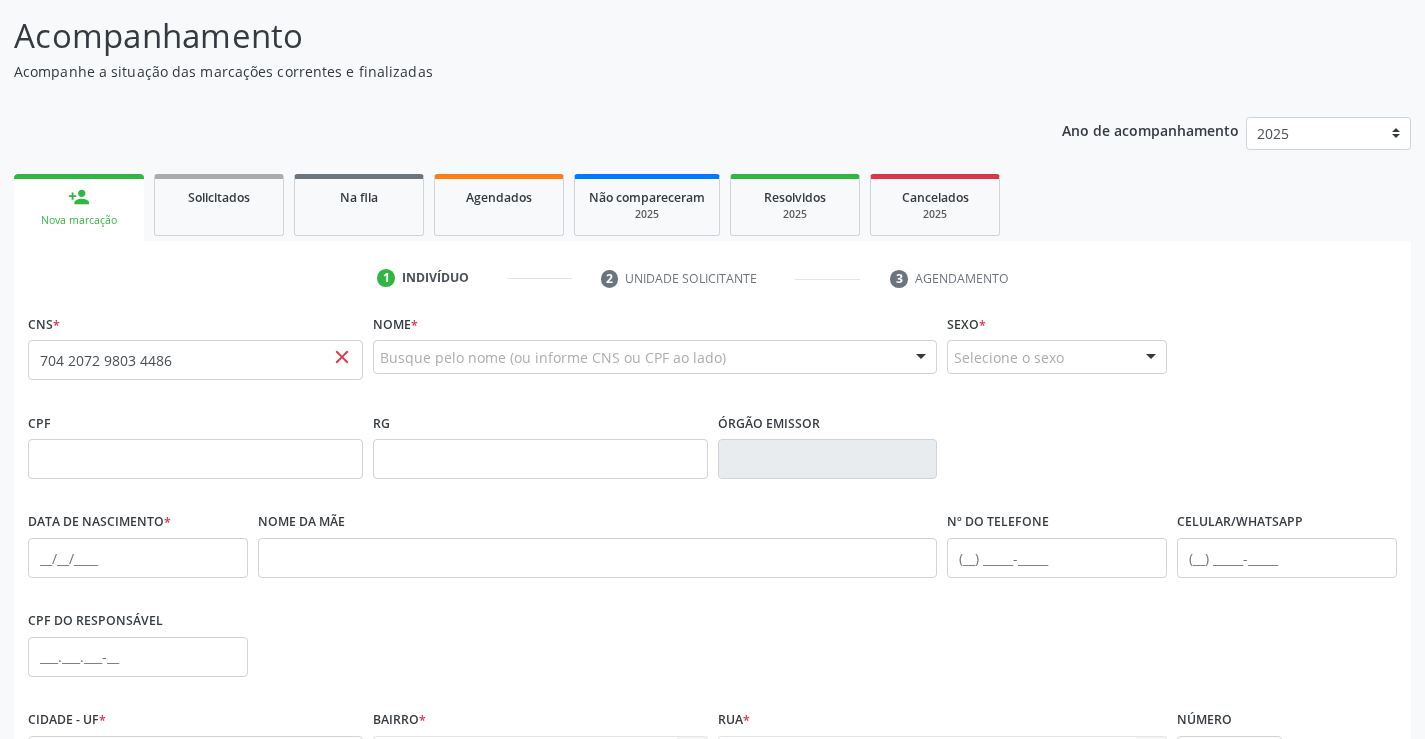 scroll, scrollTop: 168, scrollLeft: 0, axis: vertical 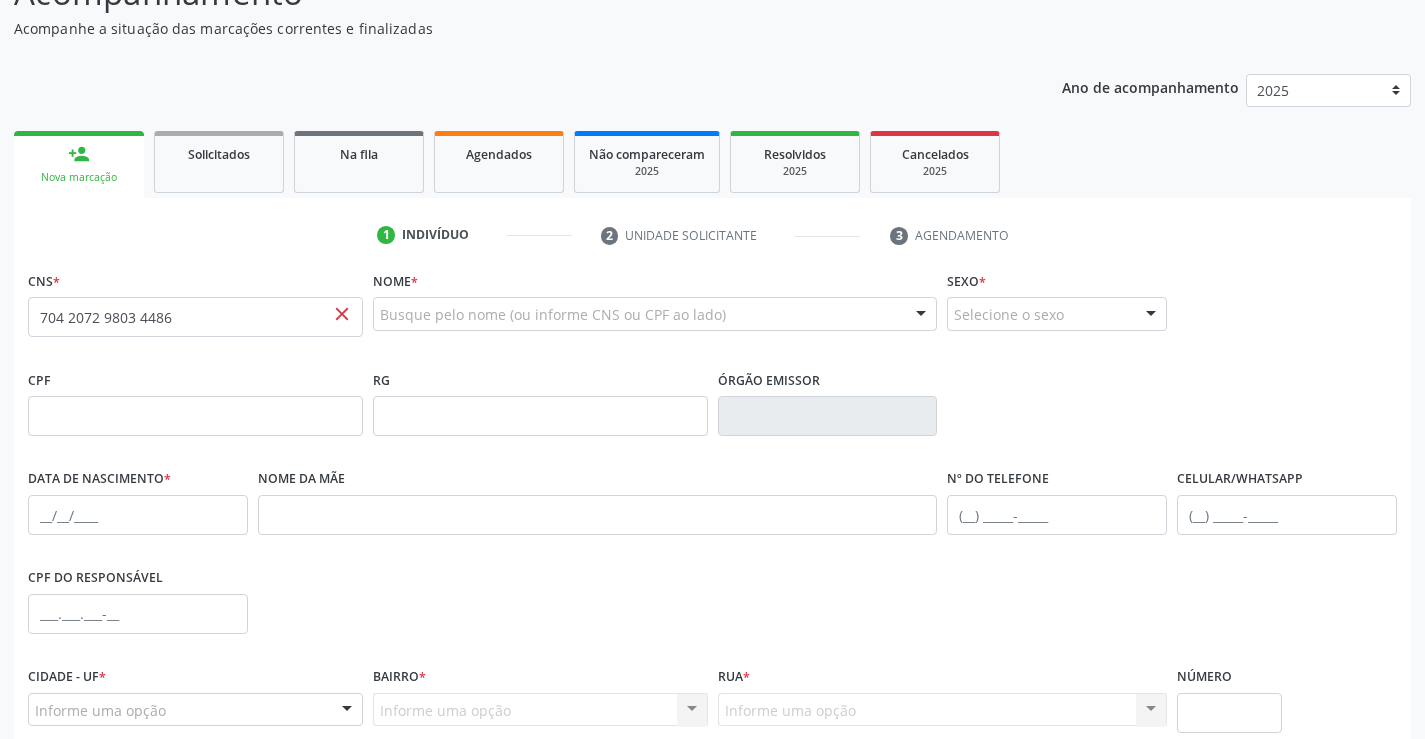 click on "Nova marcação" at bounding box center (79, 177) 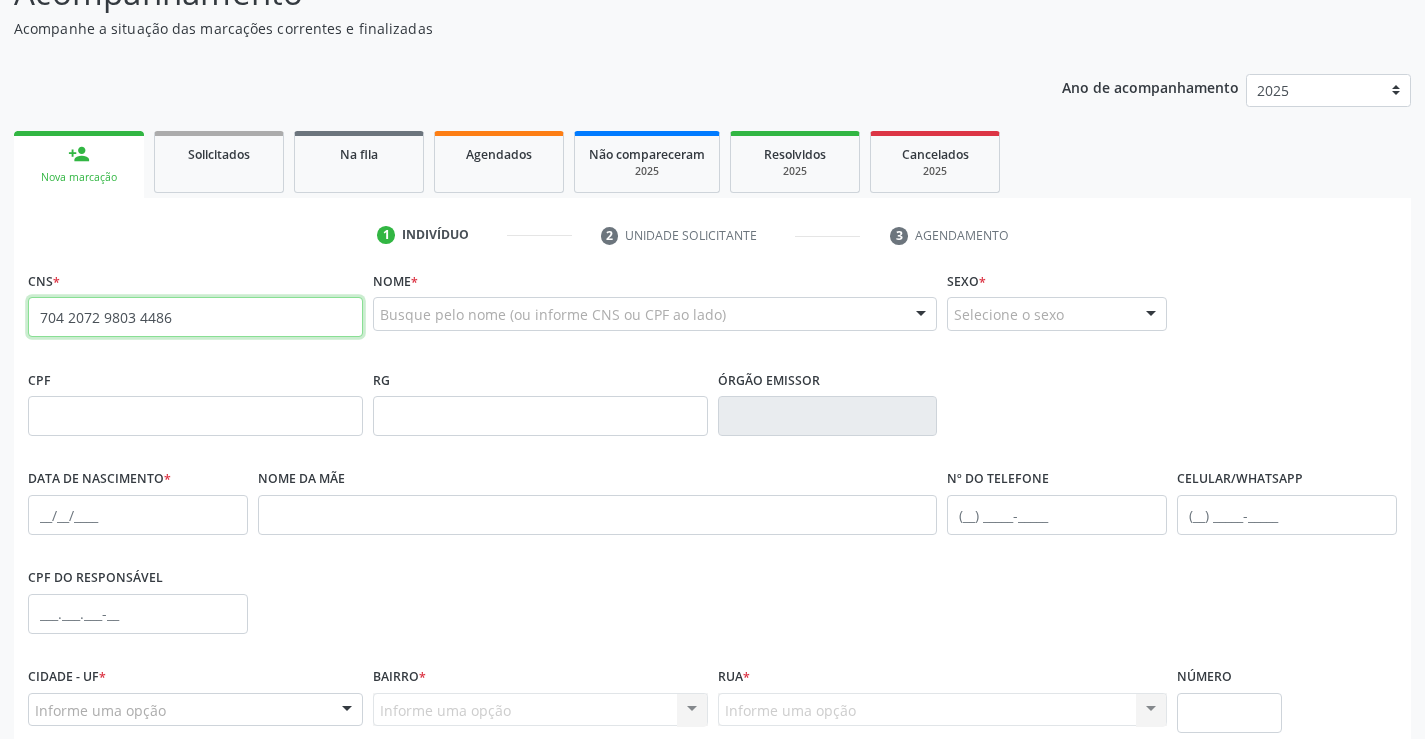 click on "704 2072 9803 4486" at bounding box center (195, 317) 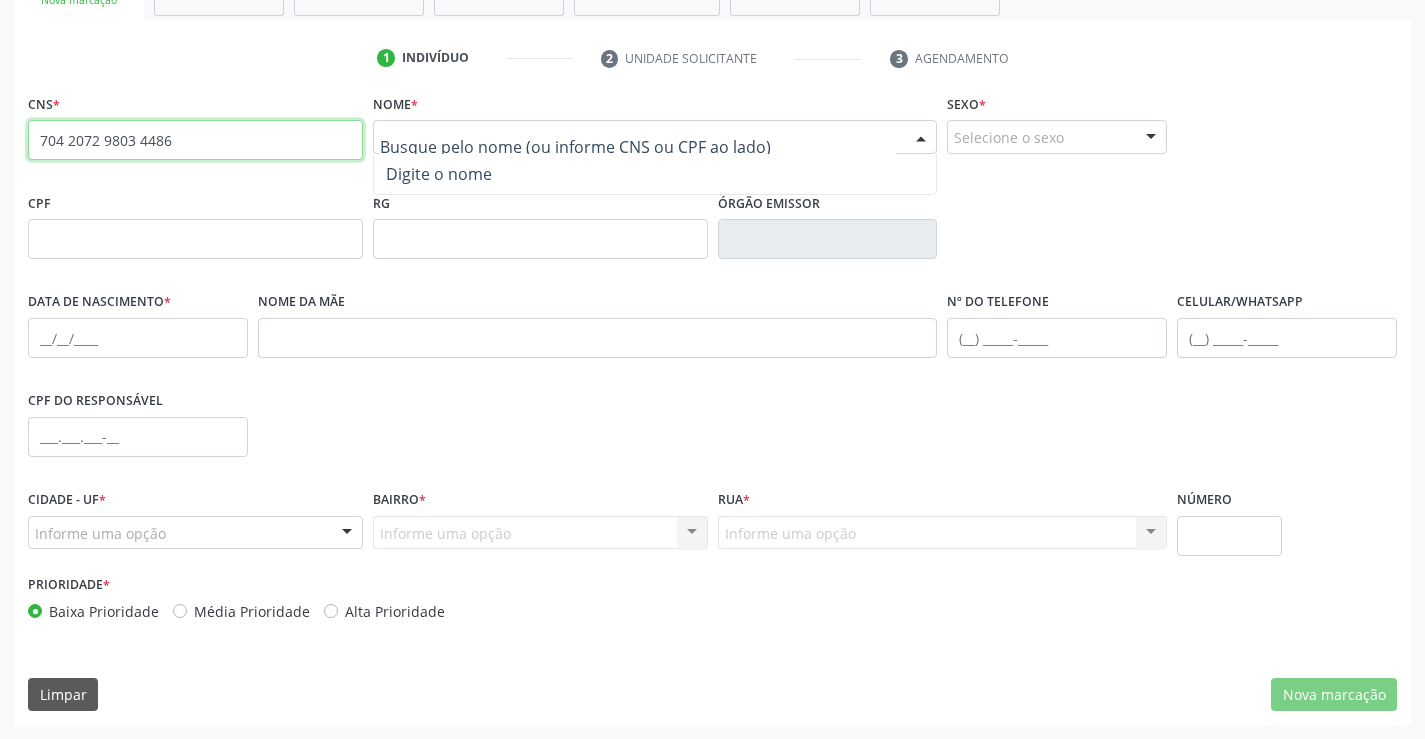 click on "704 2072 9803 4486" at bounding box center (195, 140) 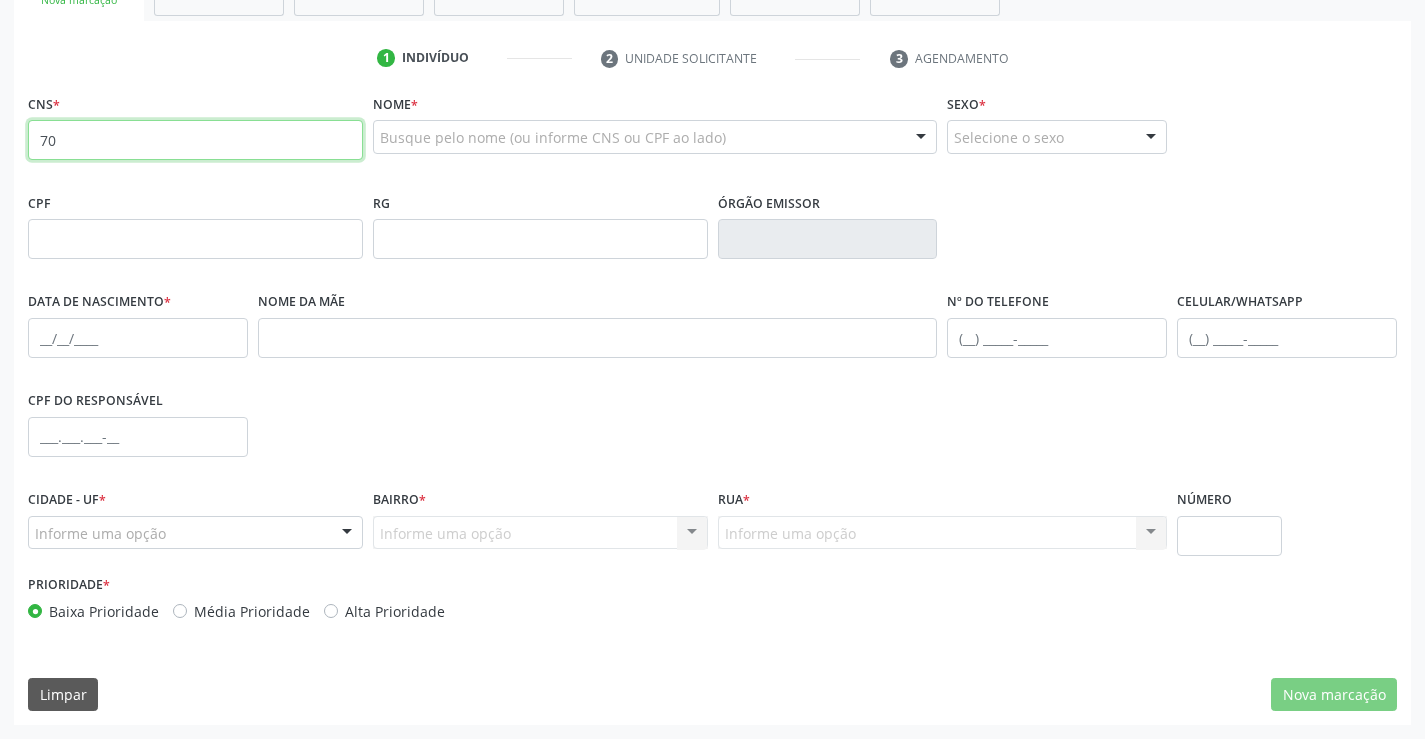 type on "7" 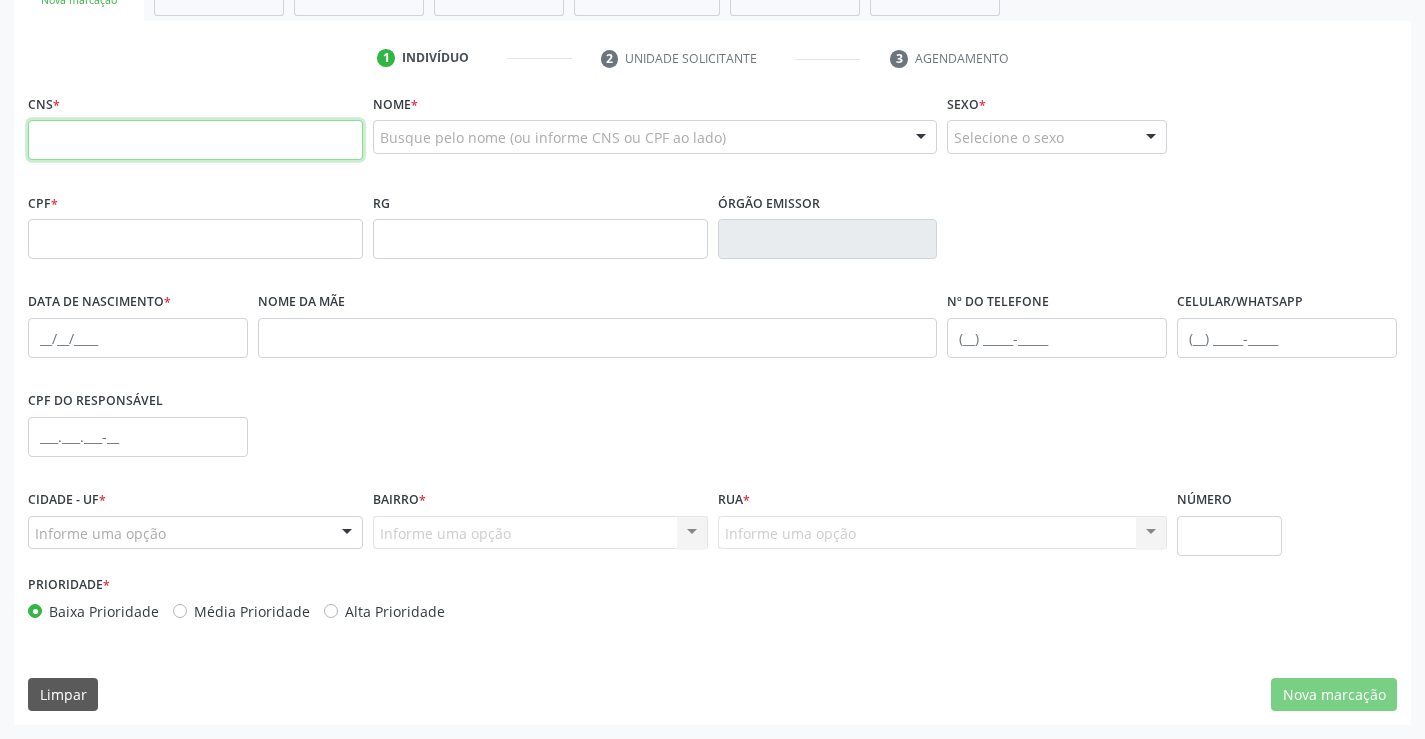 type 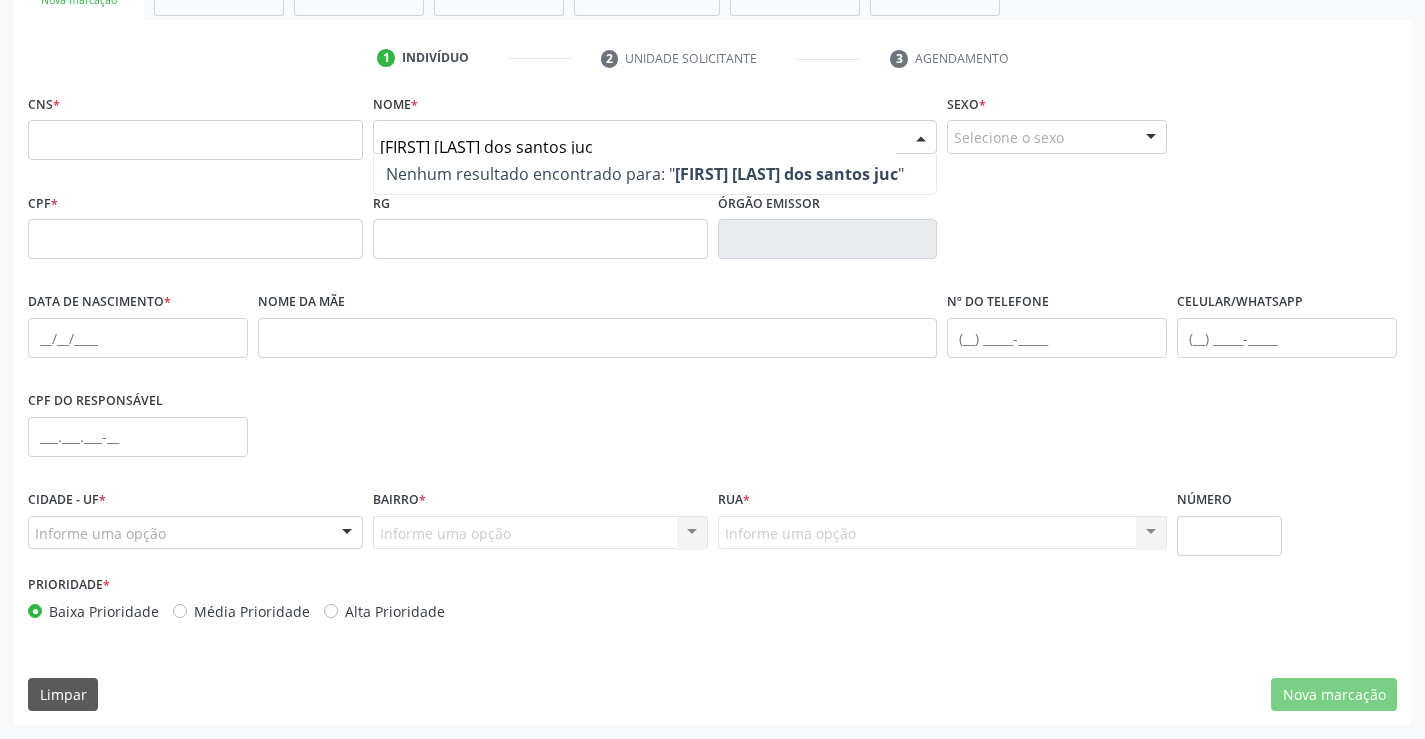 type on "[FIRST] [LAST] dos santos juca" 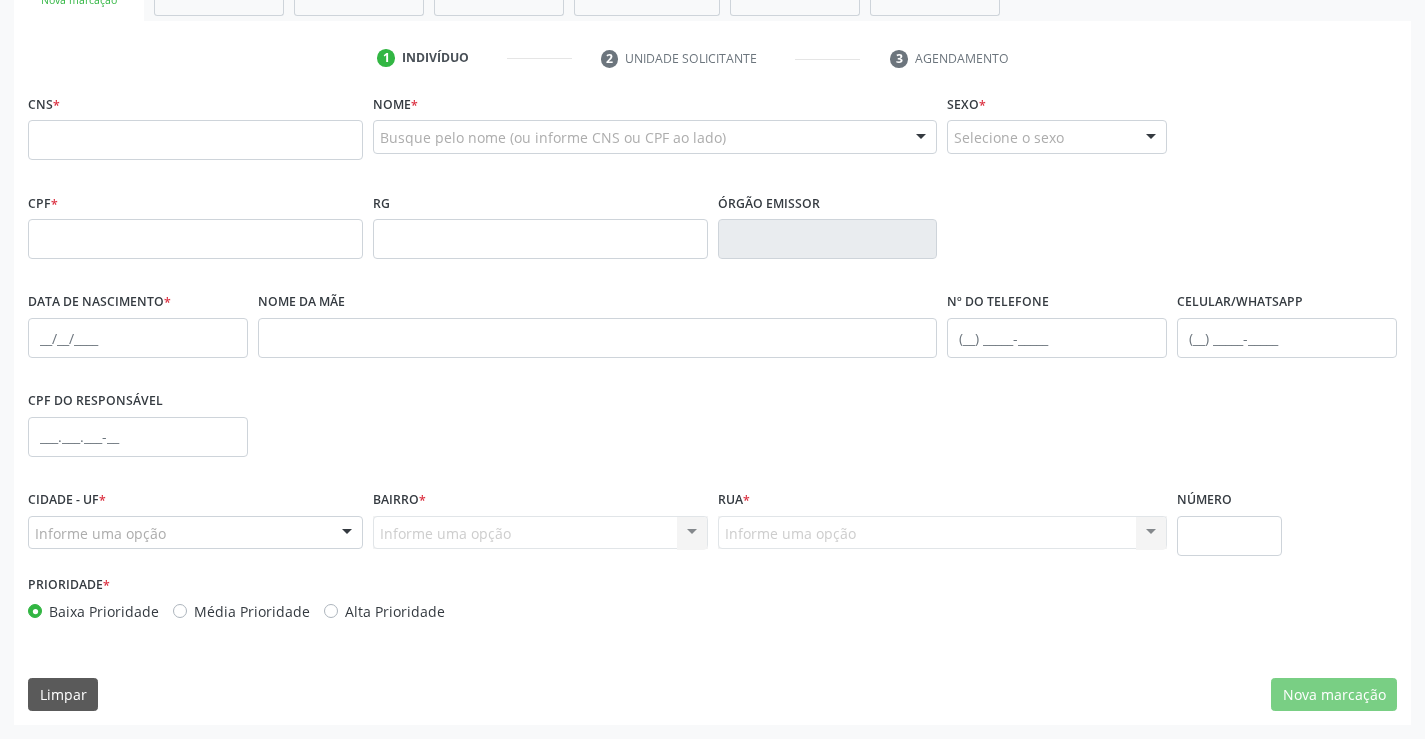 click on "CNS
*" at bounding box center [195, 131] 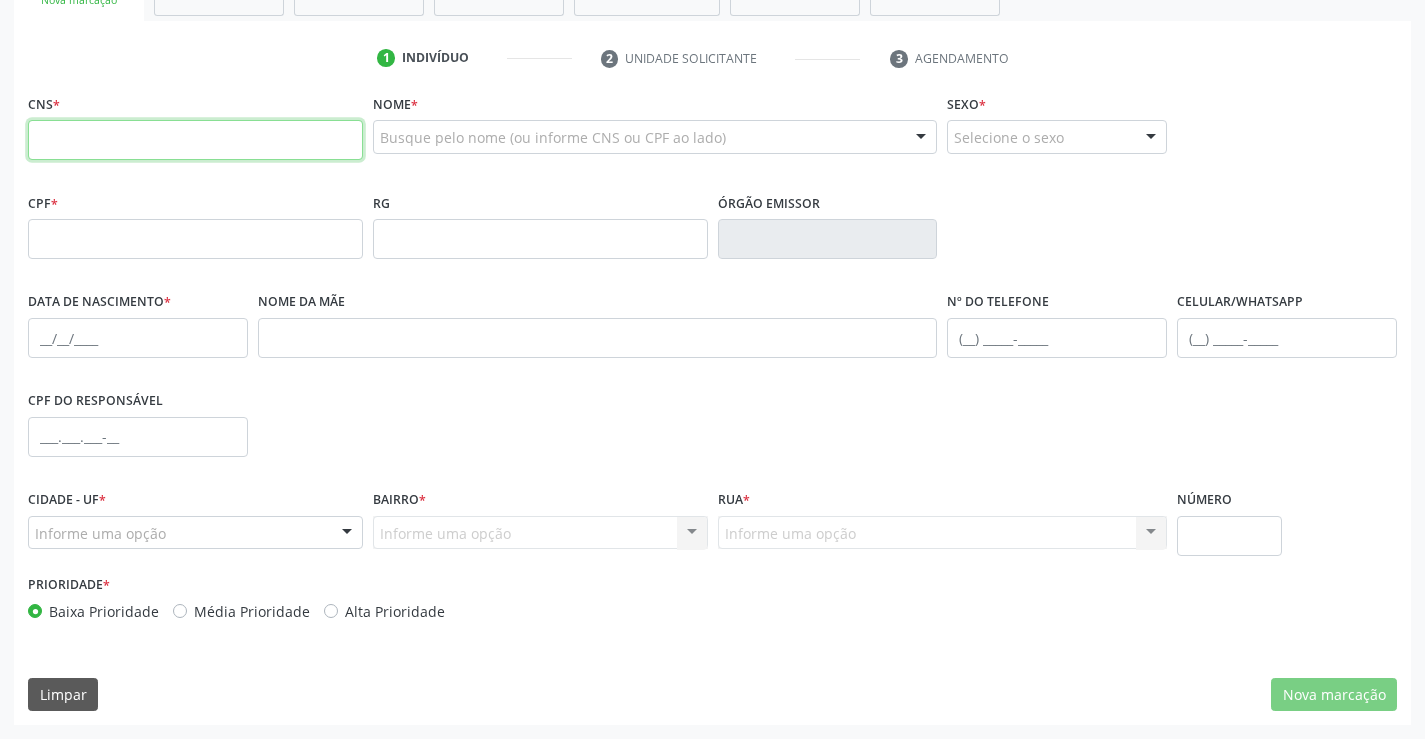 click at bounding box center (195, 140) 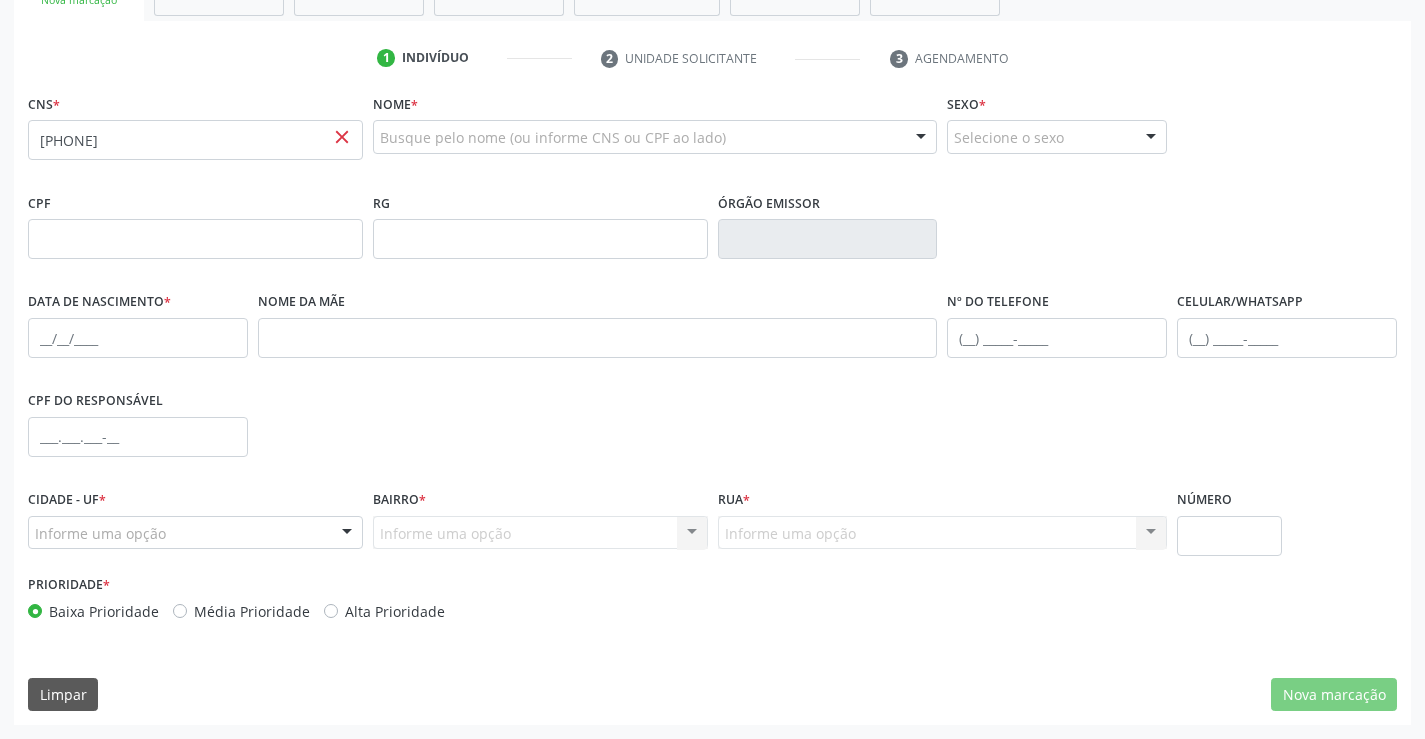 click on "close" at bounding box center (342, 137) 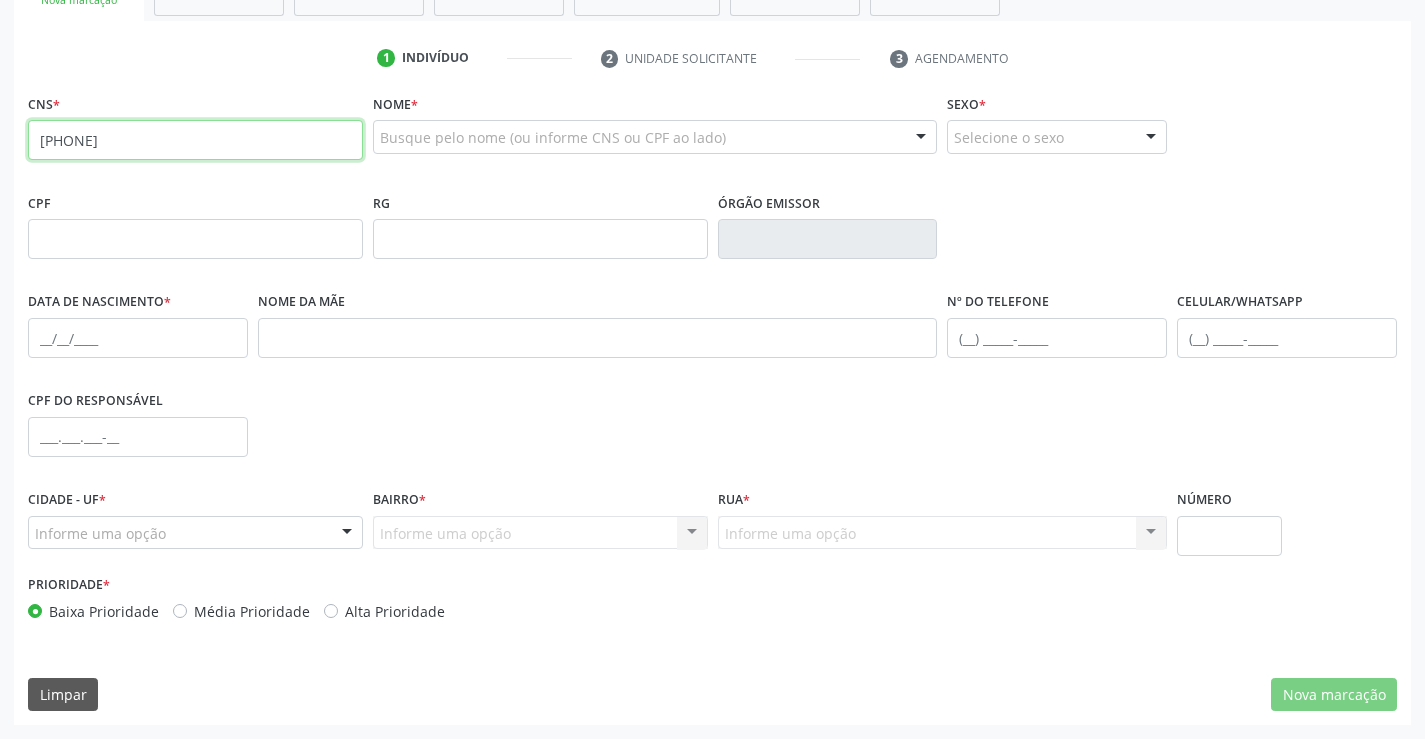 click on "[PHONE]" at bounding box center (195, 140) 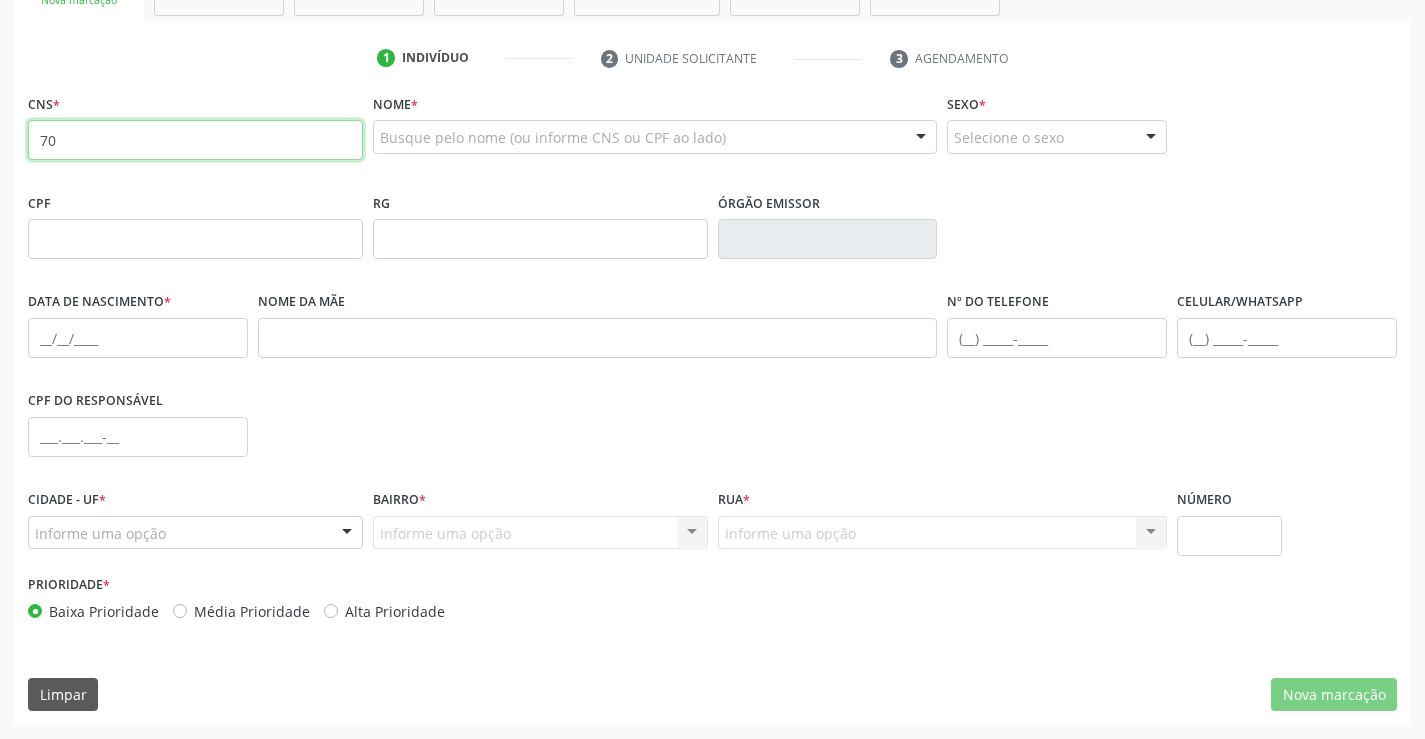 type on "7" 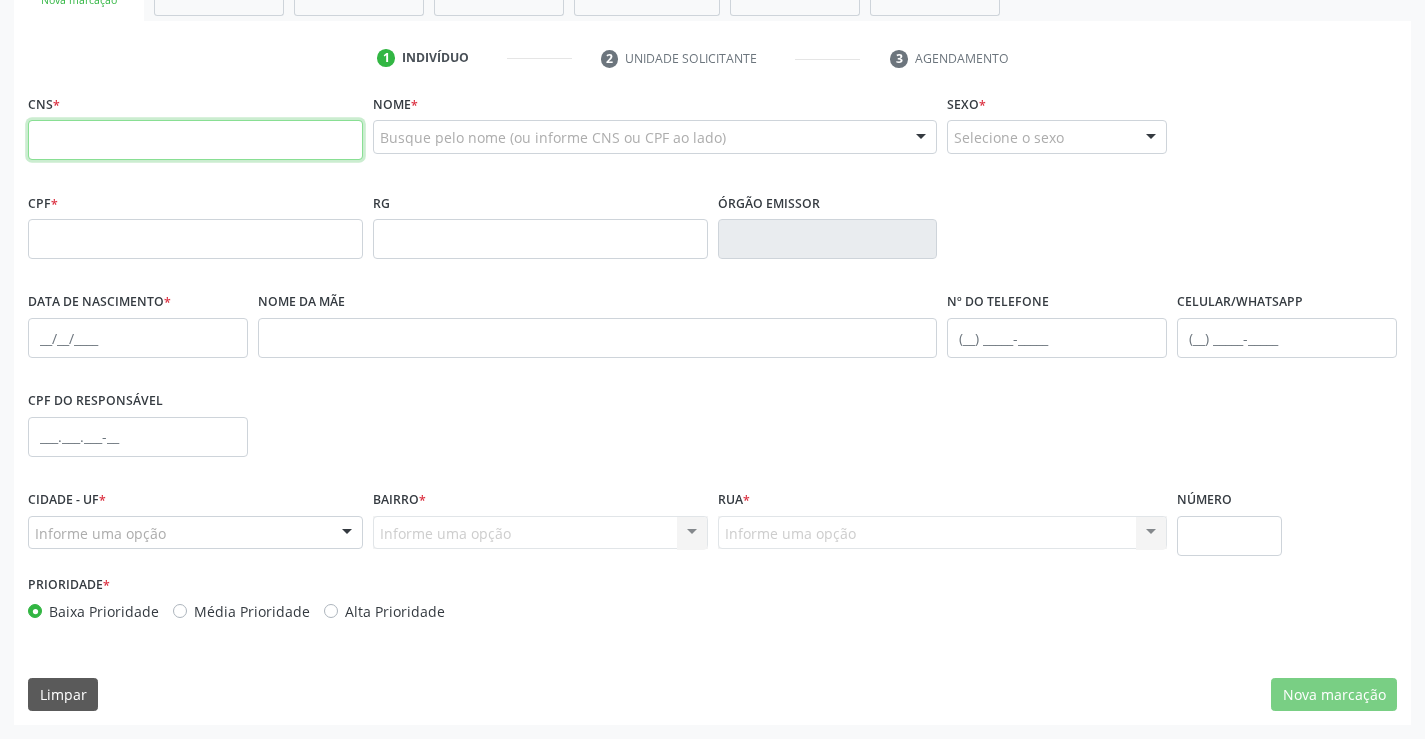 type 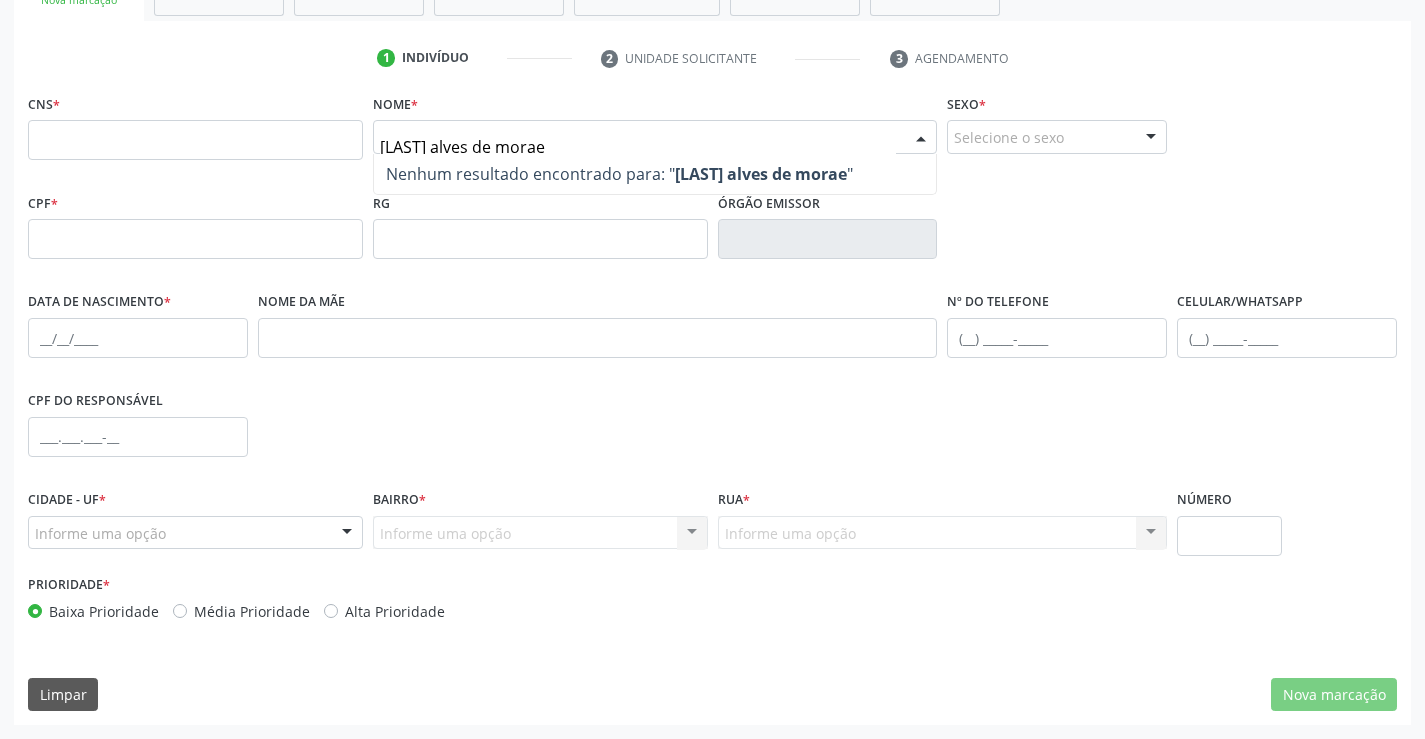 type on "[LAST] alves de moraes" 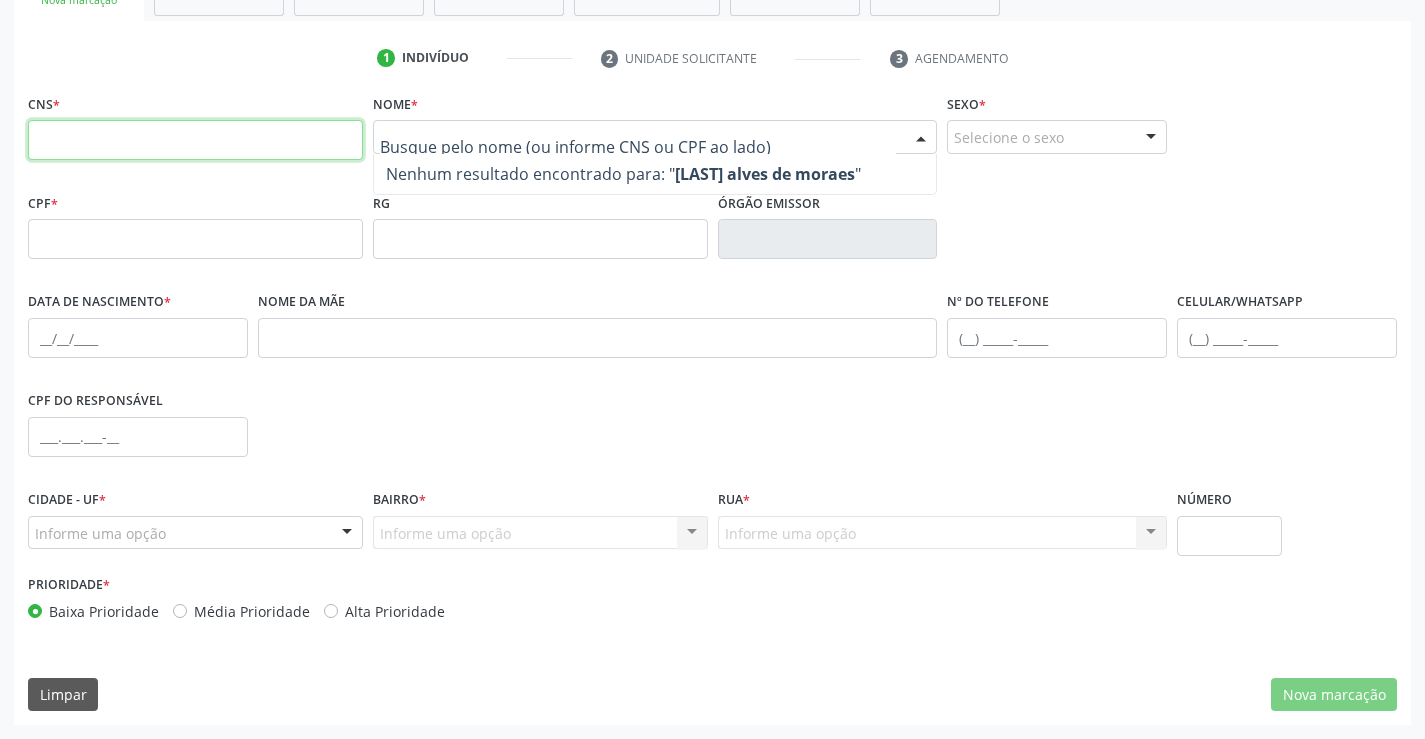 click at bounding box center [195, 140] 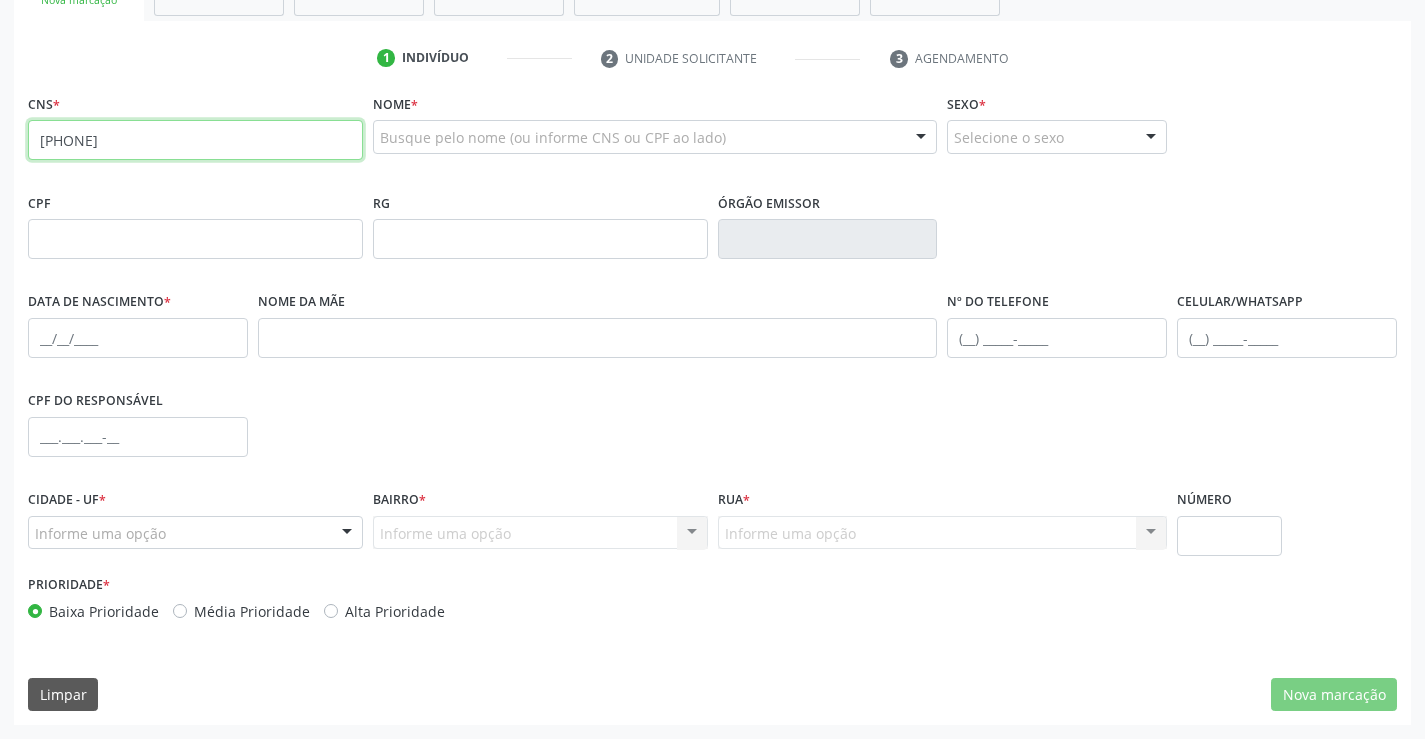 click on "[PHONE]" at bounding box center (195, 140) 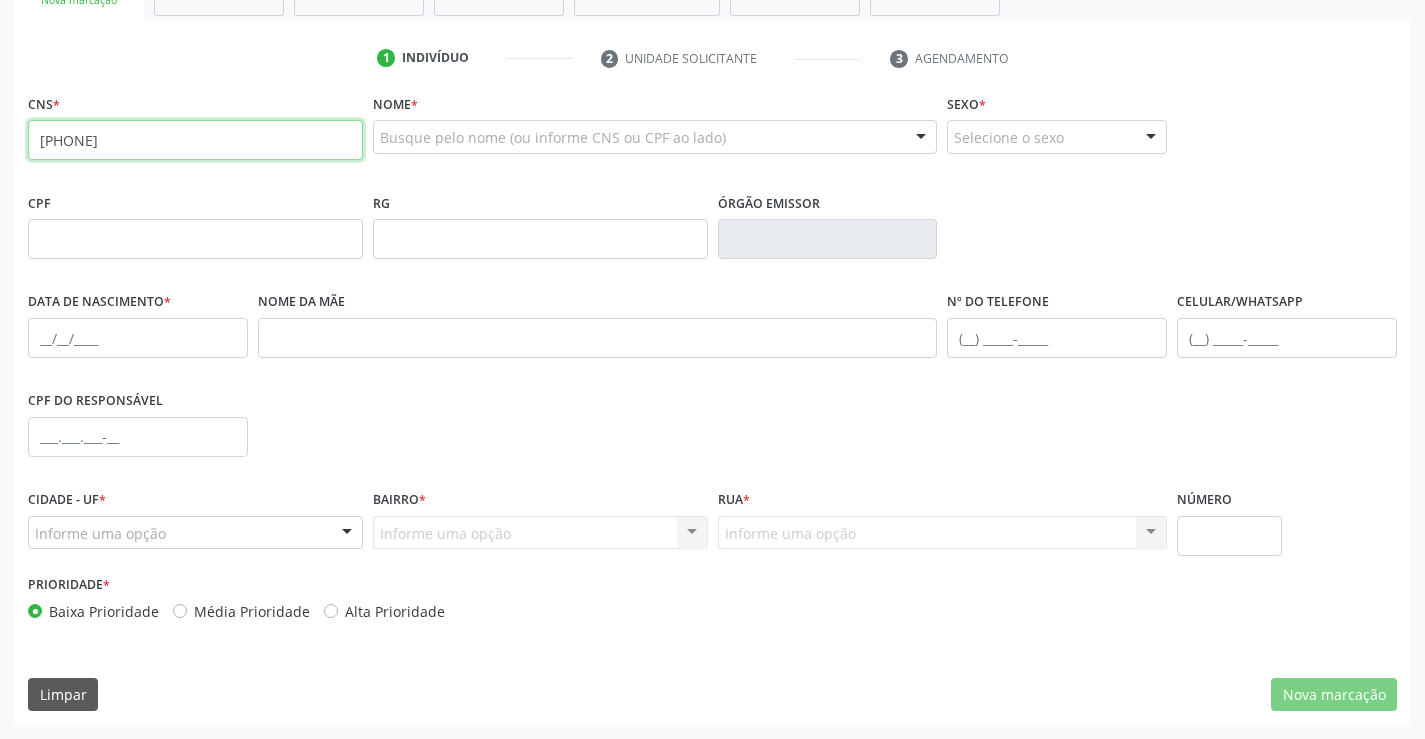 click on "[PHONE]" at bounding box center (195, 140) 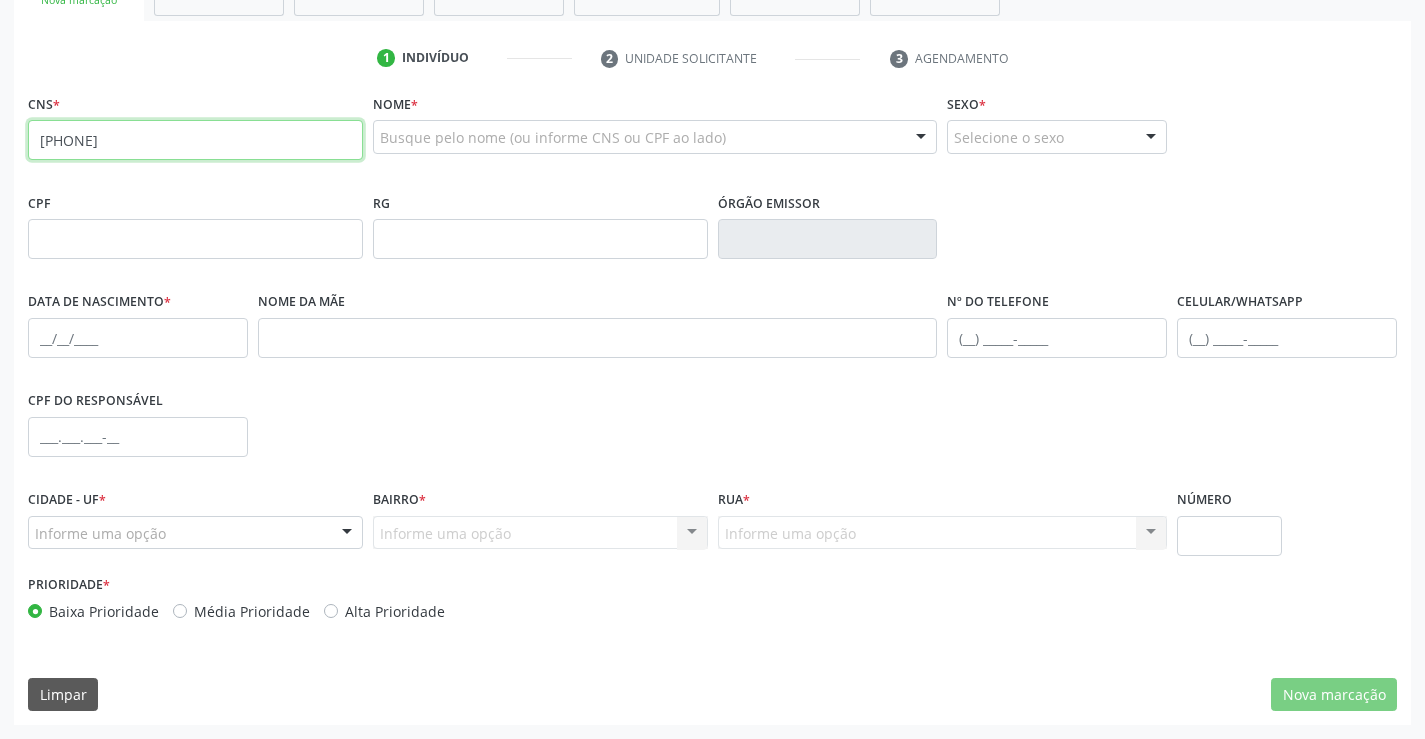 click on "[PHONE]" at bounding box center [195, 140] 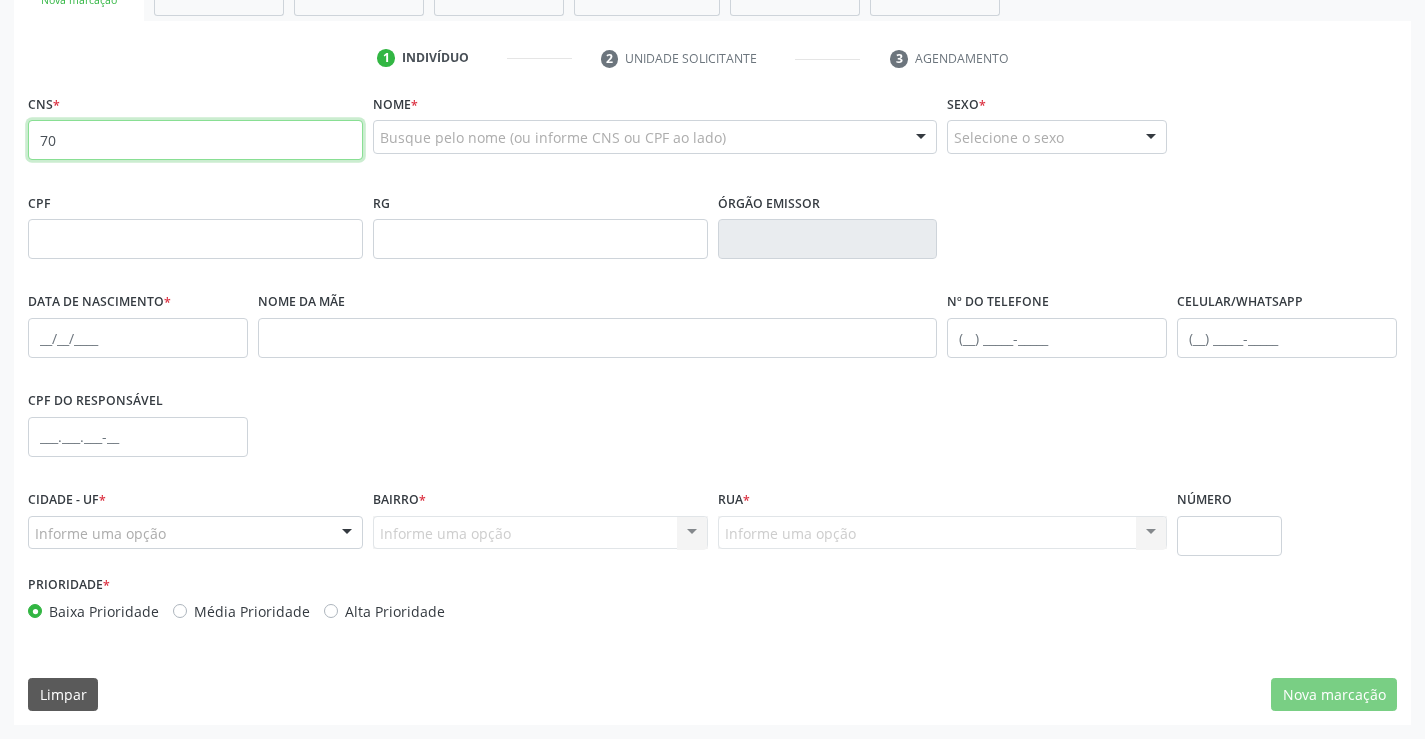 type on "7" 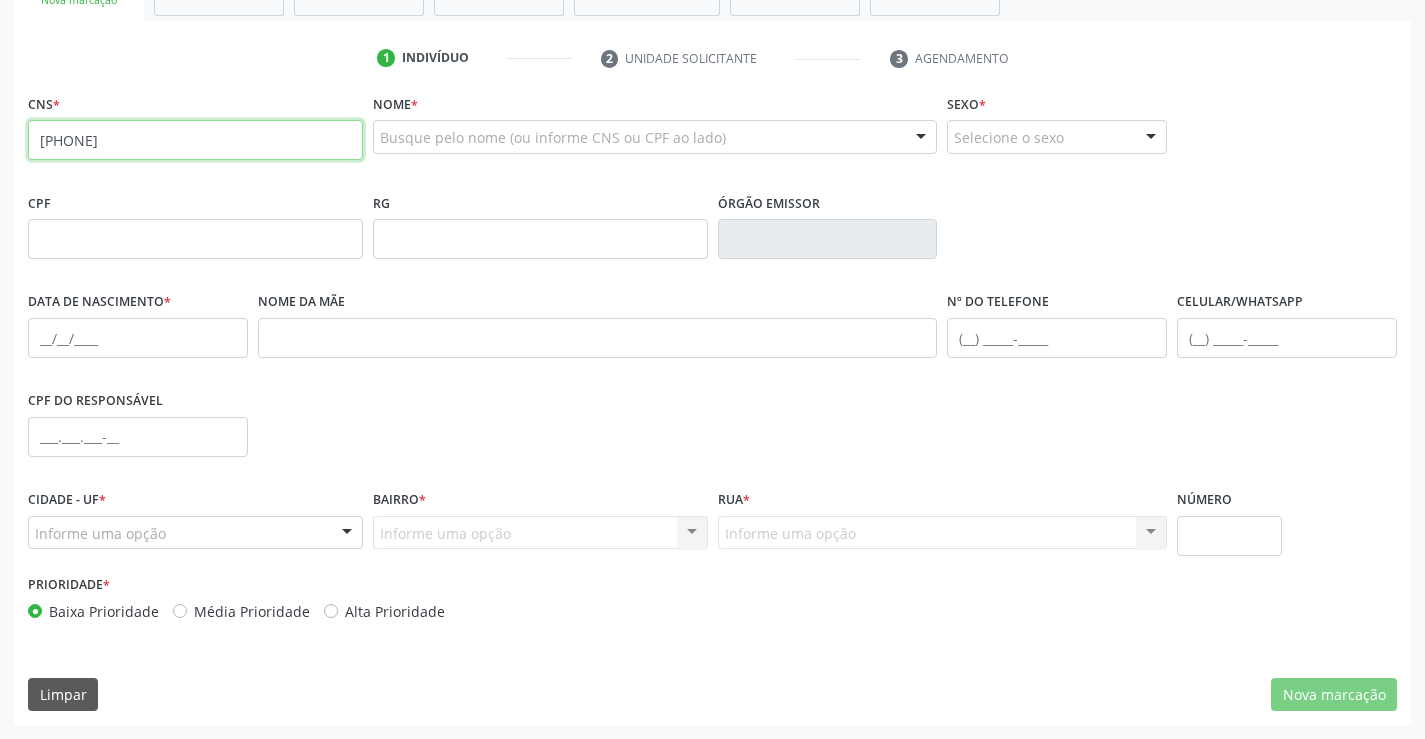 type on "[PHONE]" 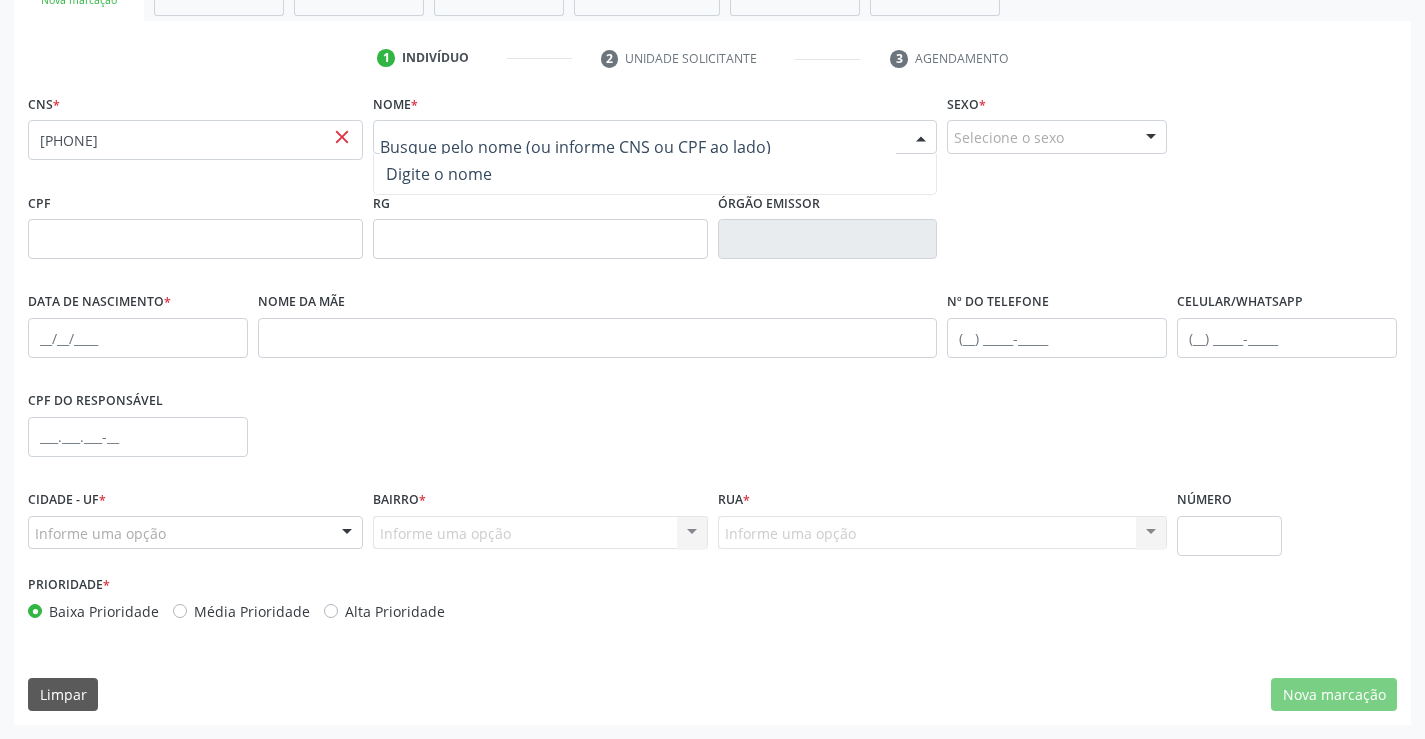 click at bounding box center (638, 147) 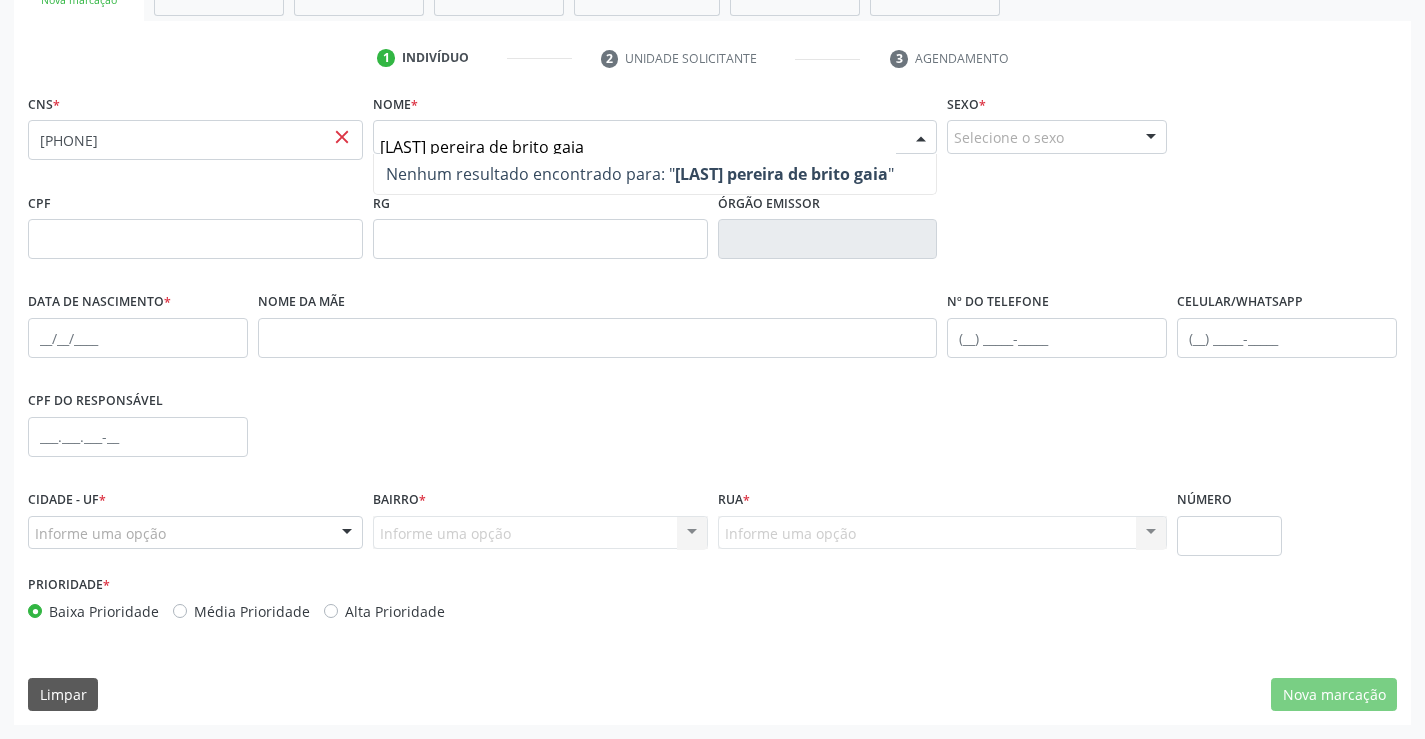 type on "[LAST] pereira de brito gaia" 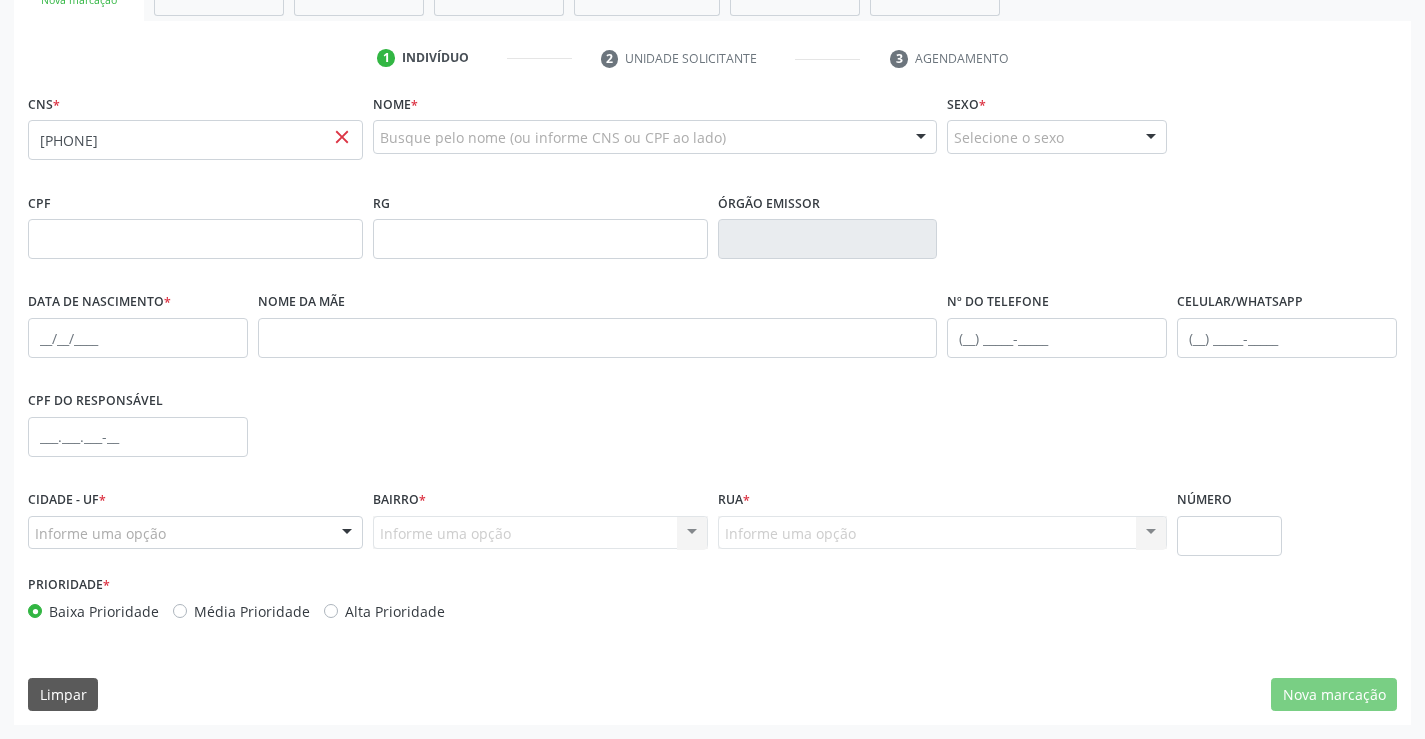 click on "RG" at bounding box center (540, 230) 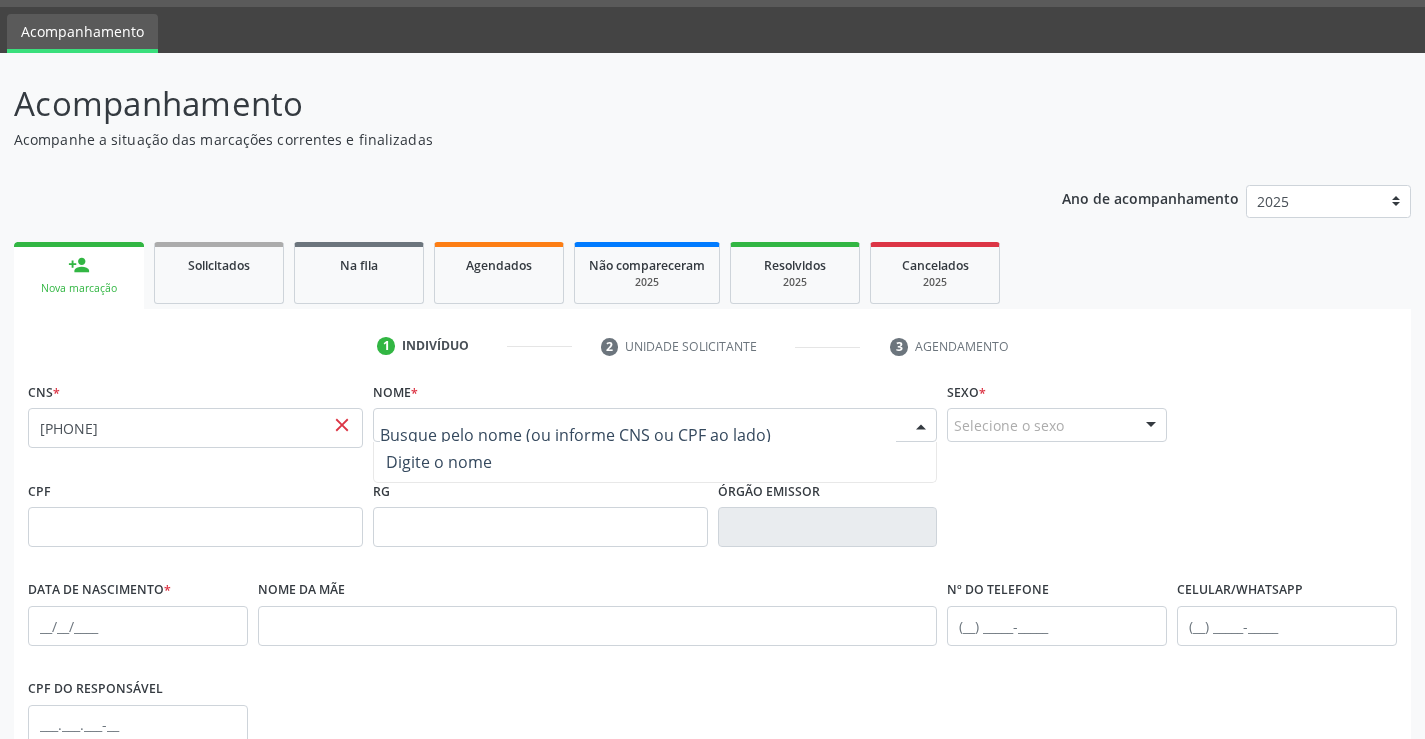 scroll, scrollTop: 20, scrollLeft: 0, axis: vertical 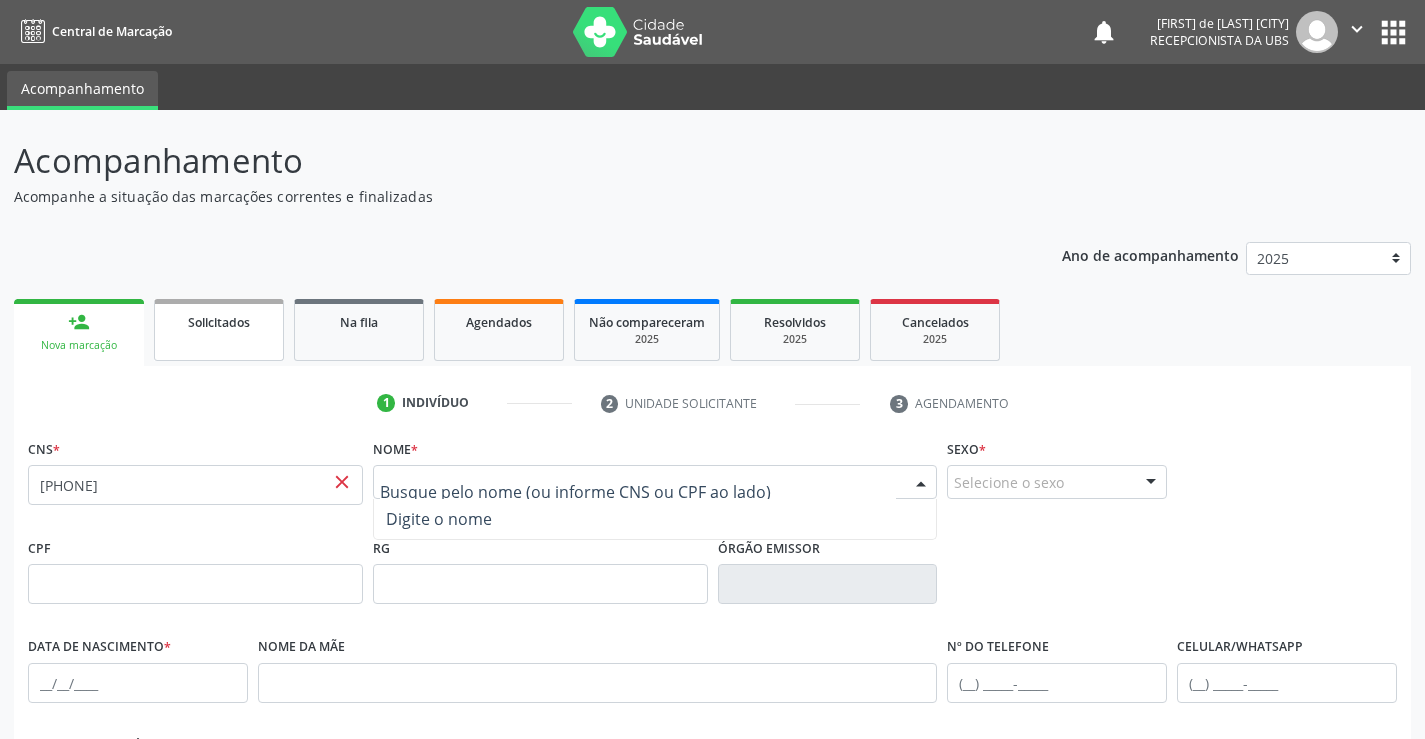 click on "Solicitados" at bounding box center (219, 330) 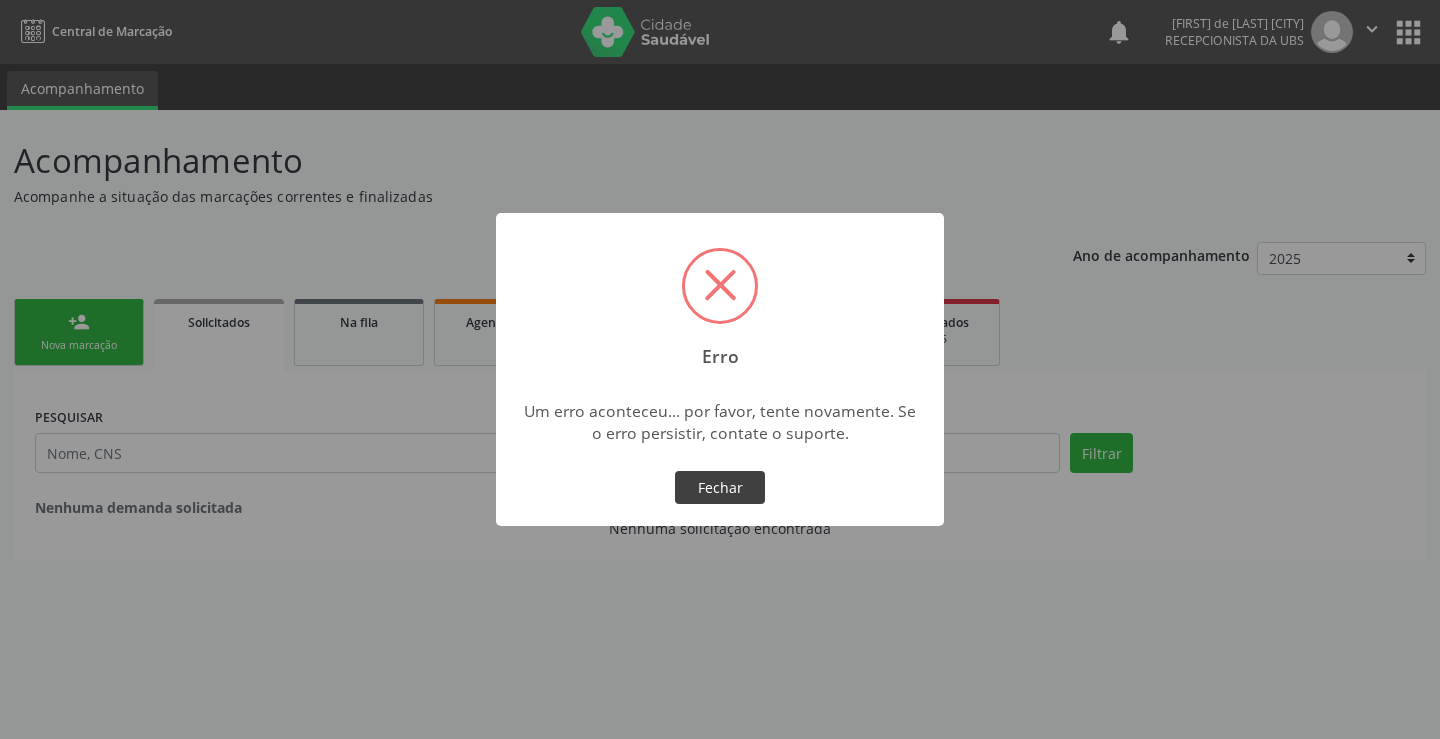 click on "Fechar" at bounding box center [720, 488] 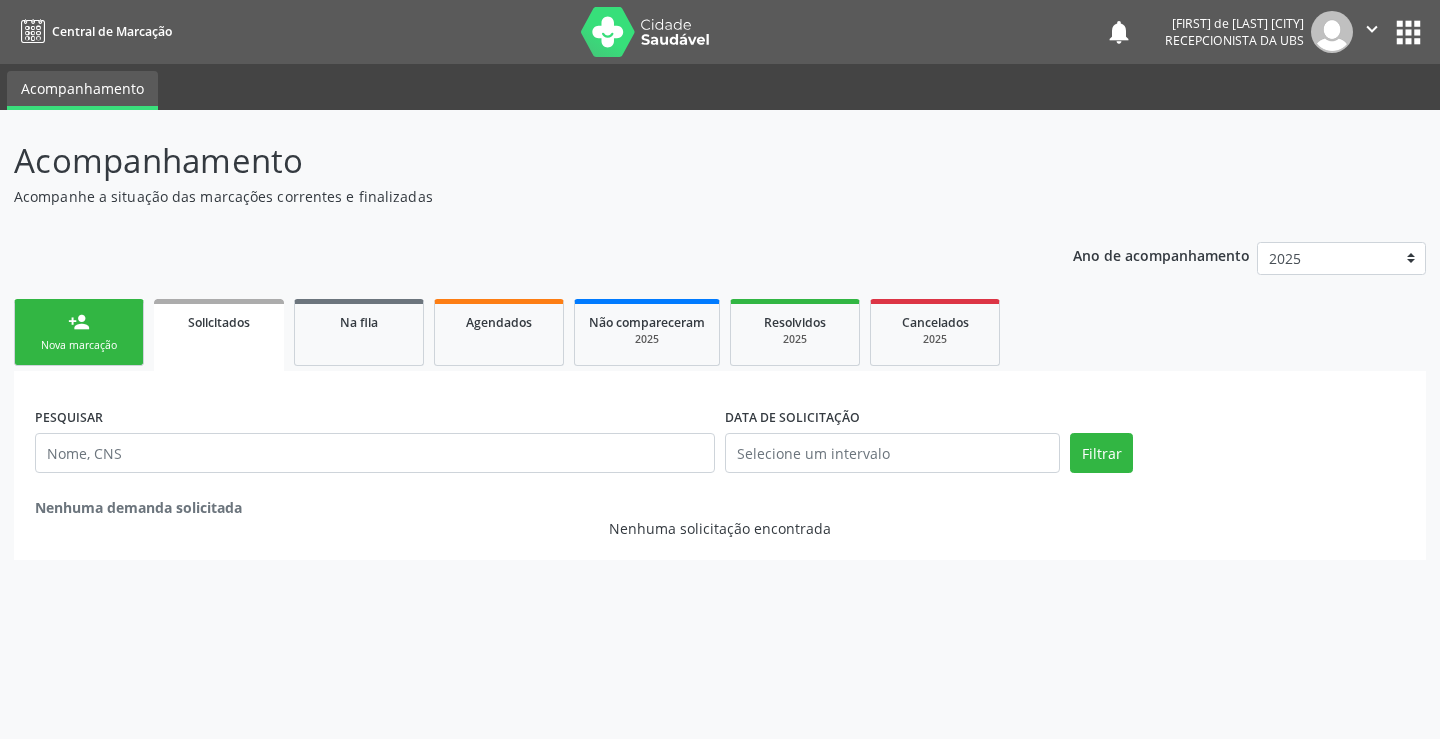 click on "person_add
Nova marcação" at bounding box center [79, 332] 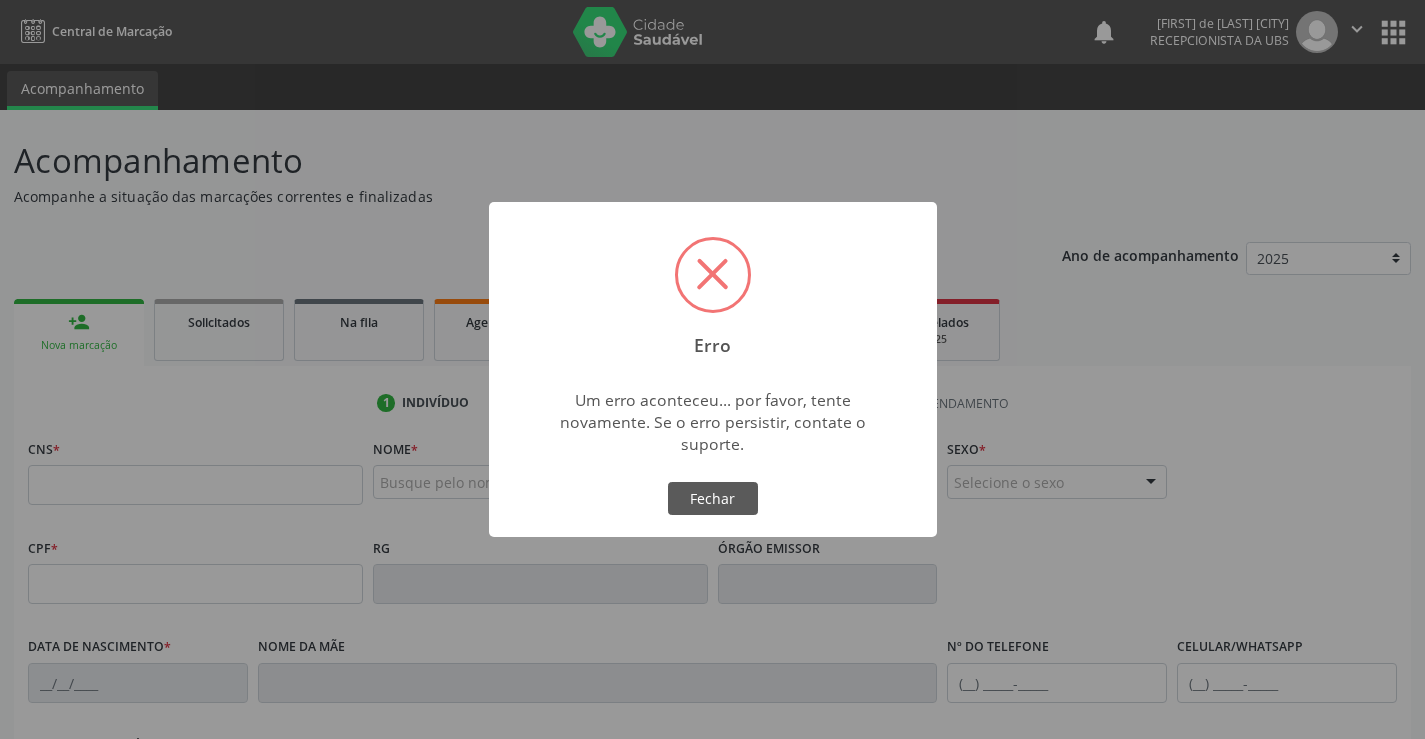 click on "Erro × Um erro aconteceu... por favor, tente novamente. Se o erro persistir, contate o suporte. OK Fechar" at bounding box center [712, 369] 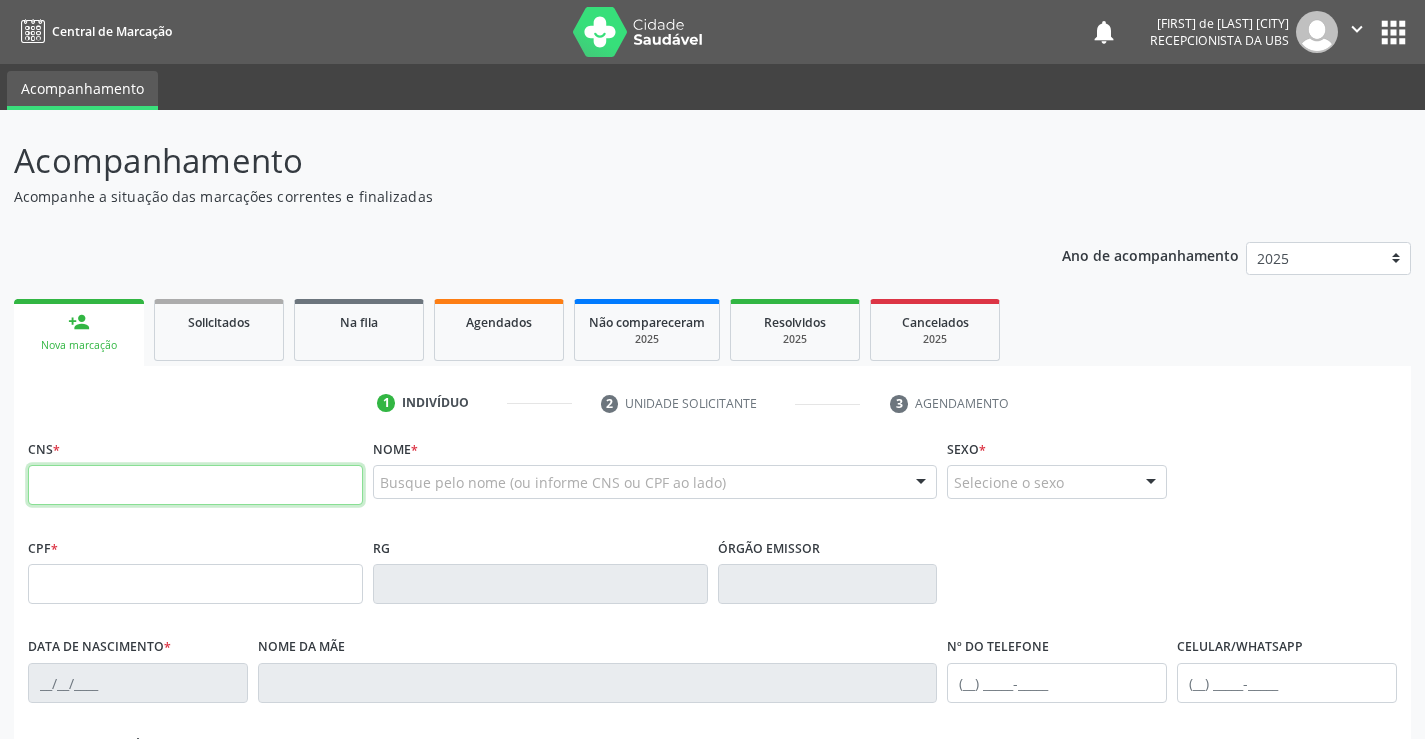 click at bounding box center (195, 485) 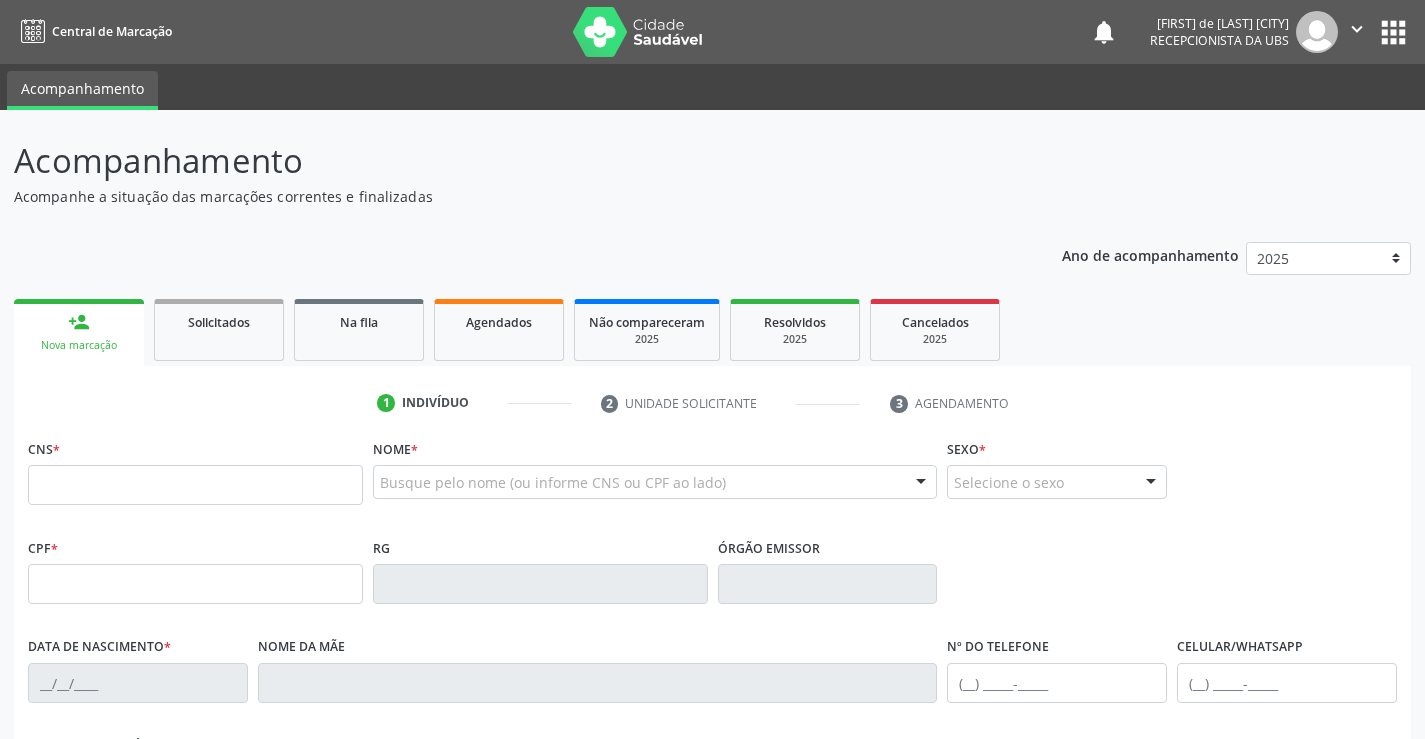 click on "person_add" at bounding box center (79, 322) 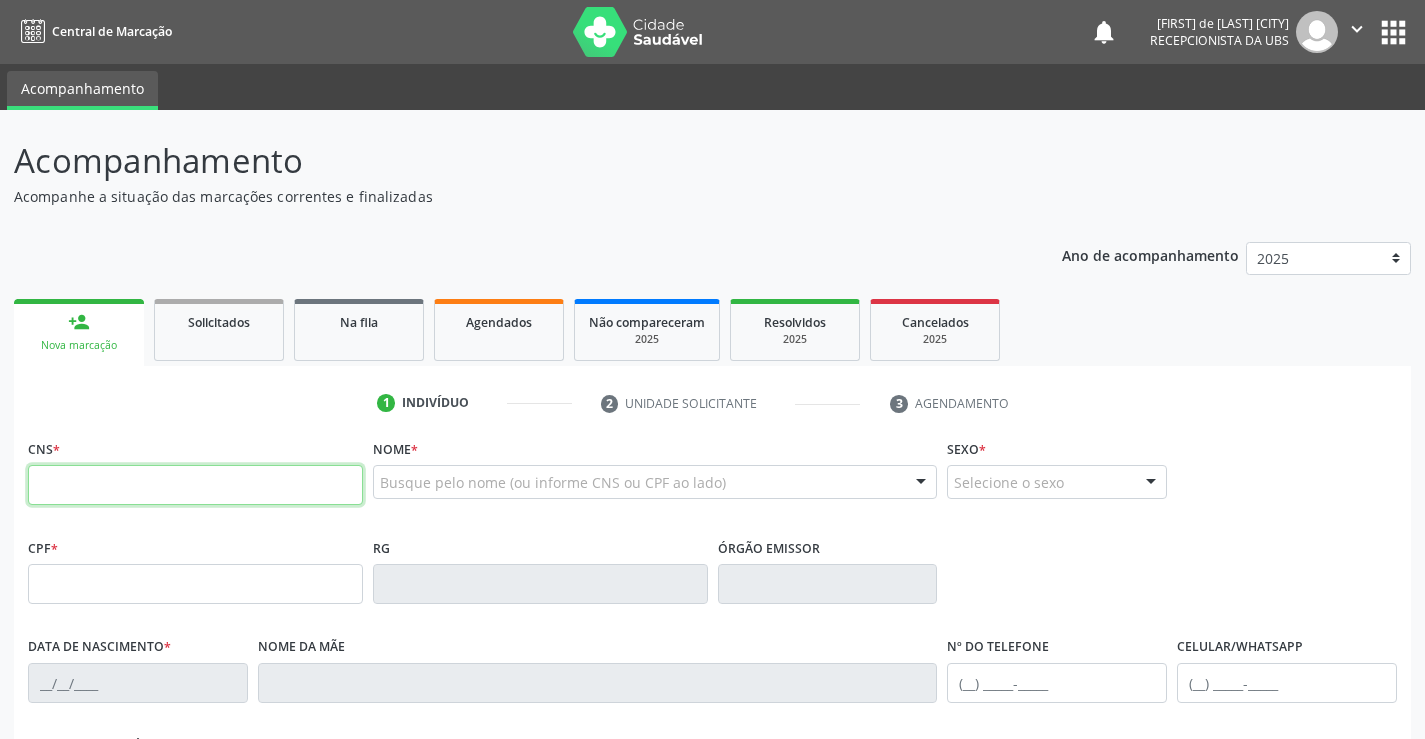click at bounding box center [195, 485] 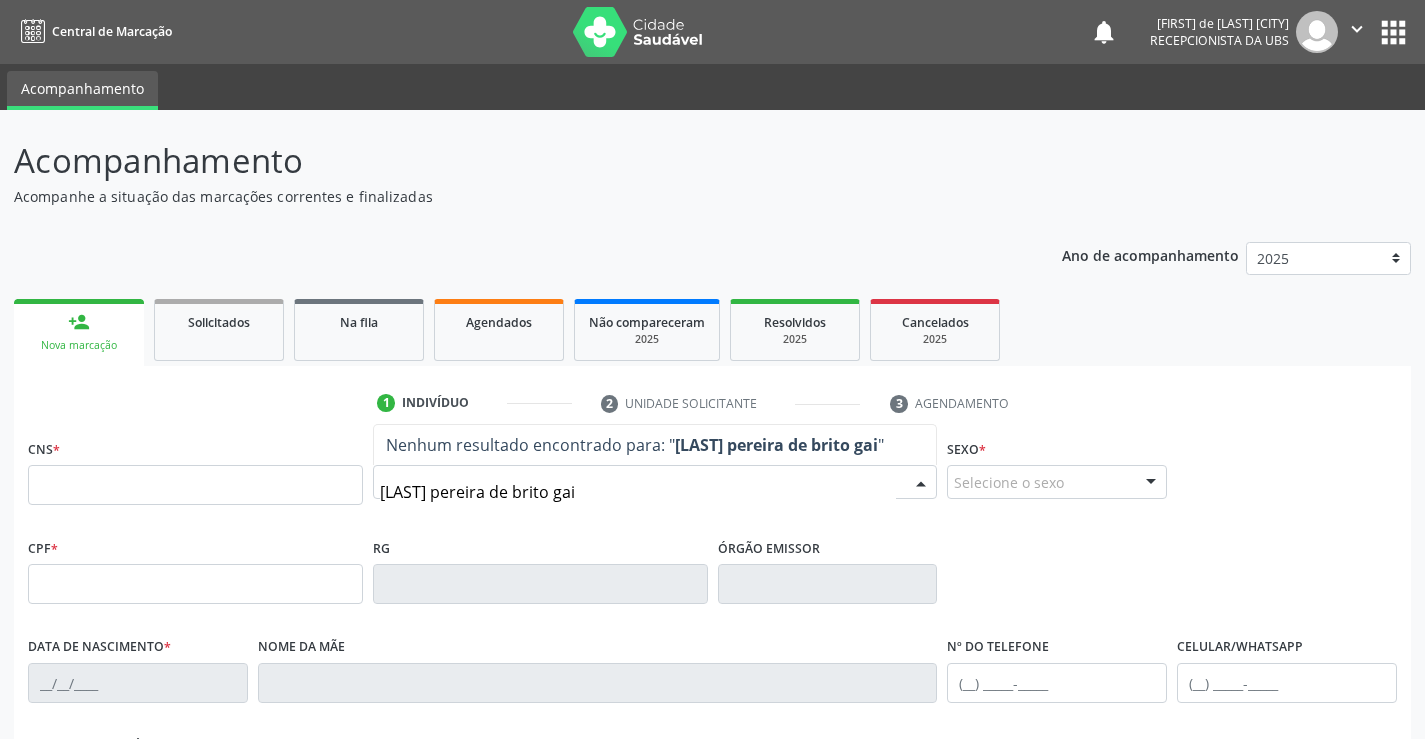 type on "[LAST] pereira de brito gaia" 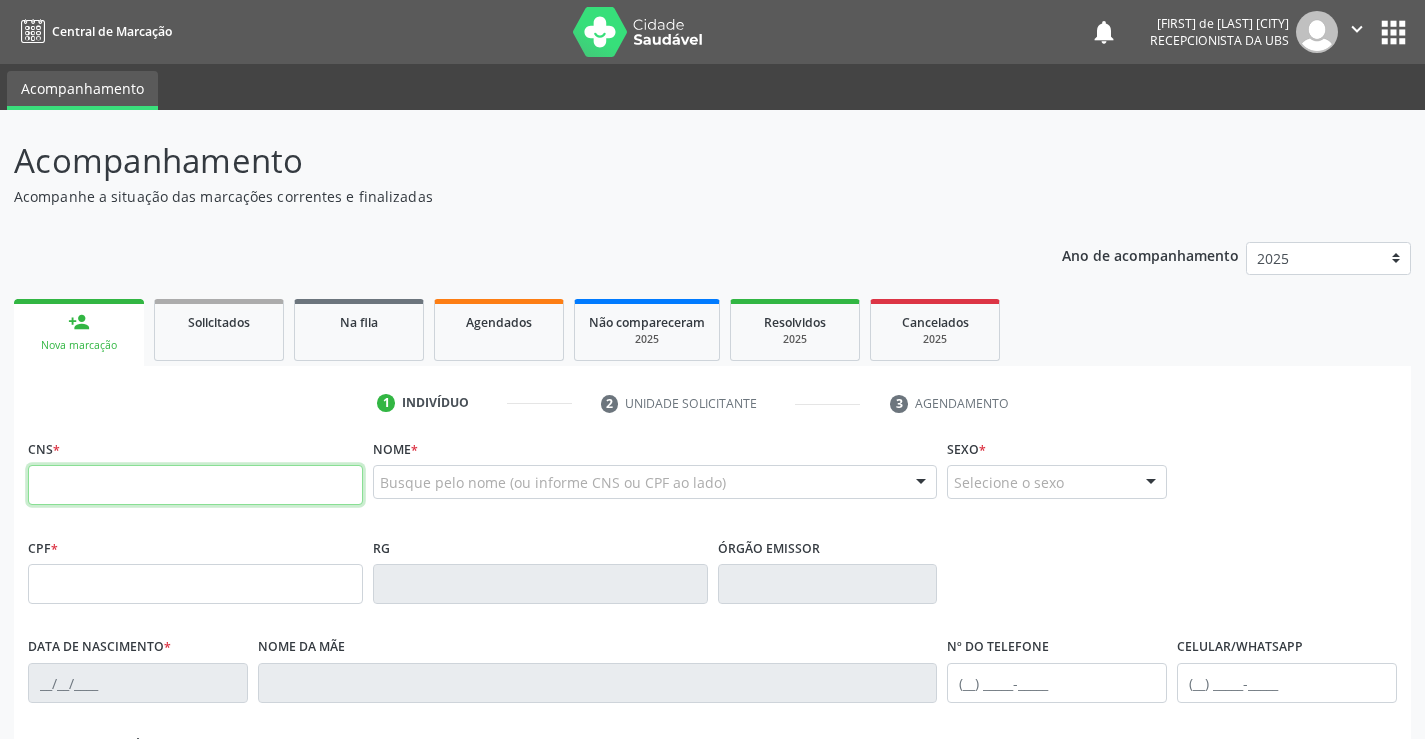 click at bounding box center (195, 485) 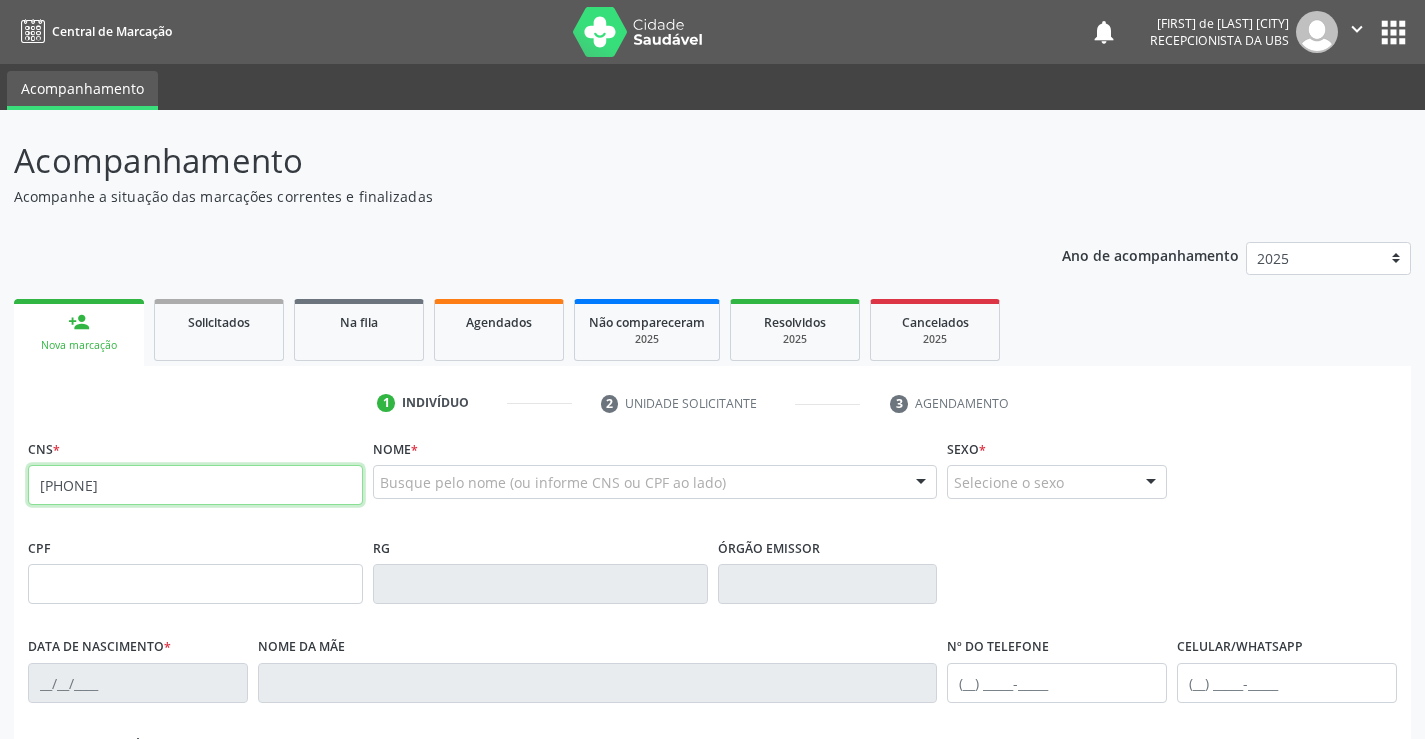 type on "[PHONE]" 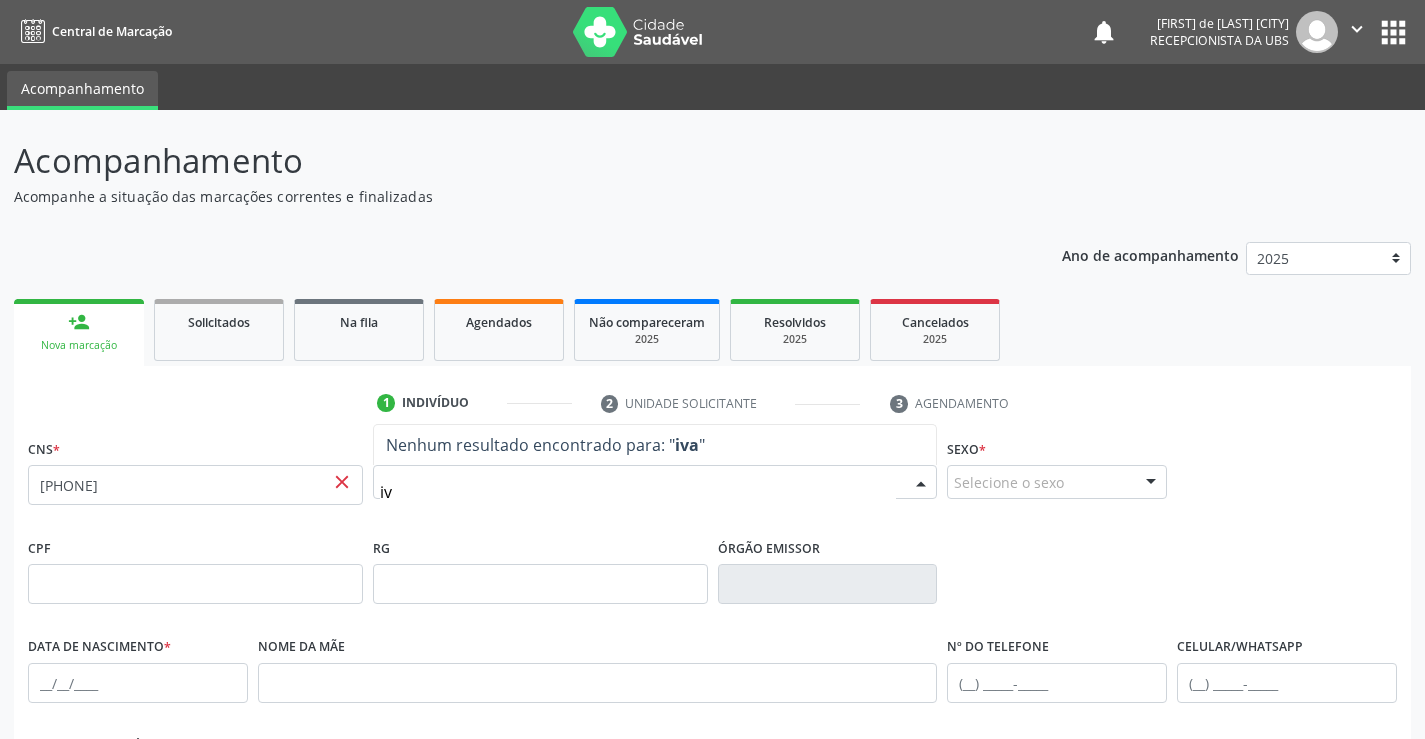 type on "i" 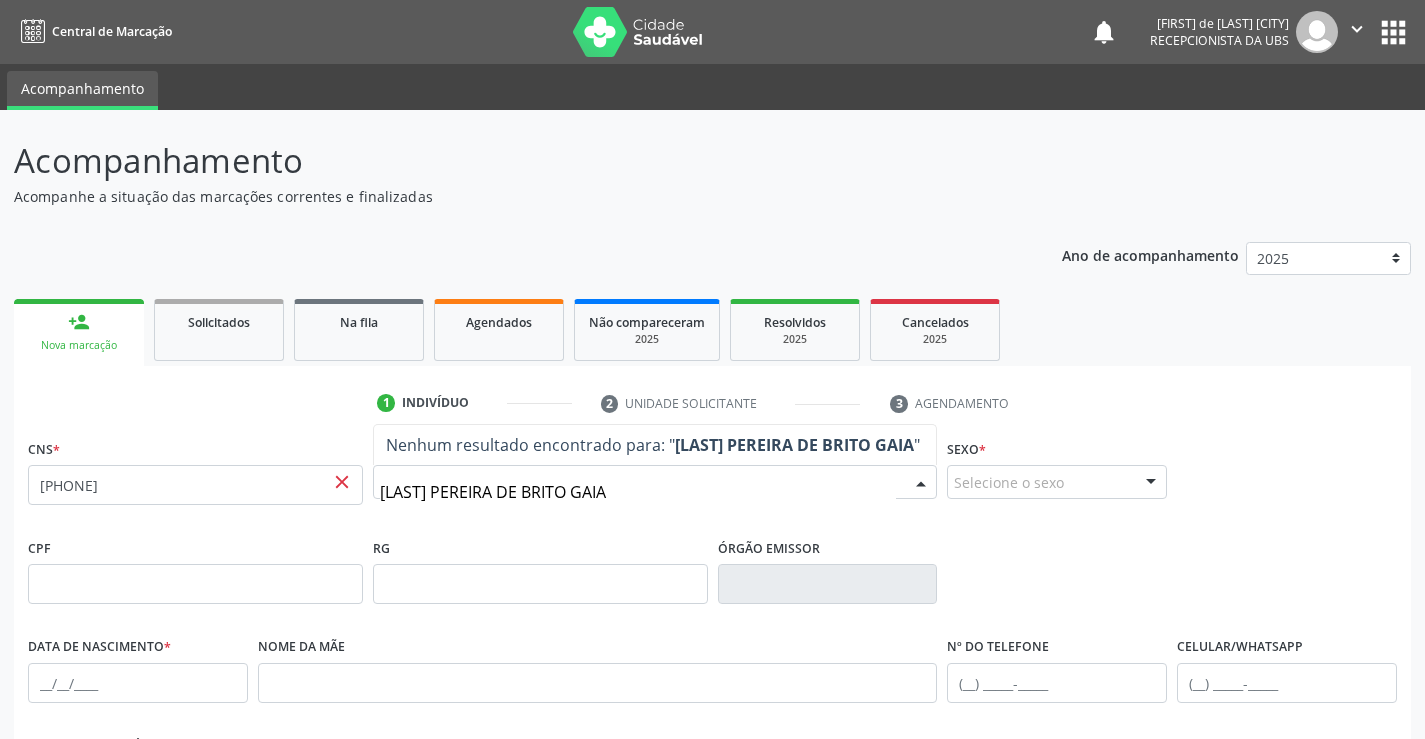 click on "[LAST] PEREIRA DE BRITO GAIA" at bounding box center (794, 445) 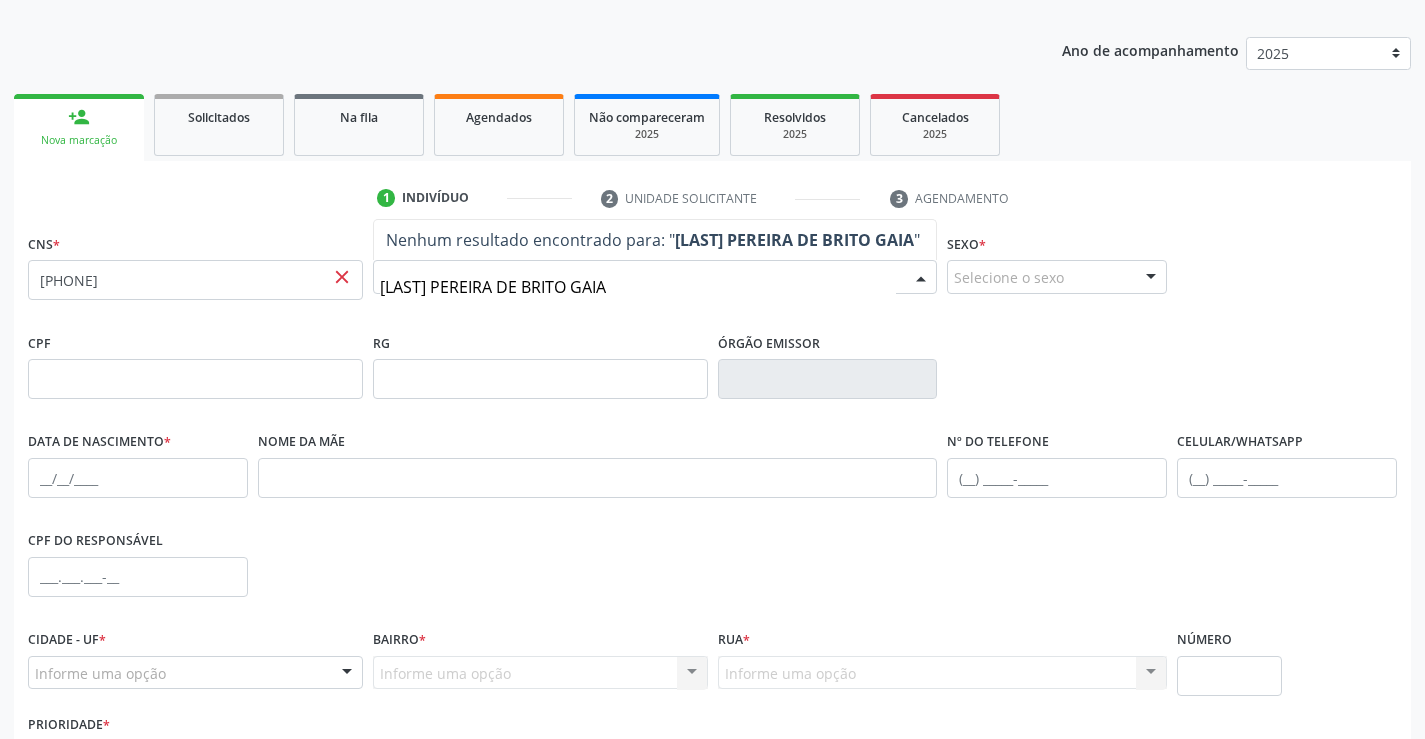 scroll, scrollTop: 345, scrollLeft: 0, axis: vertical 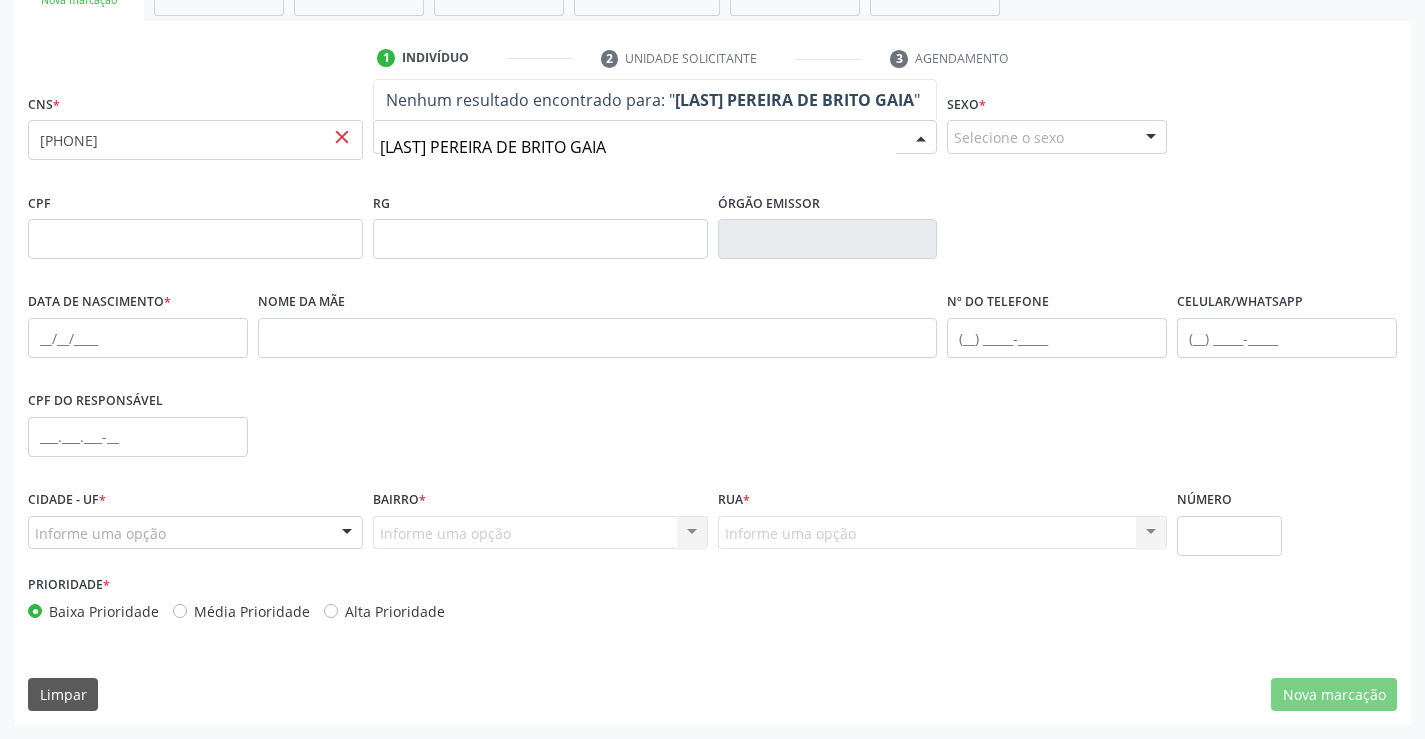 type on "[LAST] PEREIRA DE BRITO GAIA" 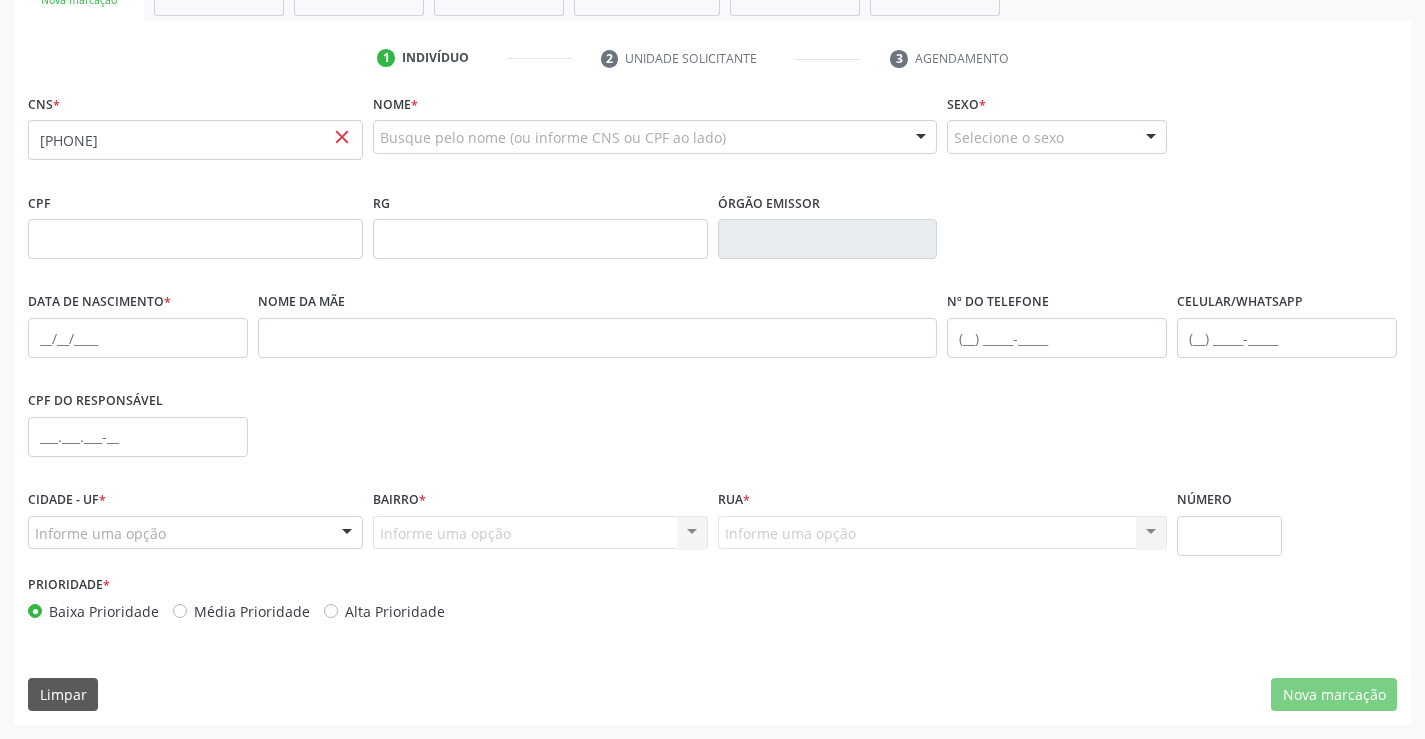 click on "RG" at bounding box center [540, 223] 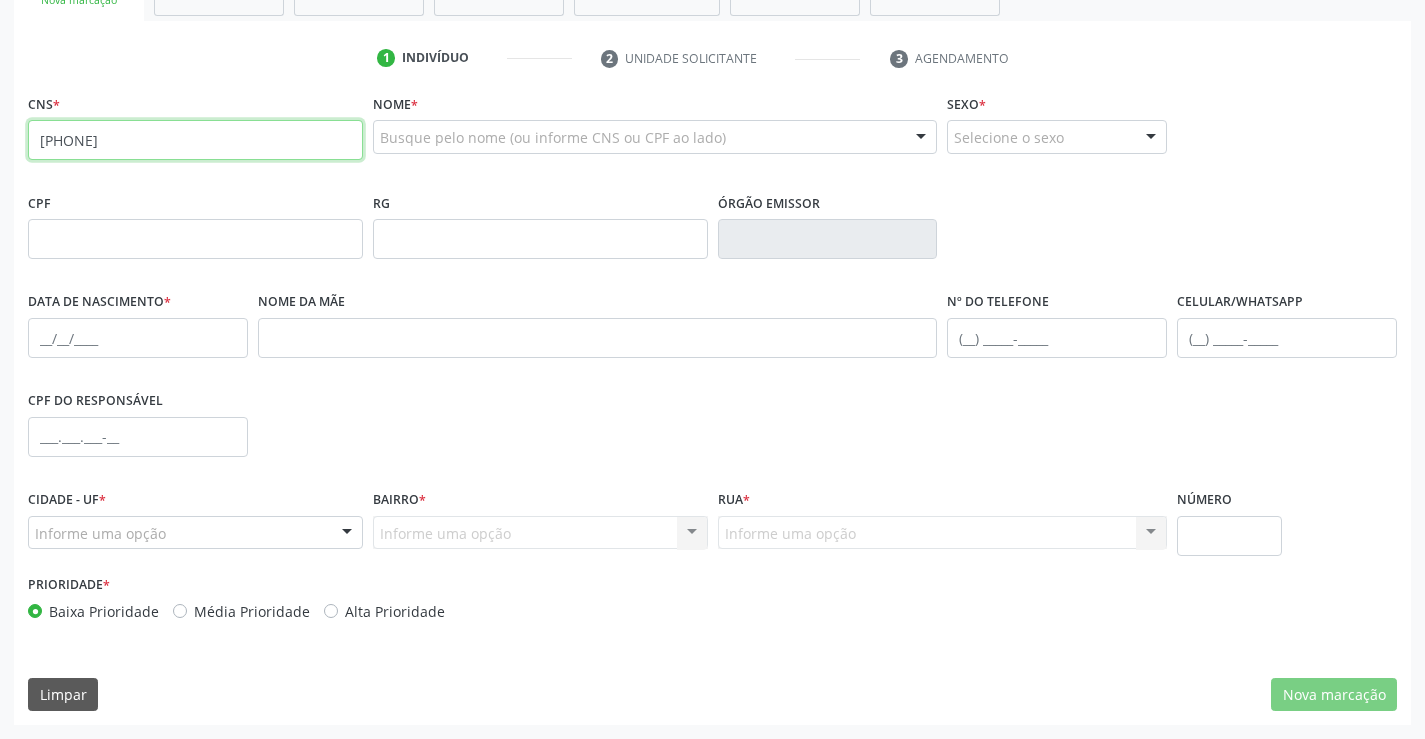 click on "[PHONE]" at bounding box center (195, 140) 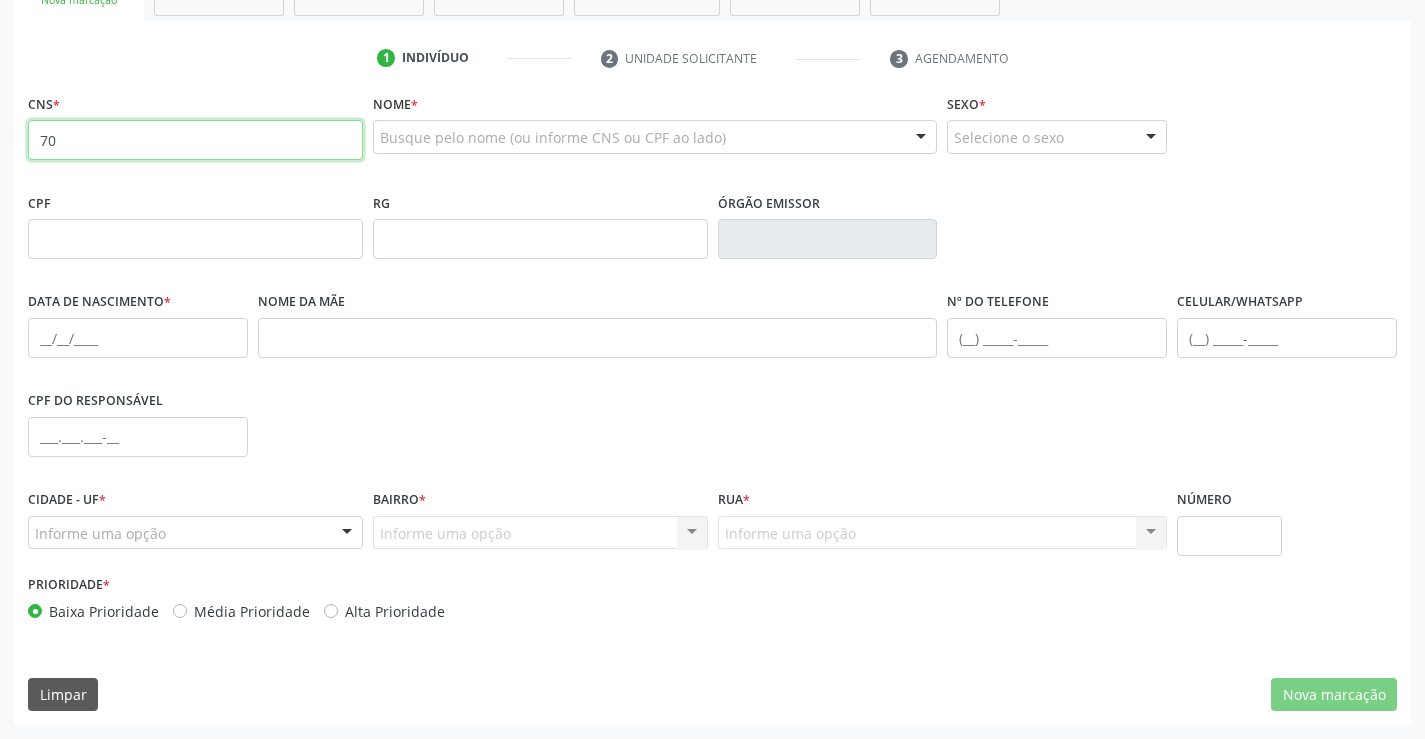 type on "7" 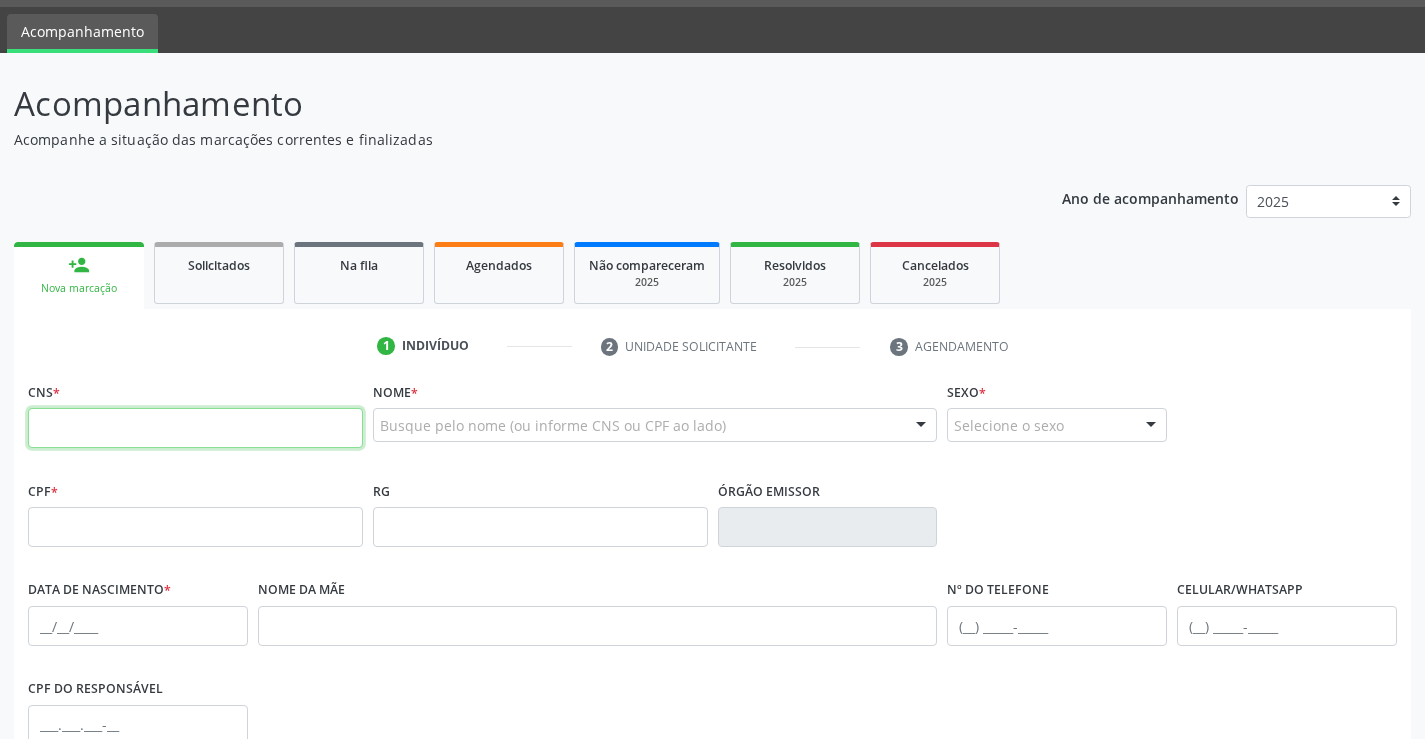 scroll, scrollTop: 0, scrollLeft: 0, axis: both 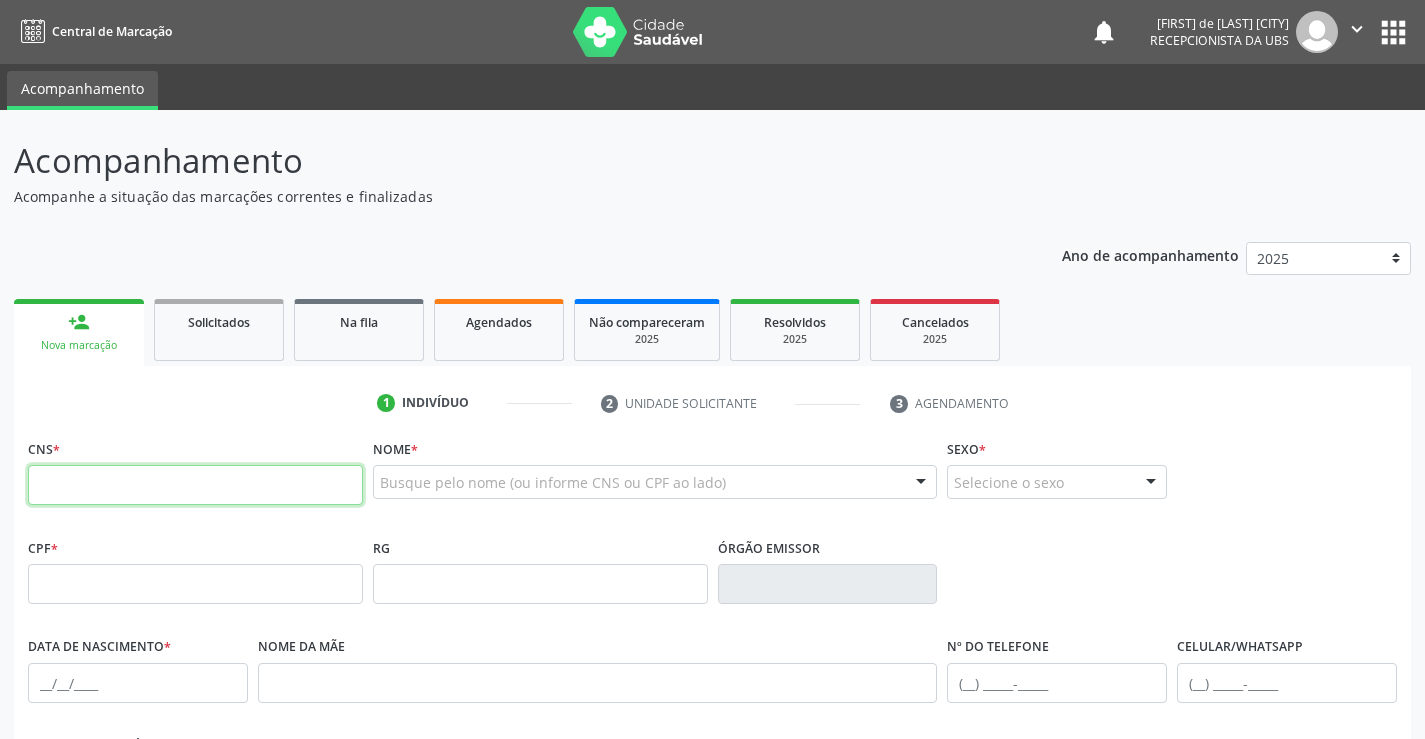 click on "" at bounding box center (1357, 29) 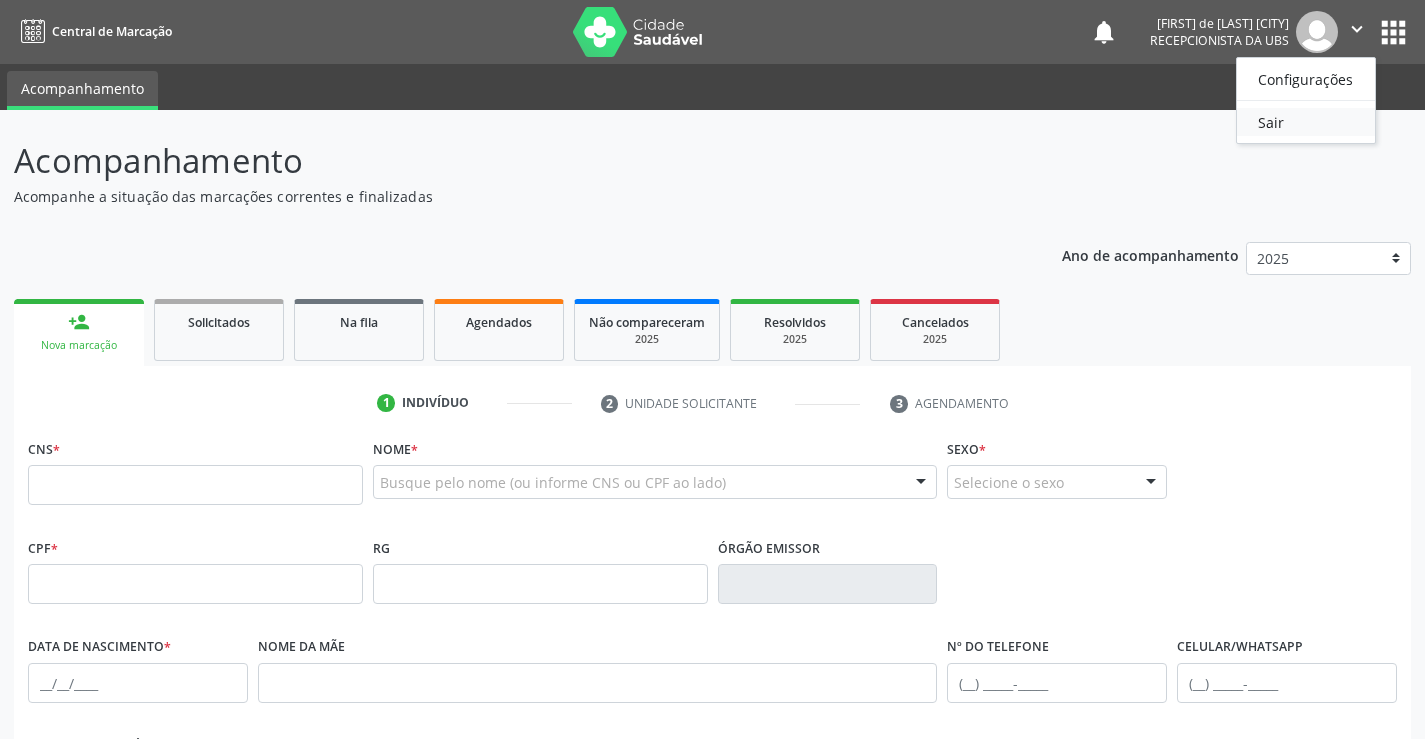 click on "Sair" at bounding box center [1306, 122] 